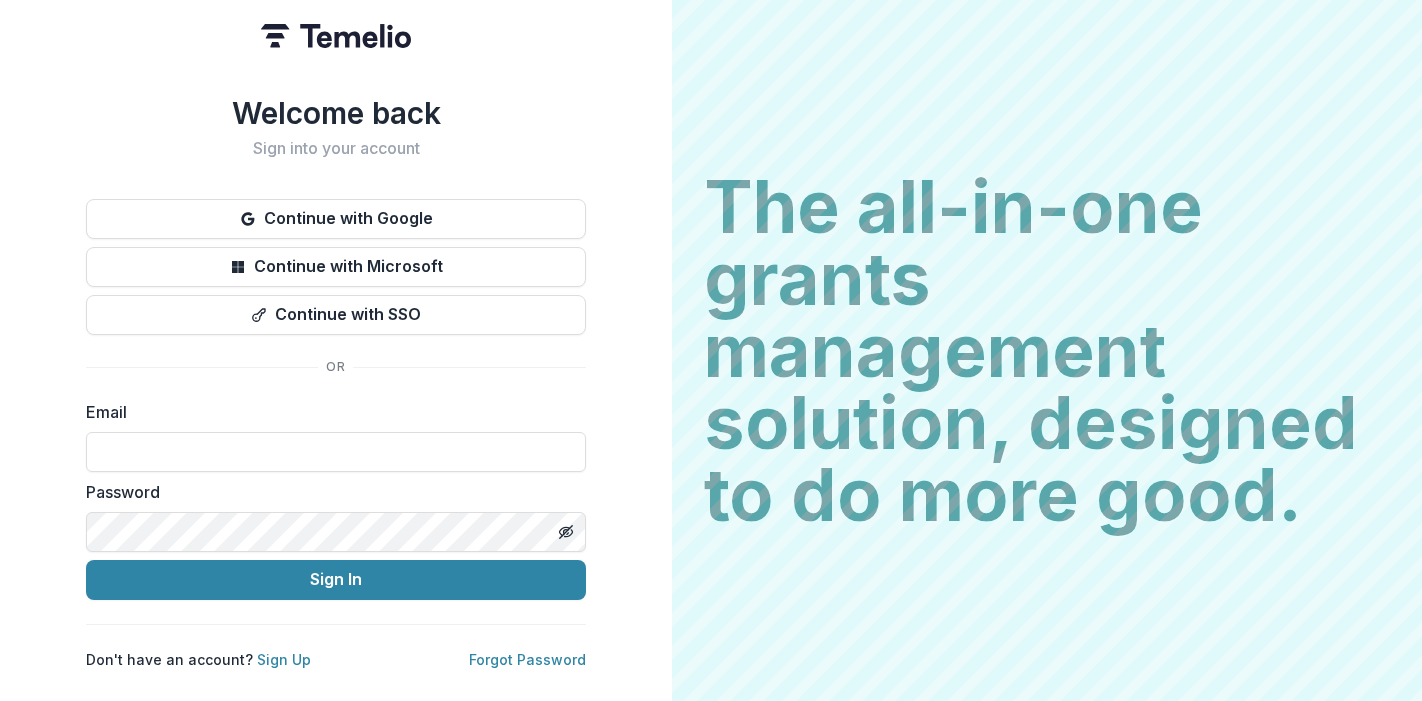 scroll, scrollTop: 0, scrollLeft: 0, axis: both 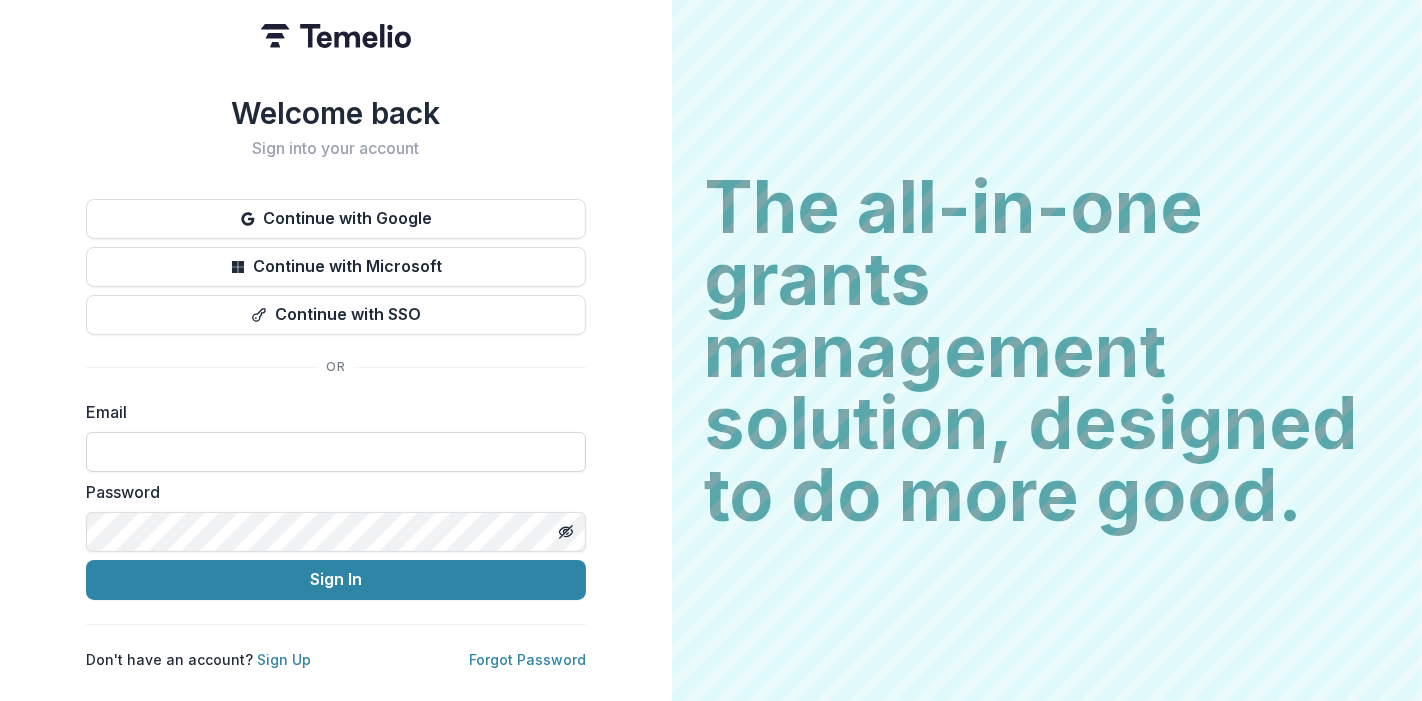 click at bounding box center (336, 452) 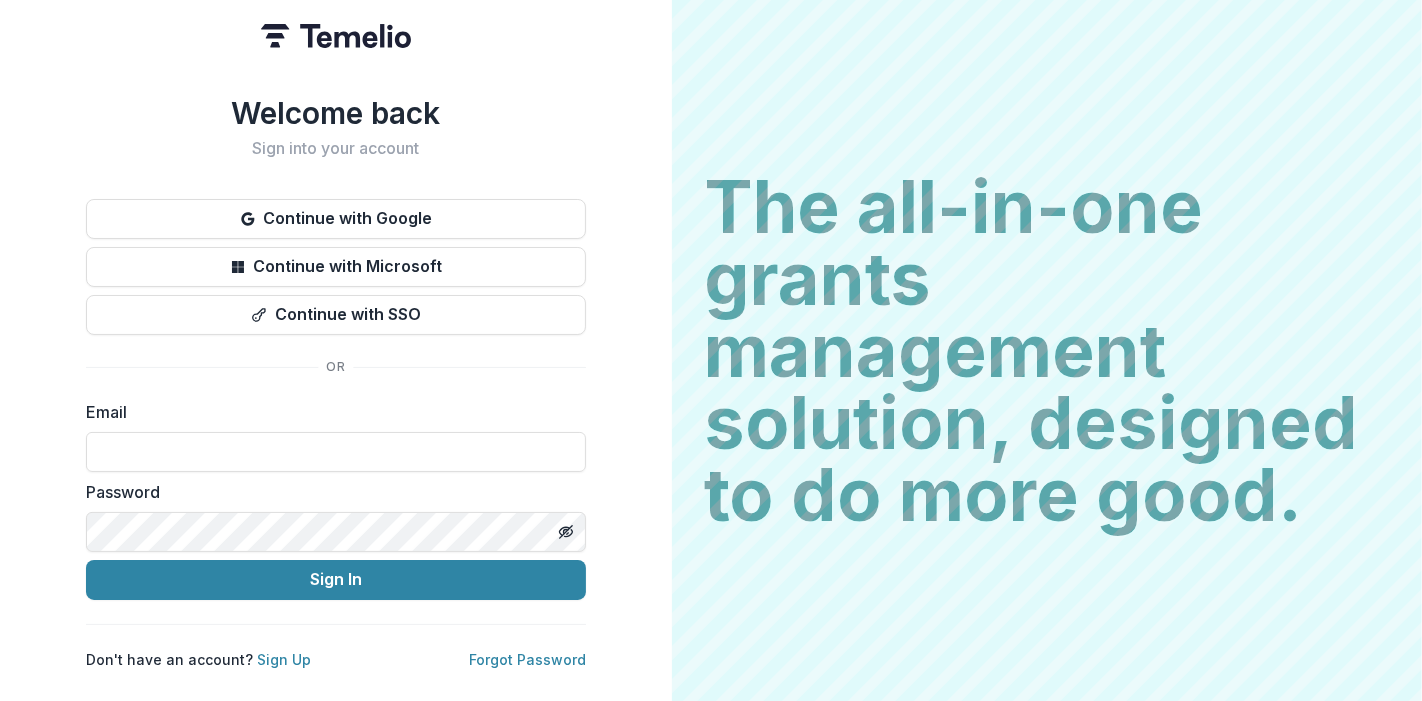 drag, startPoint x: 183, startPoint y: 445, endPoint x: 180, endPoint y: 408, distance: 37.12142 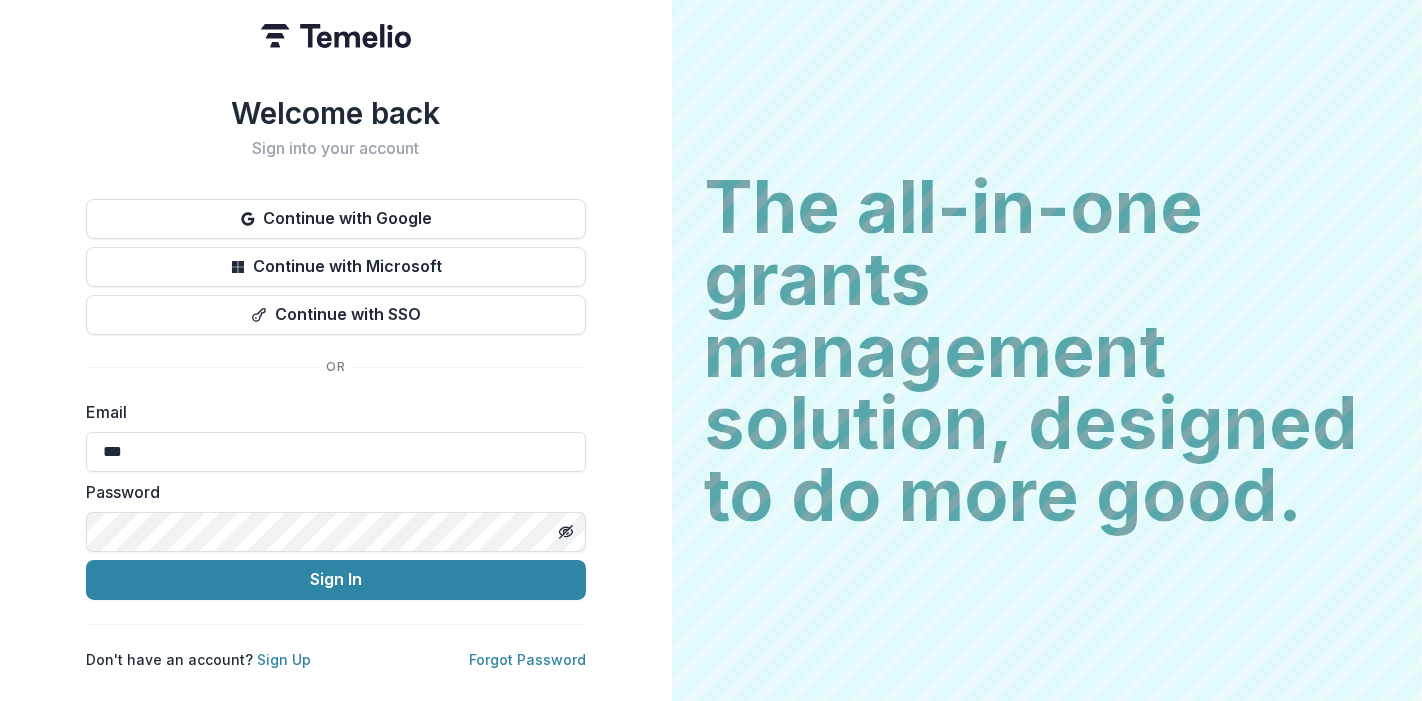 type on "**********" 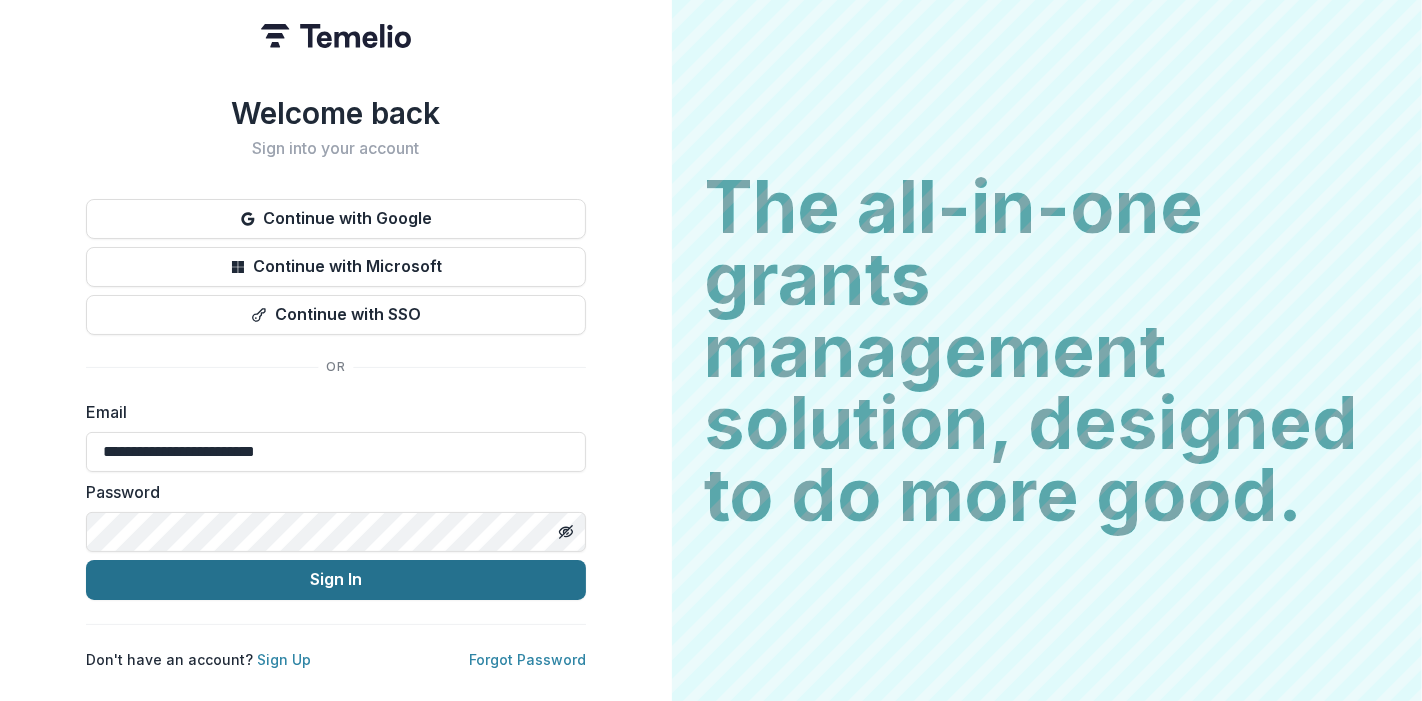 click on "Sign In" at bounding box center (336, 580) 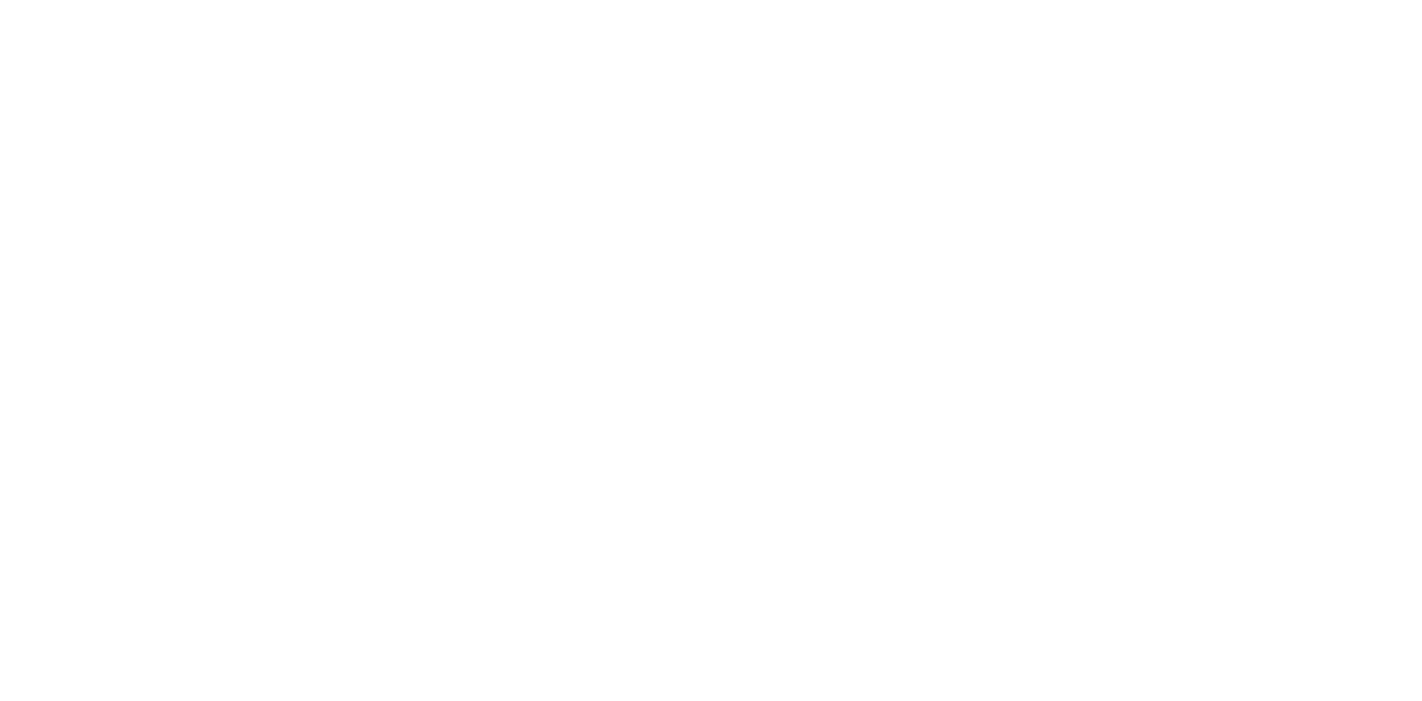 scroll, scrollTop: 0, scrollLeft: 0, axis: both 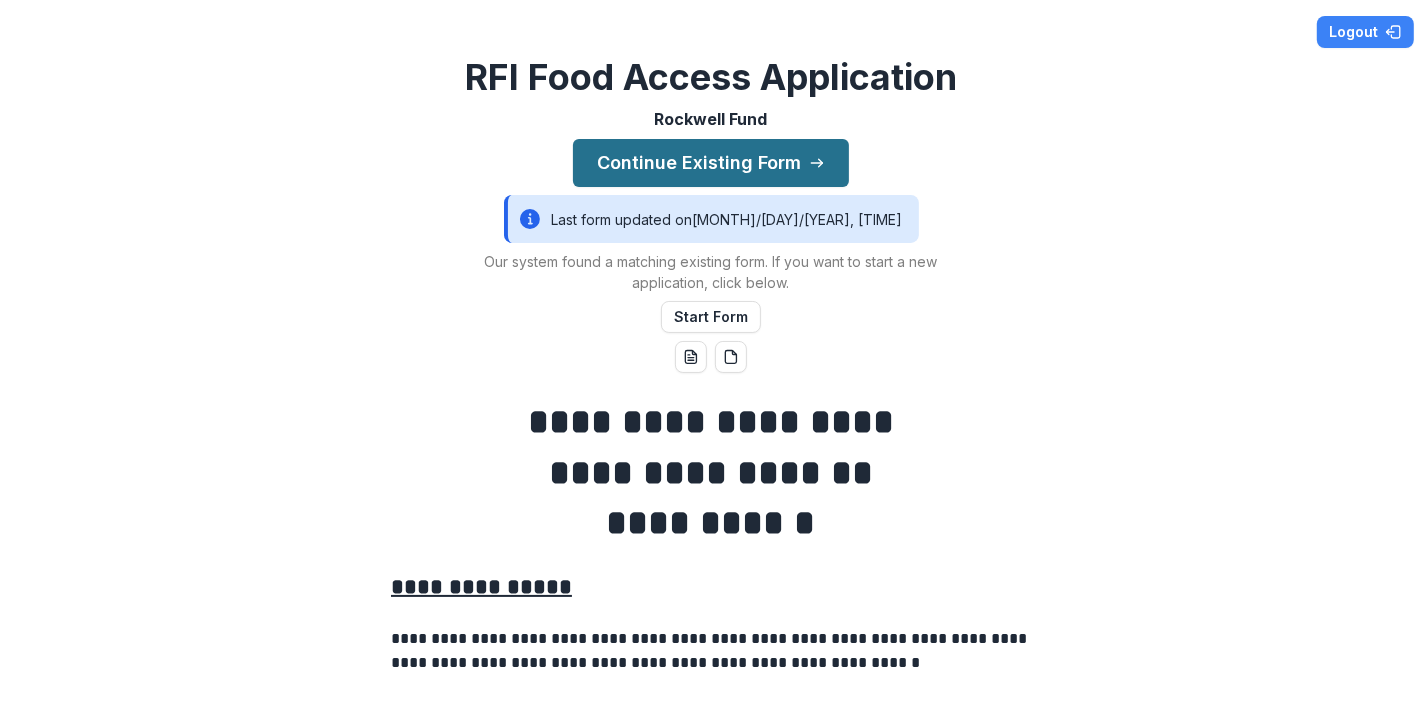 click on "Continue Existing Form" at bounding box center [711, 163] 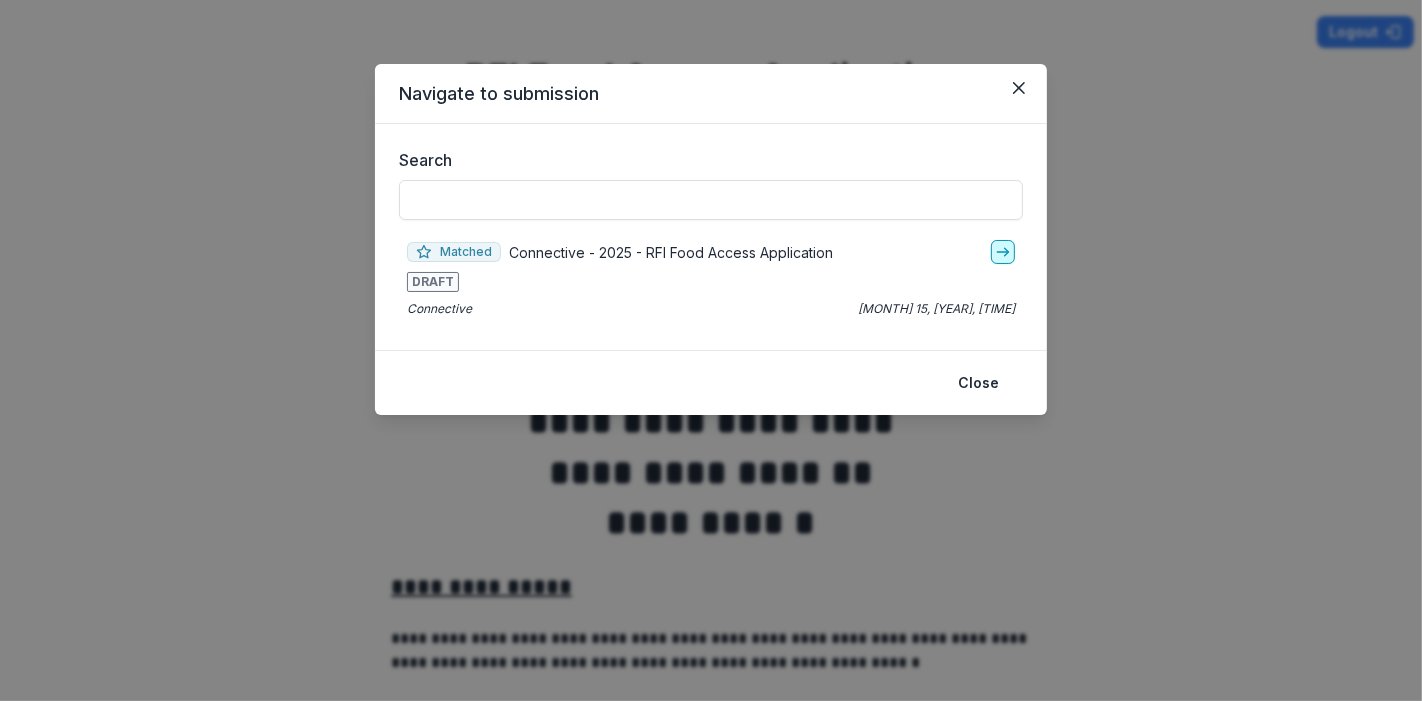 click 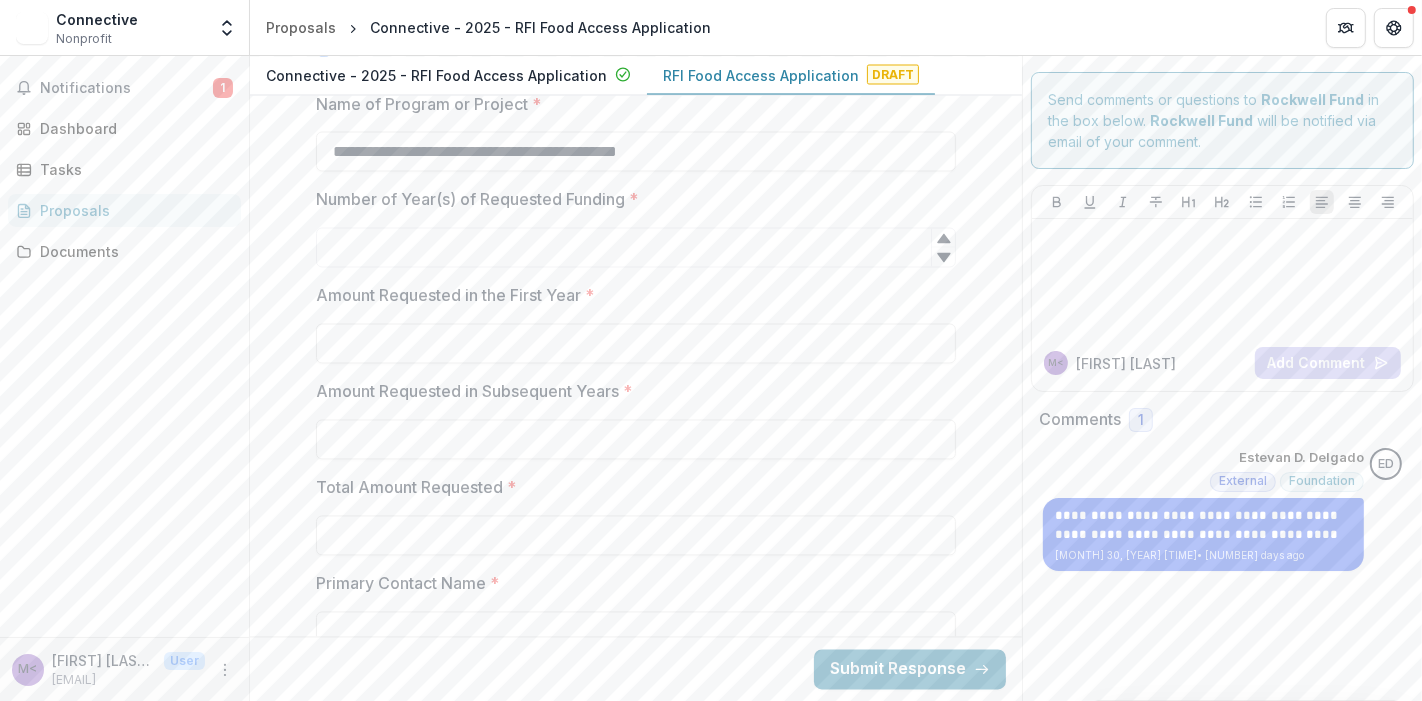 scroll, scrollTop: 3111, scrollLeft: 0, axis: vertical 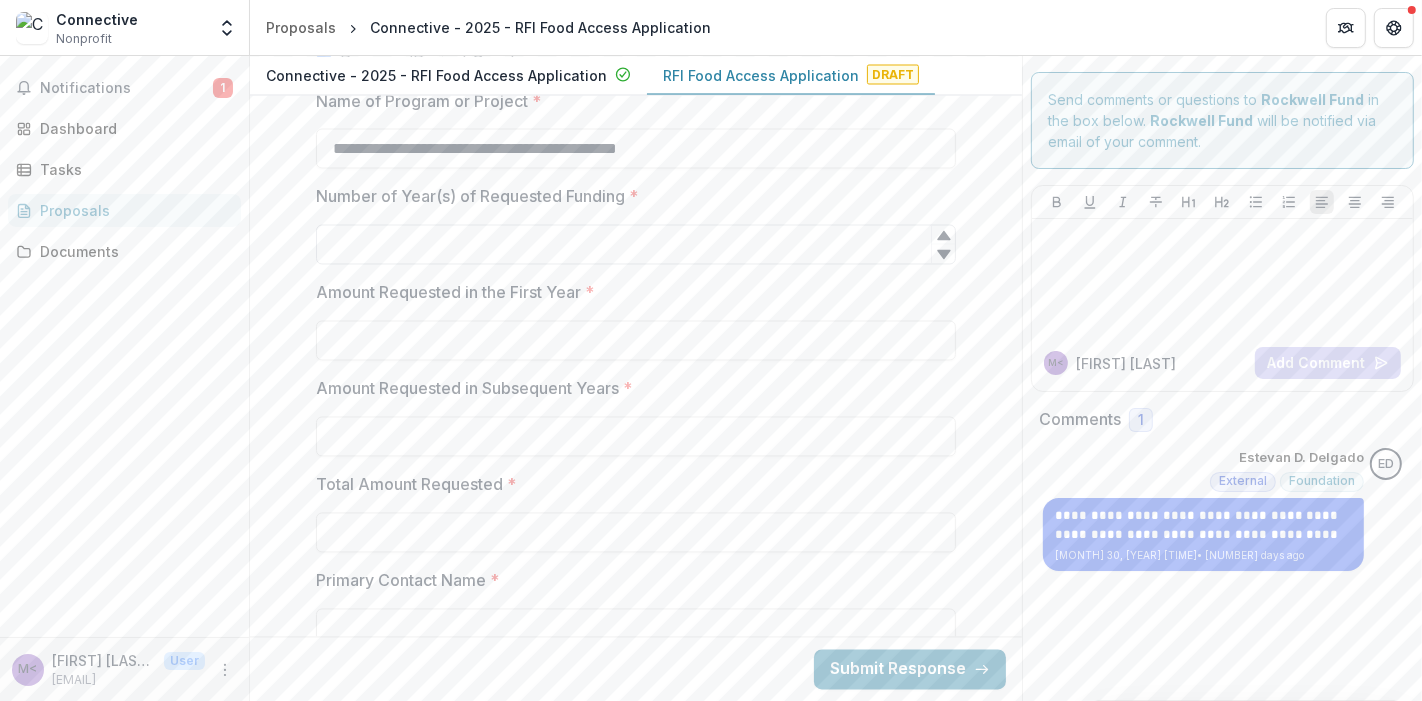 click on "Number of Year(s) of Requested Funding *" at bounding box center [636, 245] 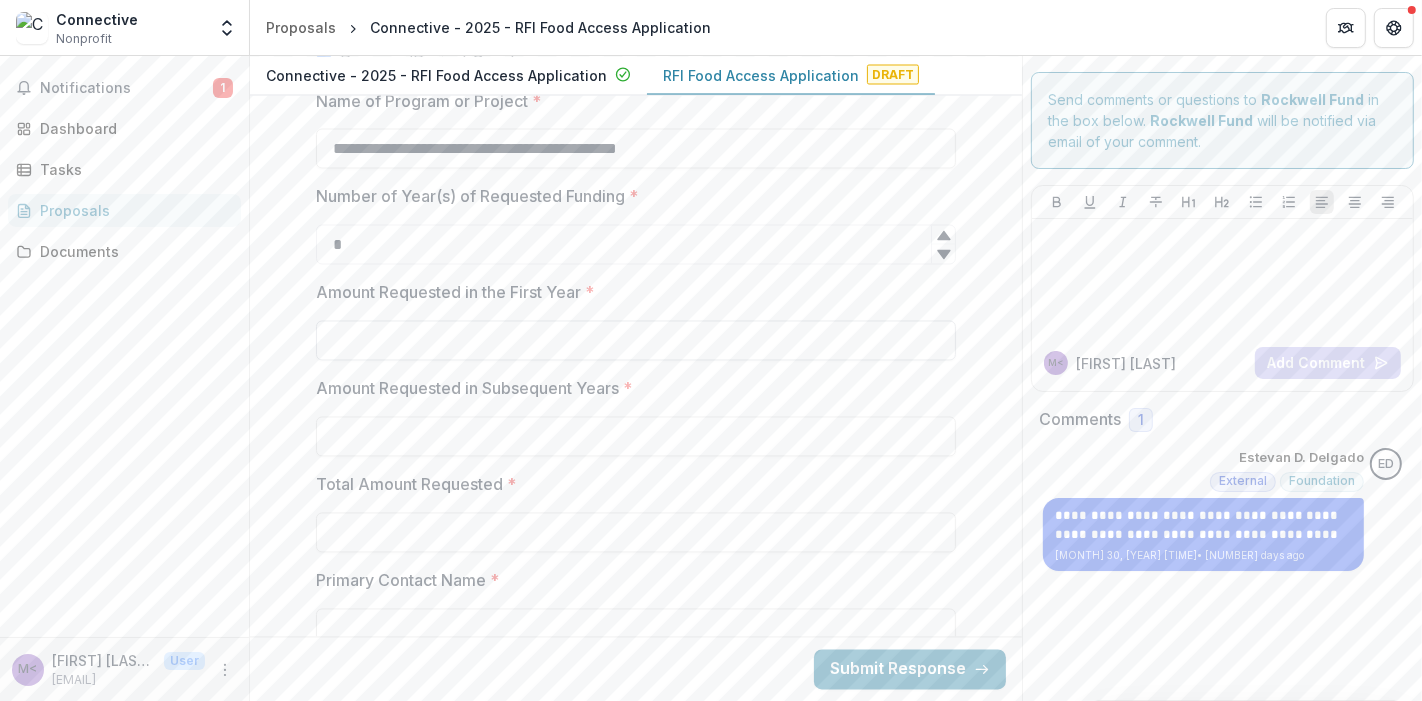type on "*" 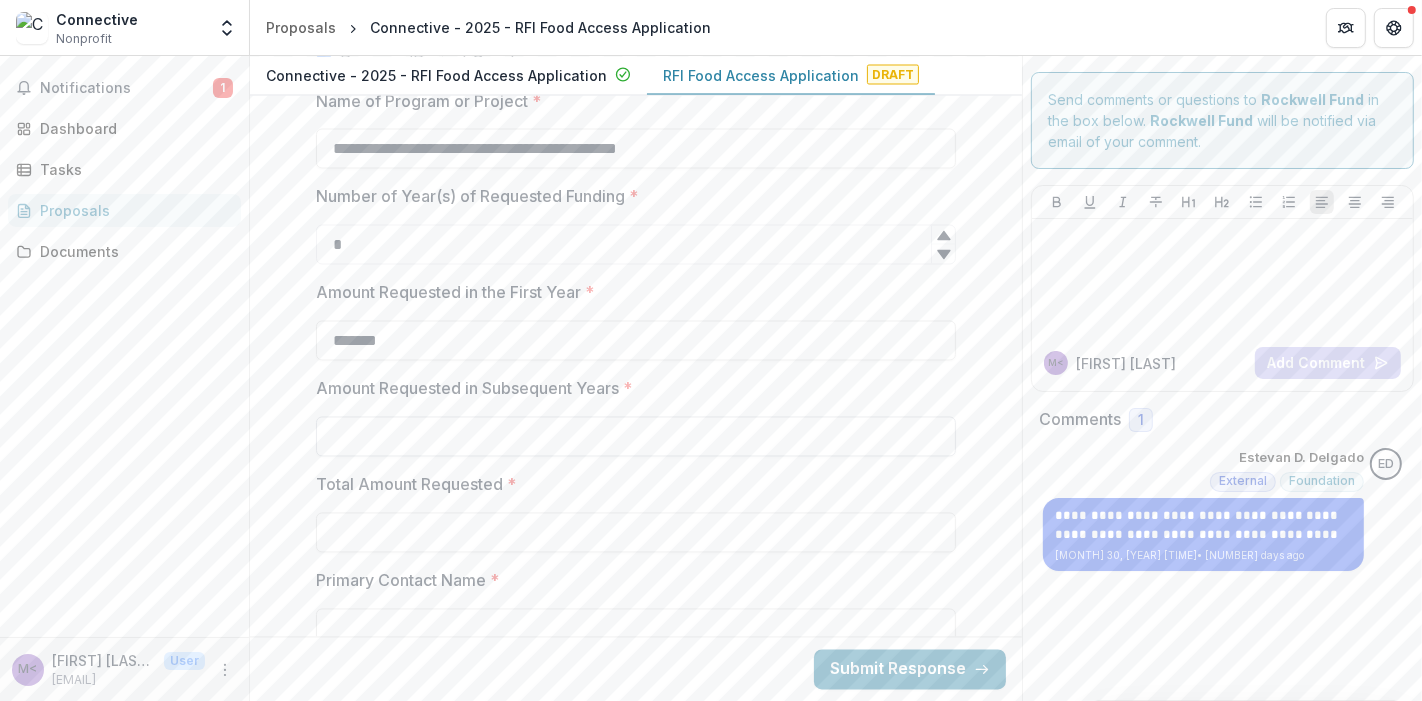type on "*******" 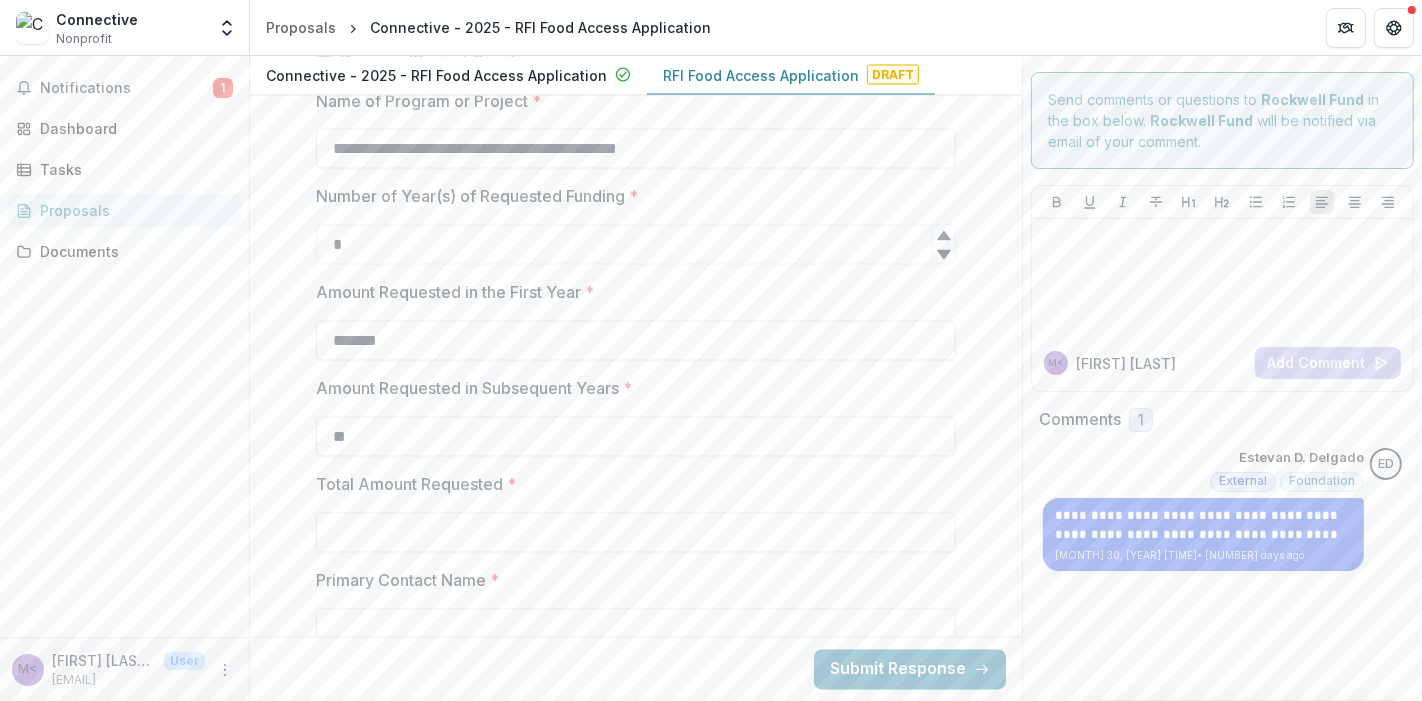 type on "**" 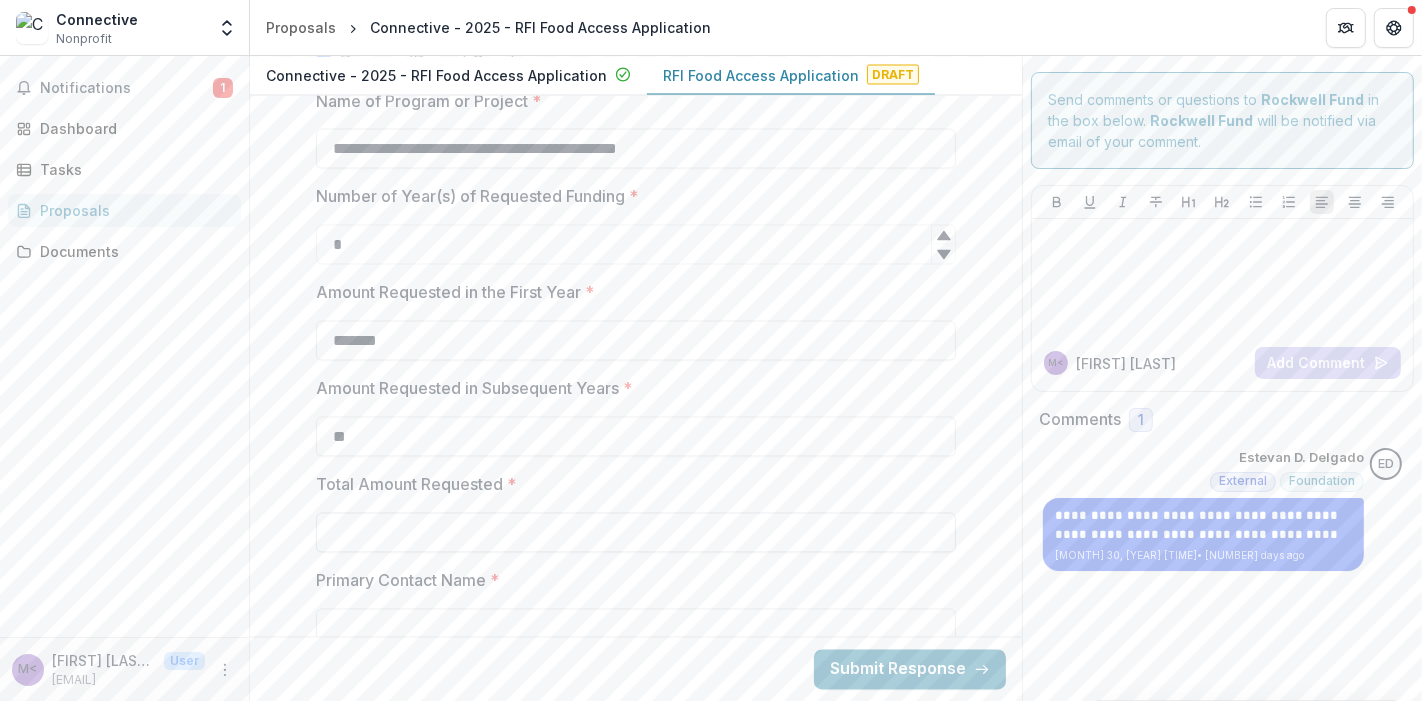 click on "Total Amount Requested *" at bounding box center [636, 533] 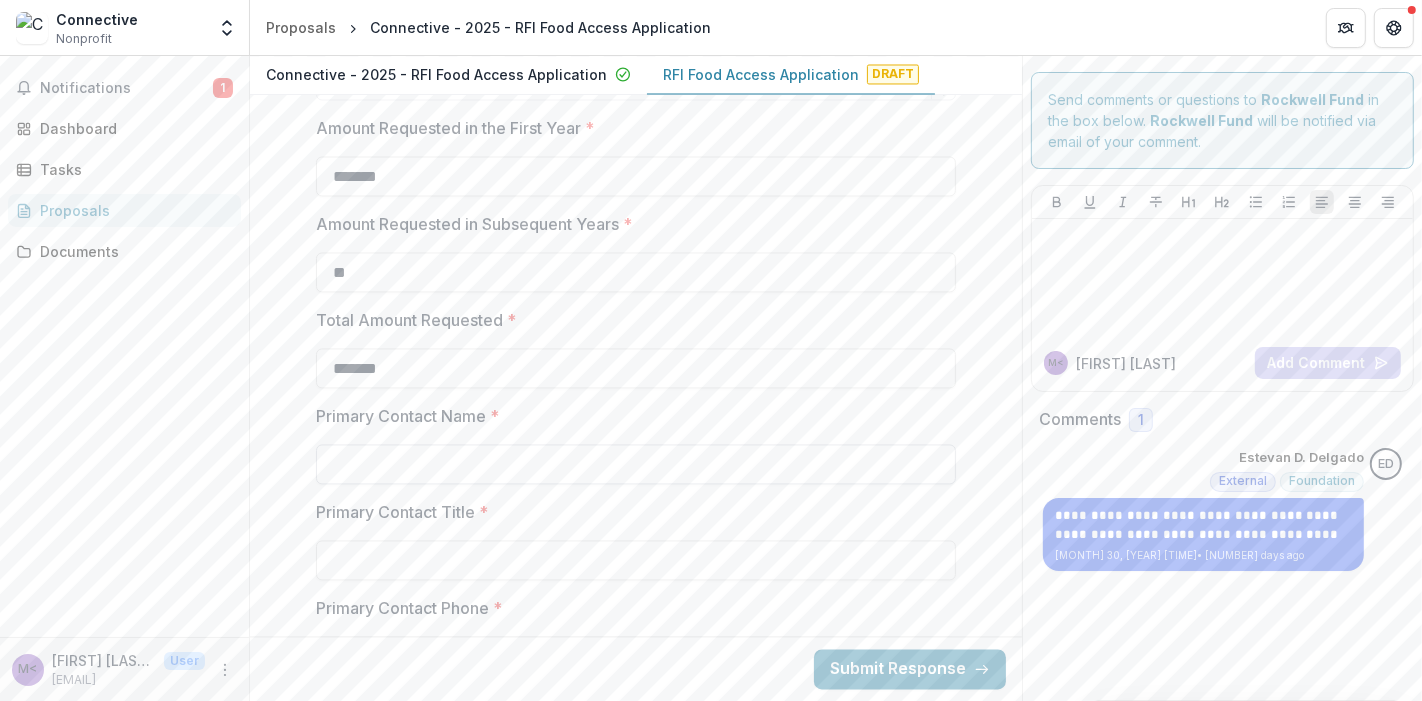 scroll, scrollTop: 3333, scrollLeft: 0, axis: vertical 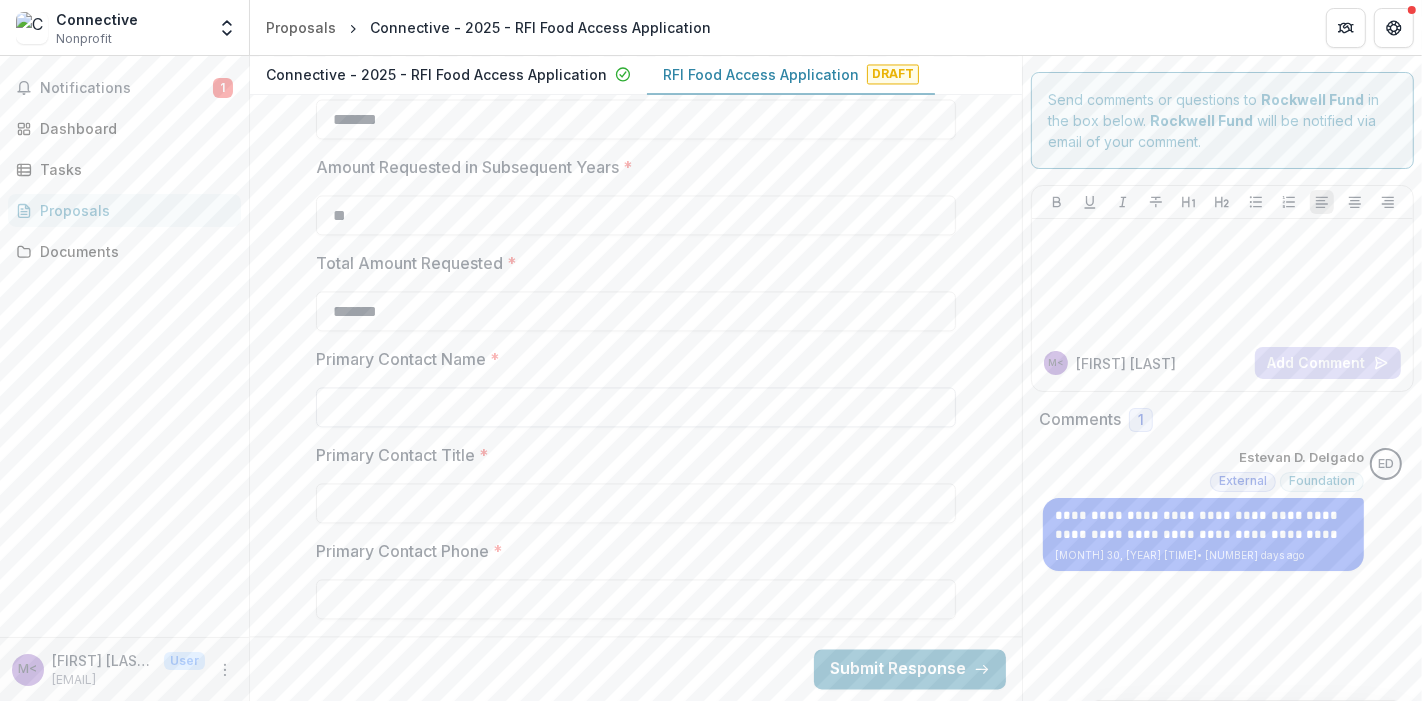 type on "*******" 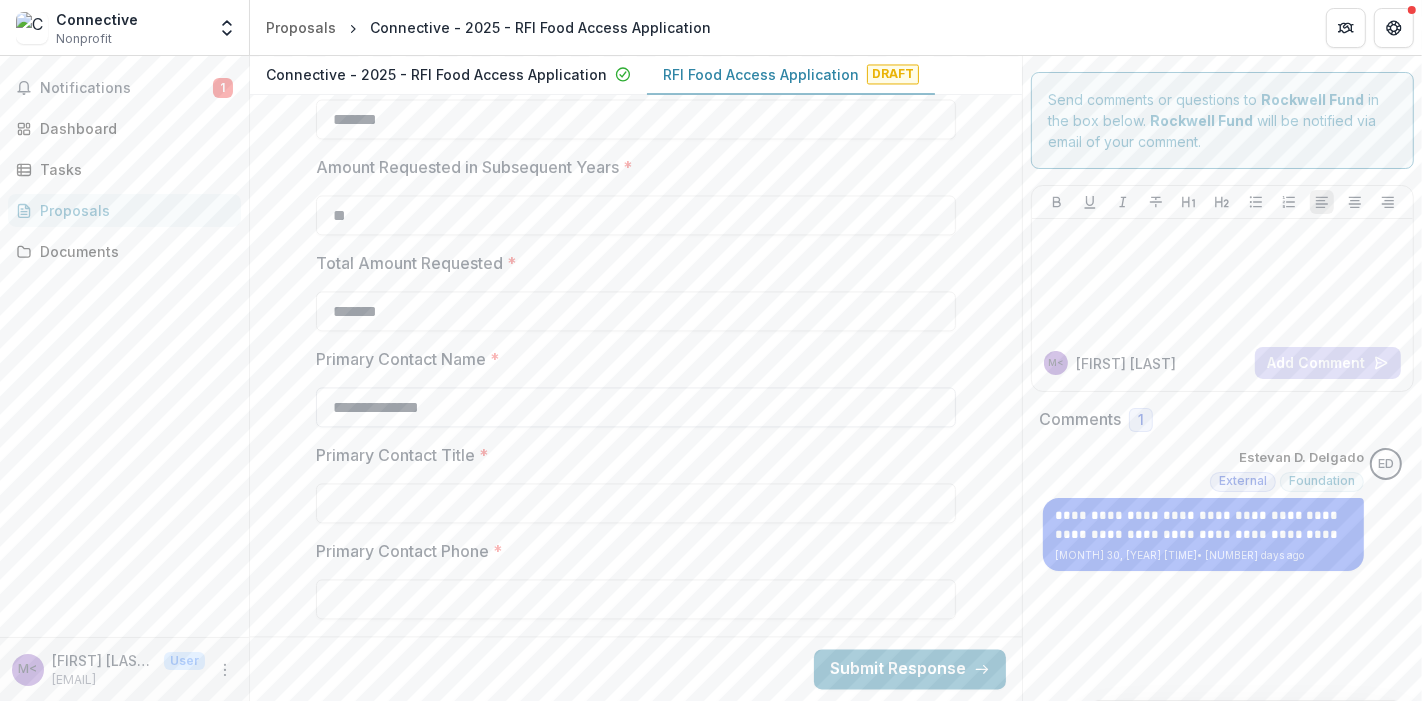 type on "**********" 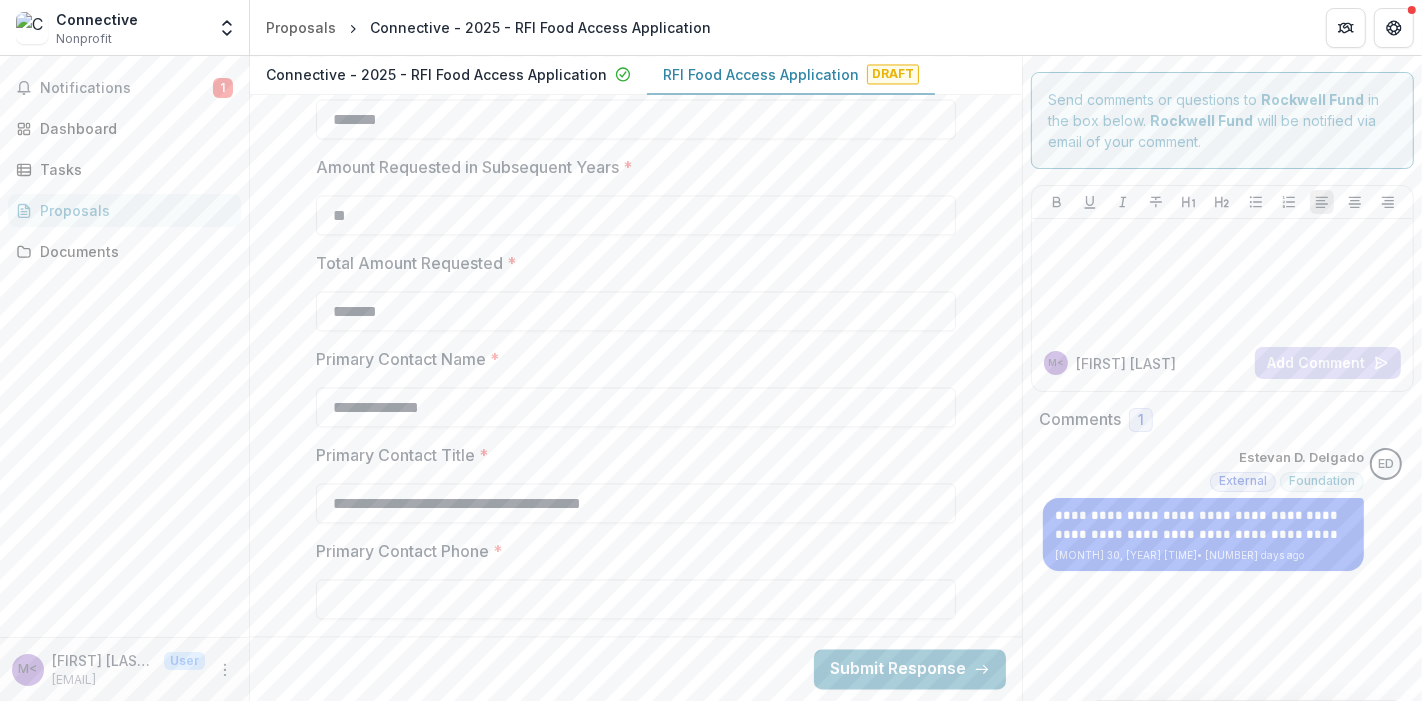 type on "**********" 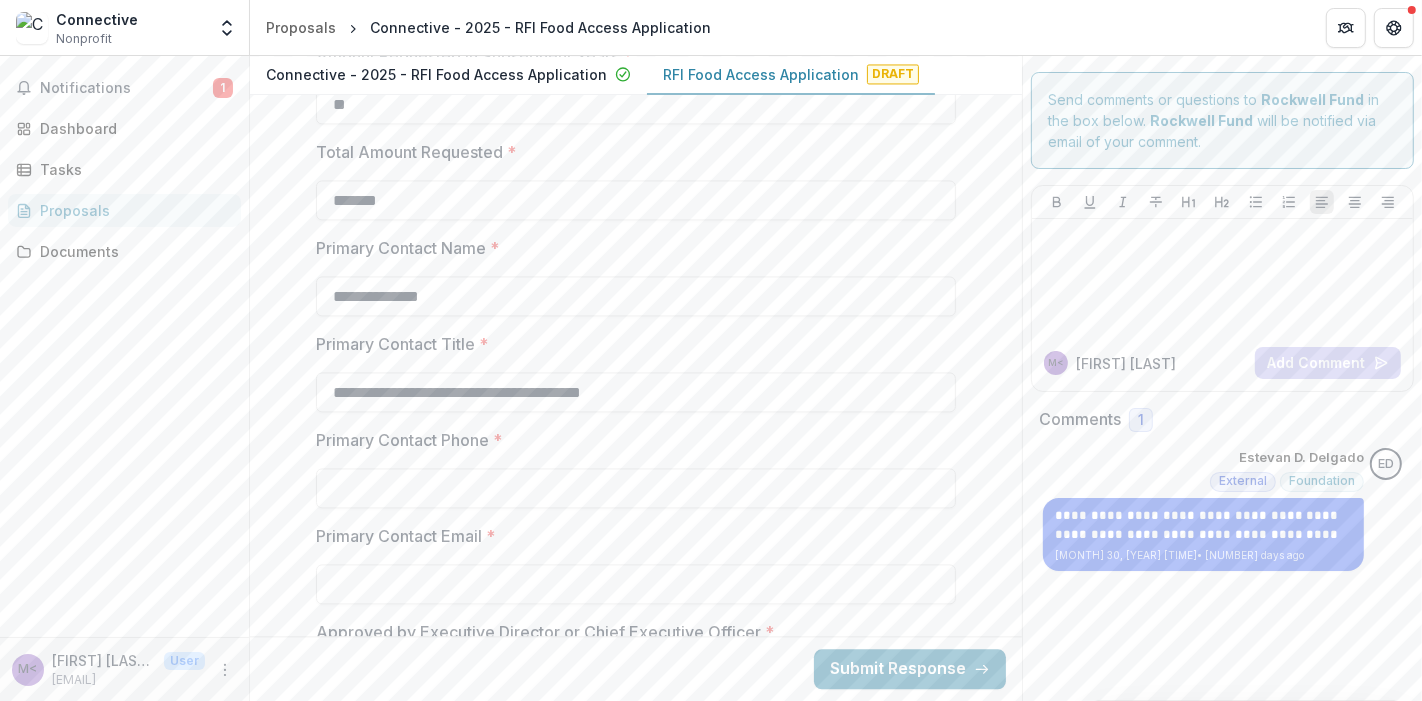 scroll, scrollTop: 3555, scrollLeft: 0, axis: vertical 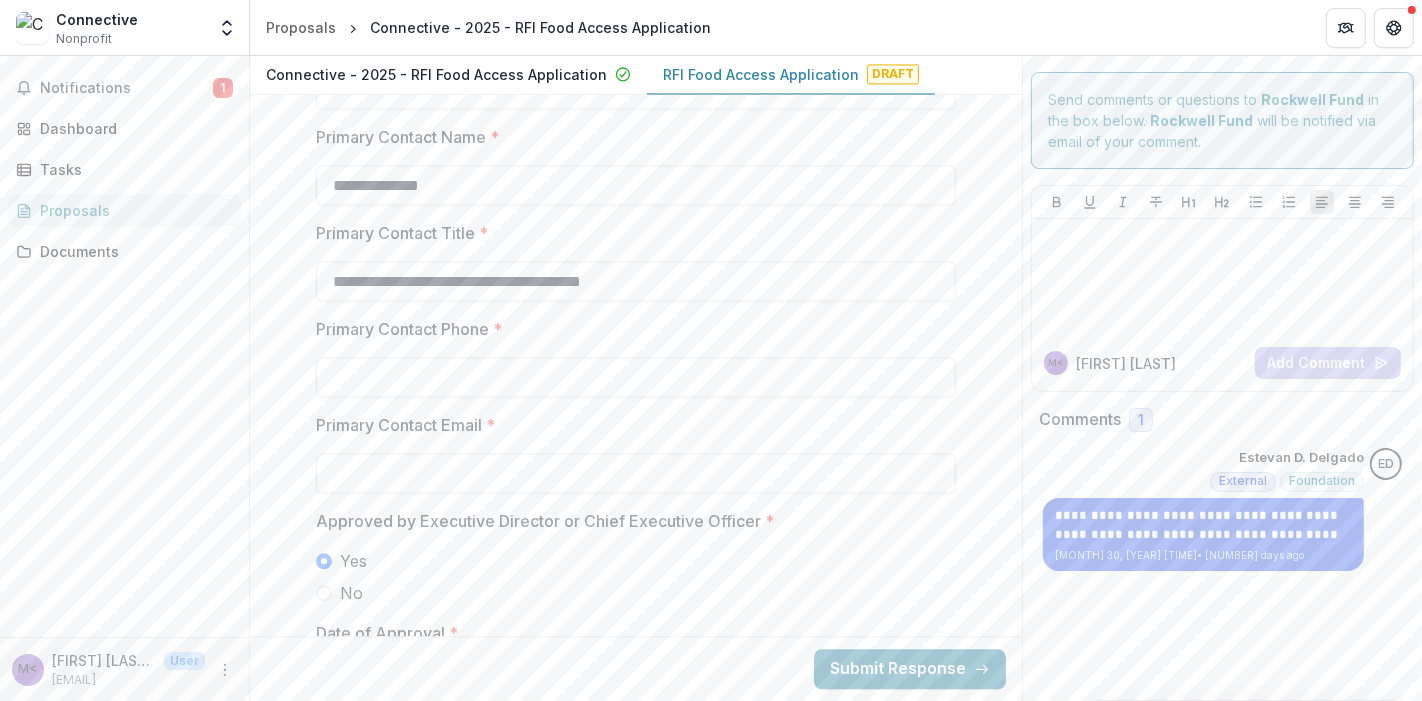 click on "Primary Contact Phone *" at bounding box center (636, 377) 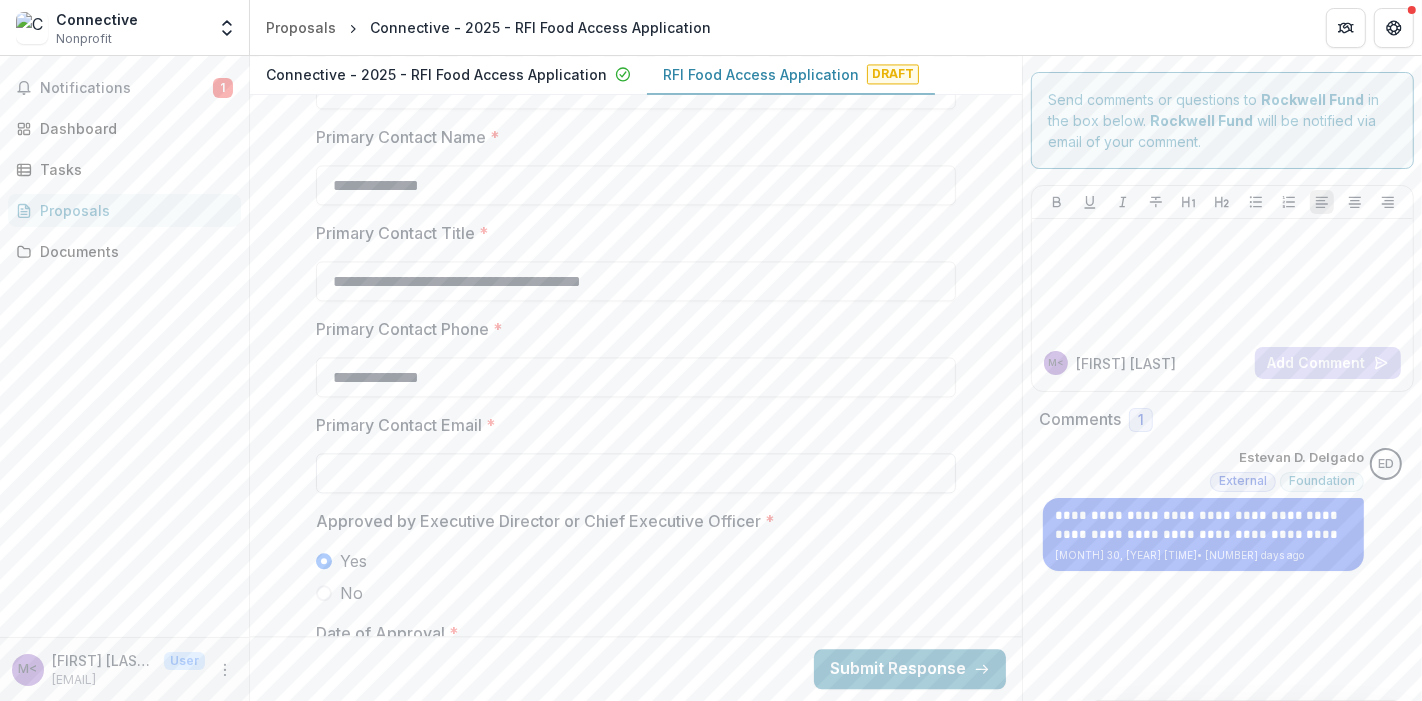 type on "**********" 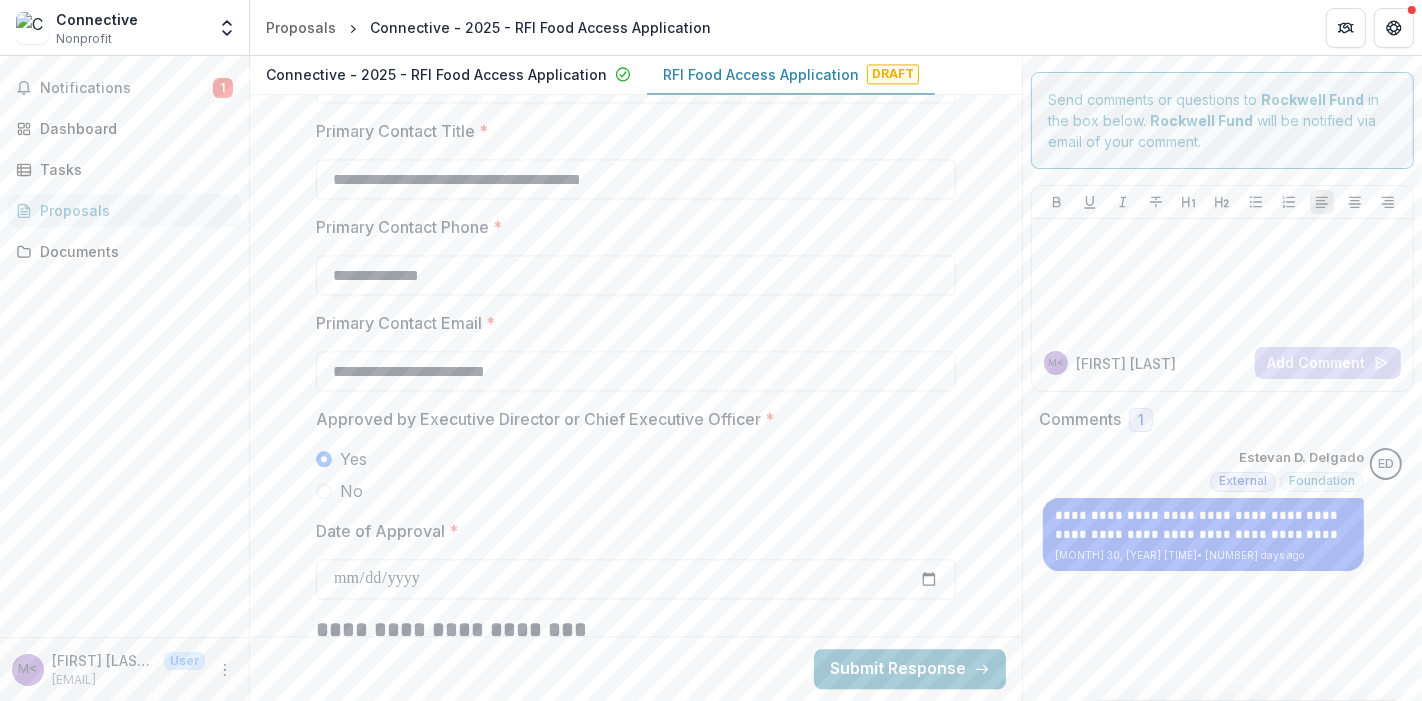 scroll, scrollTop: 3777, scrollLeft: 0, axis: vertical 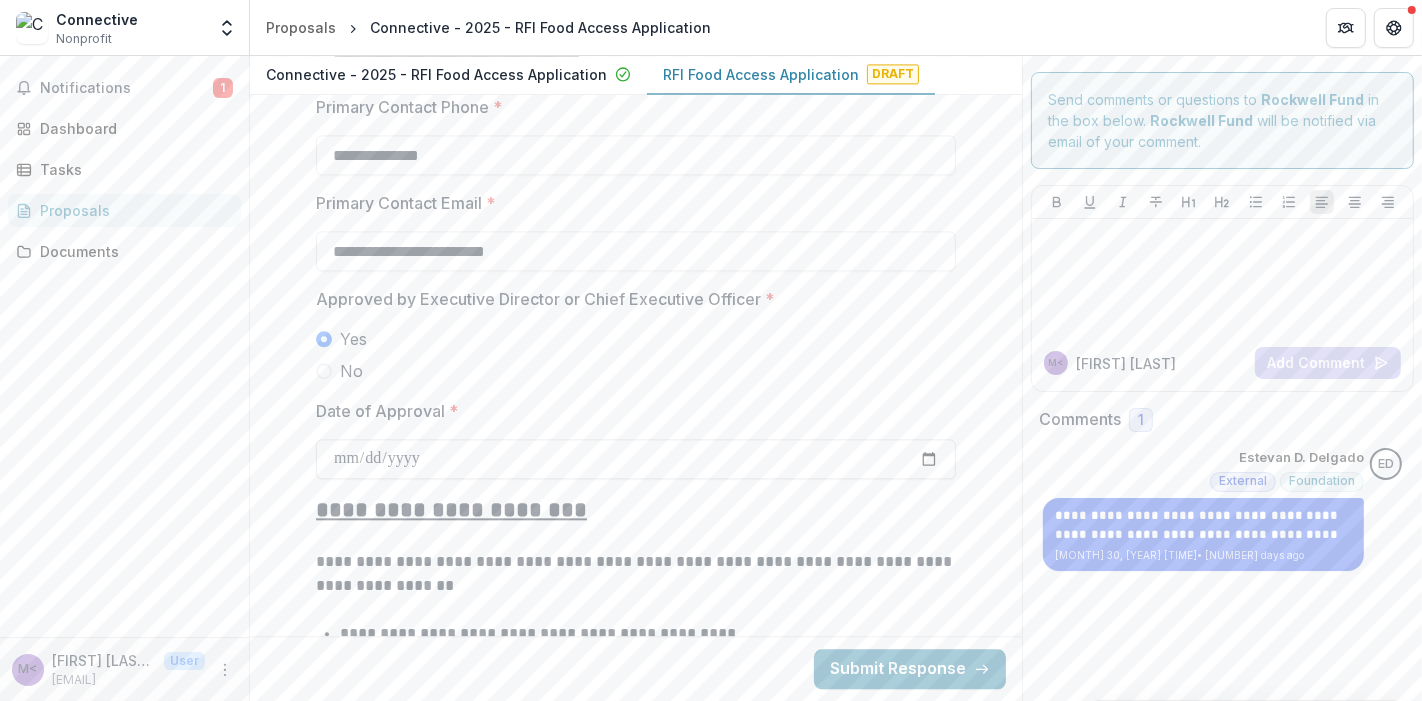 type on "**********" 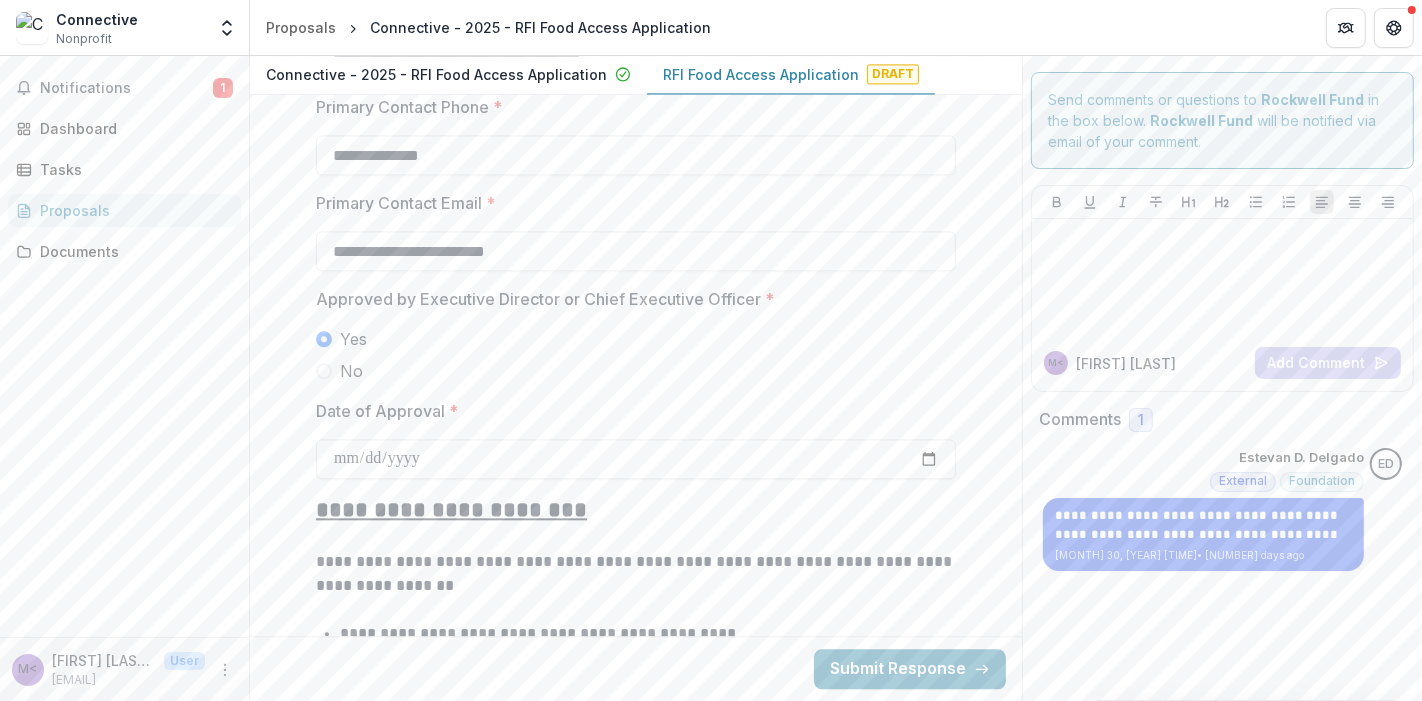 type on "**********" 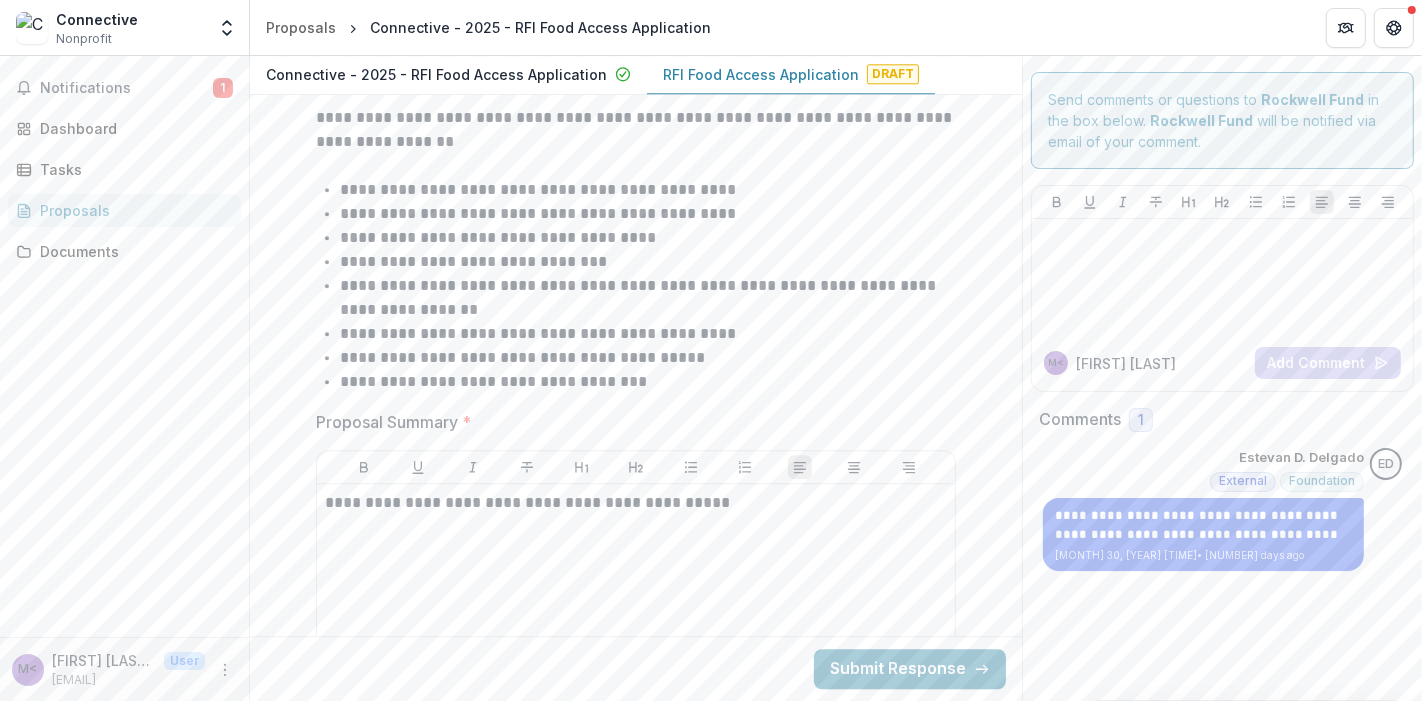 scroll, scrollTop: 4222, scrollLeft: 0, axis: vertical 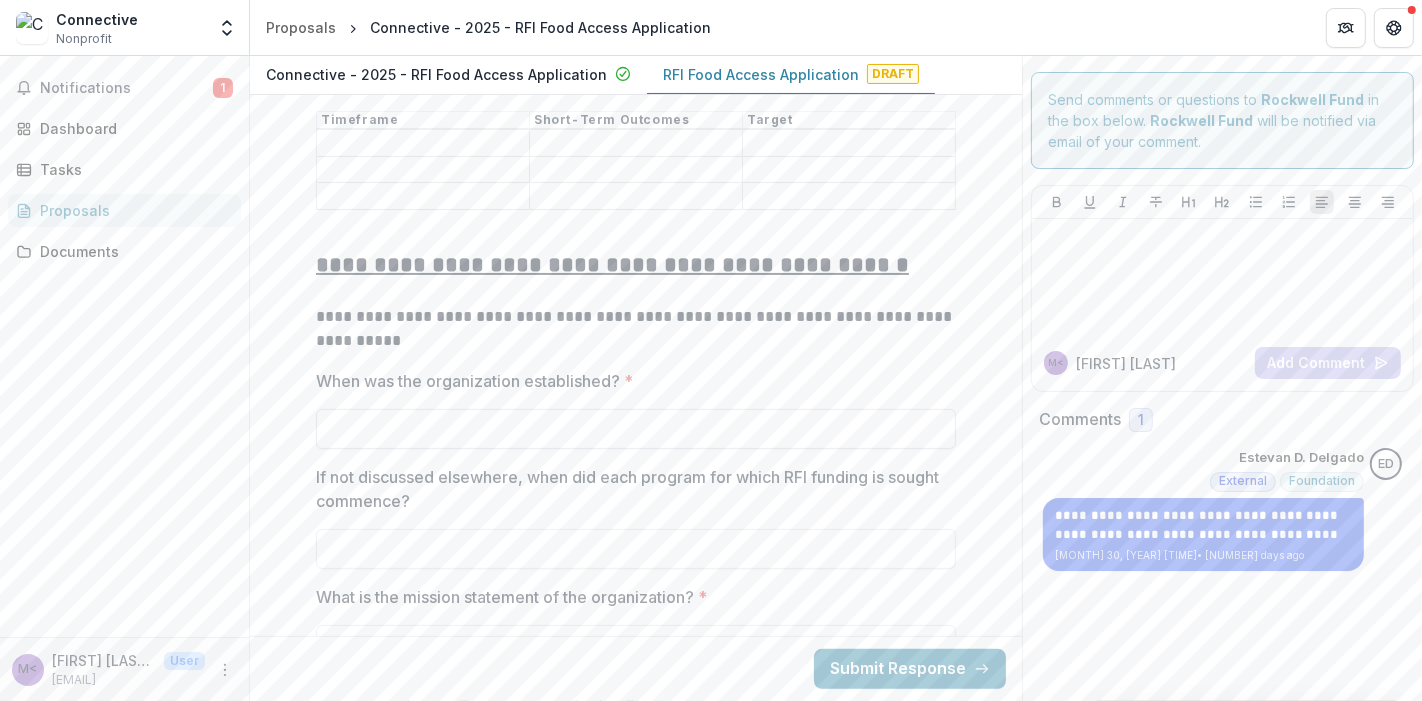 click on "When was the organization established? *" at bounding box center [636, 429] 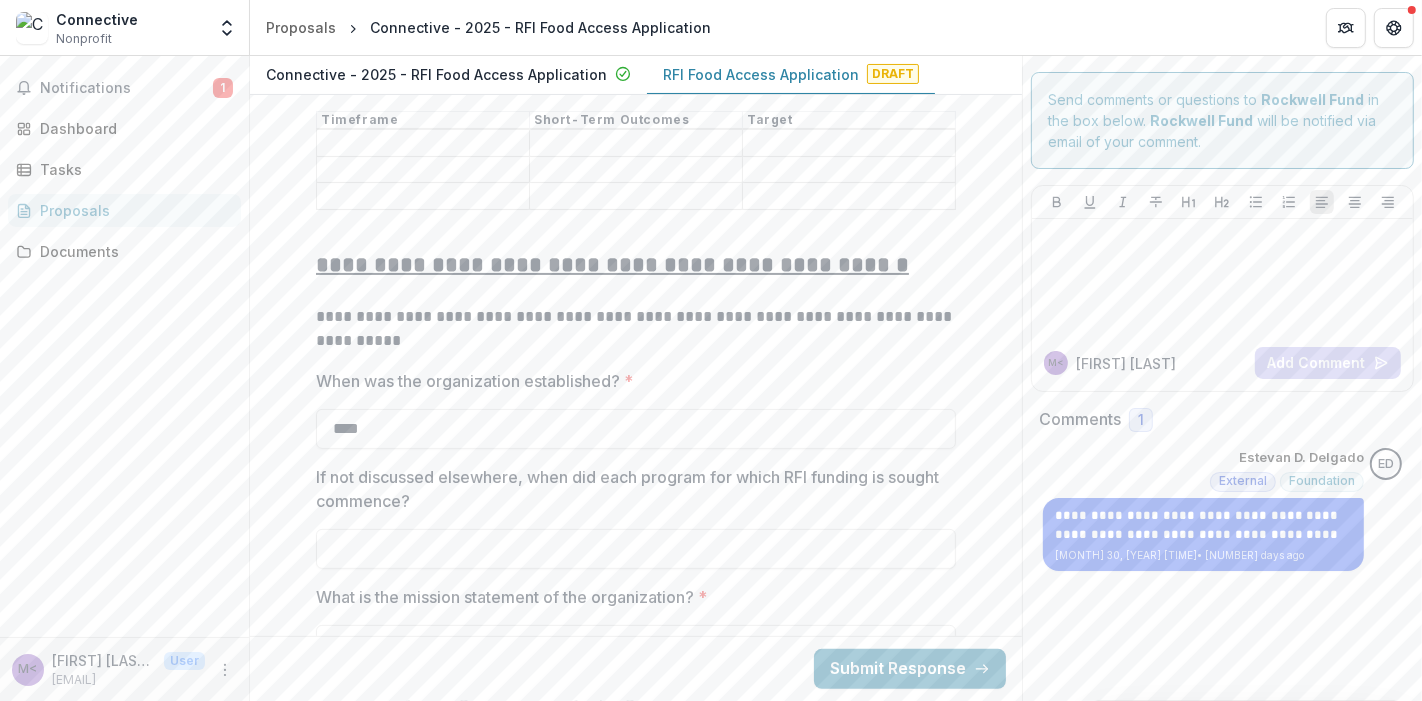 type on "****" 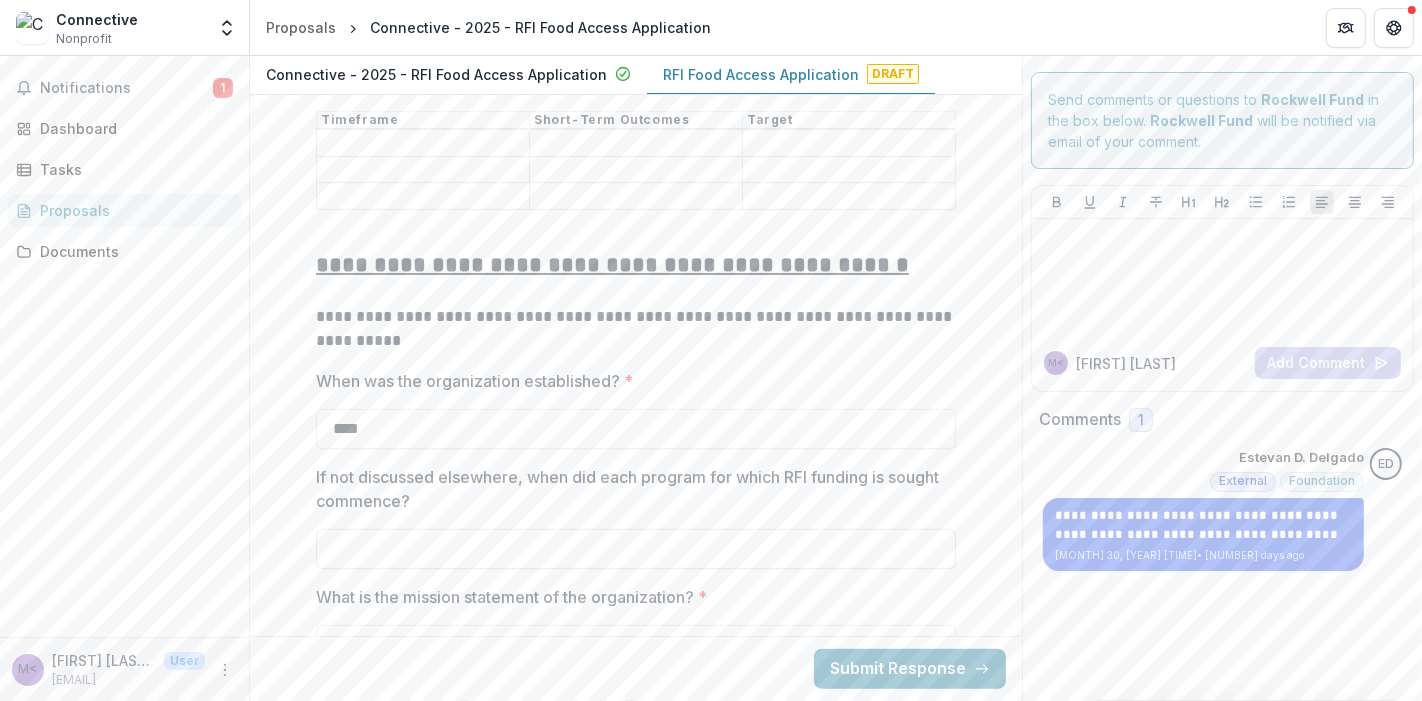 click on "If not discussed elsewhere, when did each program for which RFI funding is sought commence?" at bounding box center (636, 549) 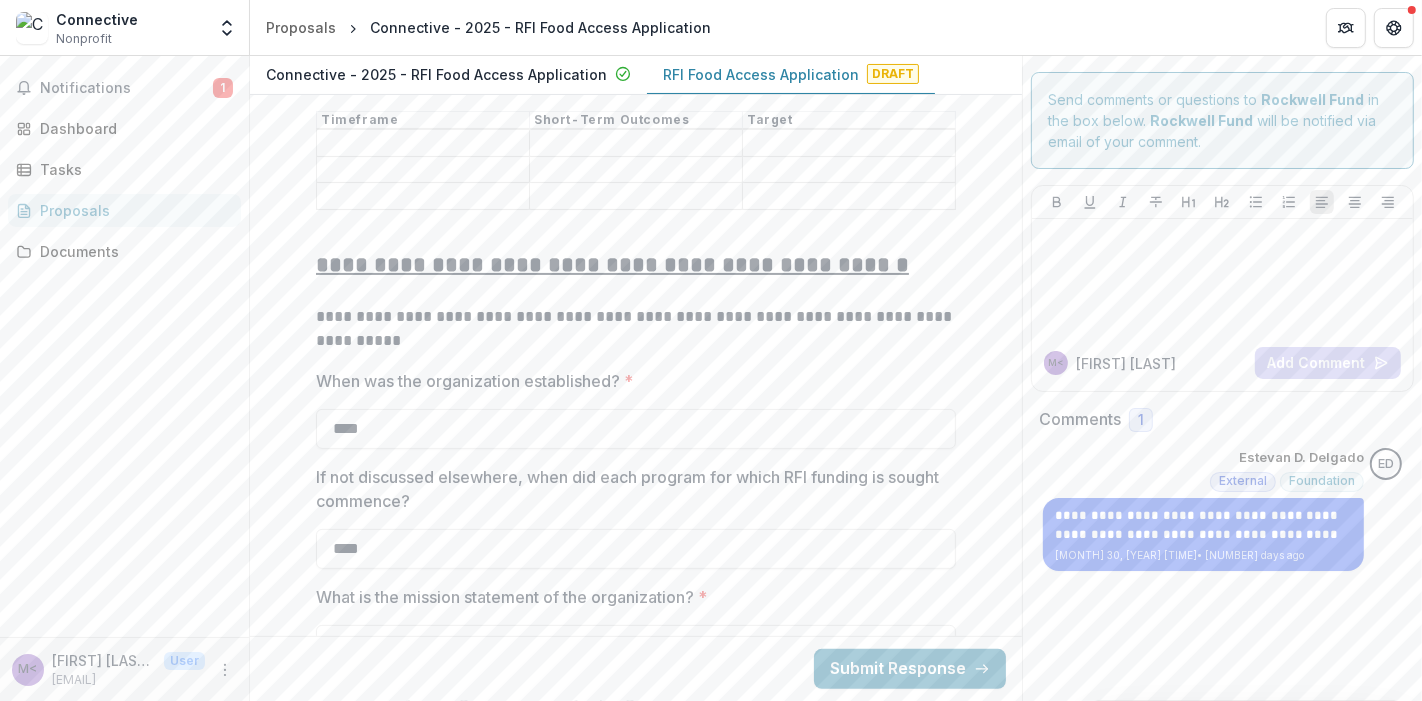 type on "****" 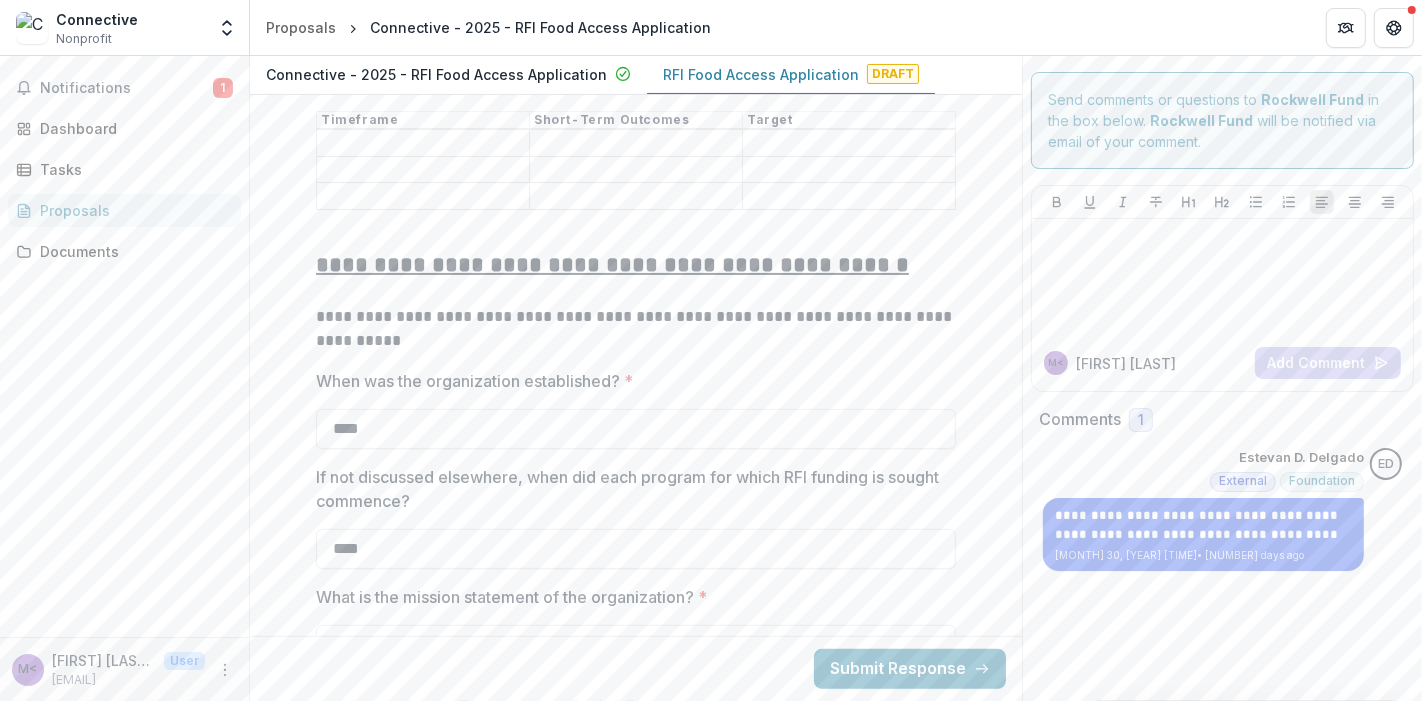 scroll, scrollTop: 6888, scrollLeft: 0, axis: vertical 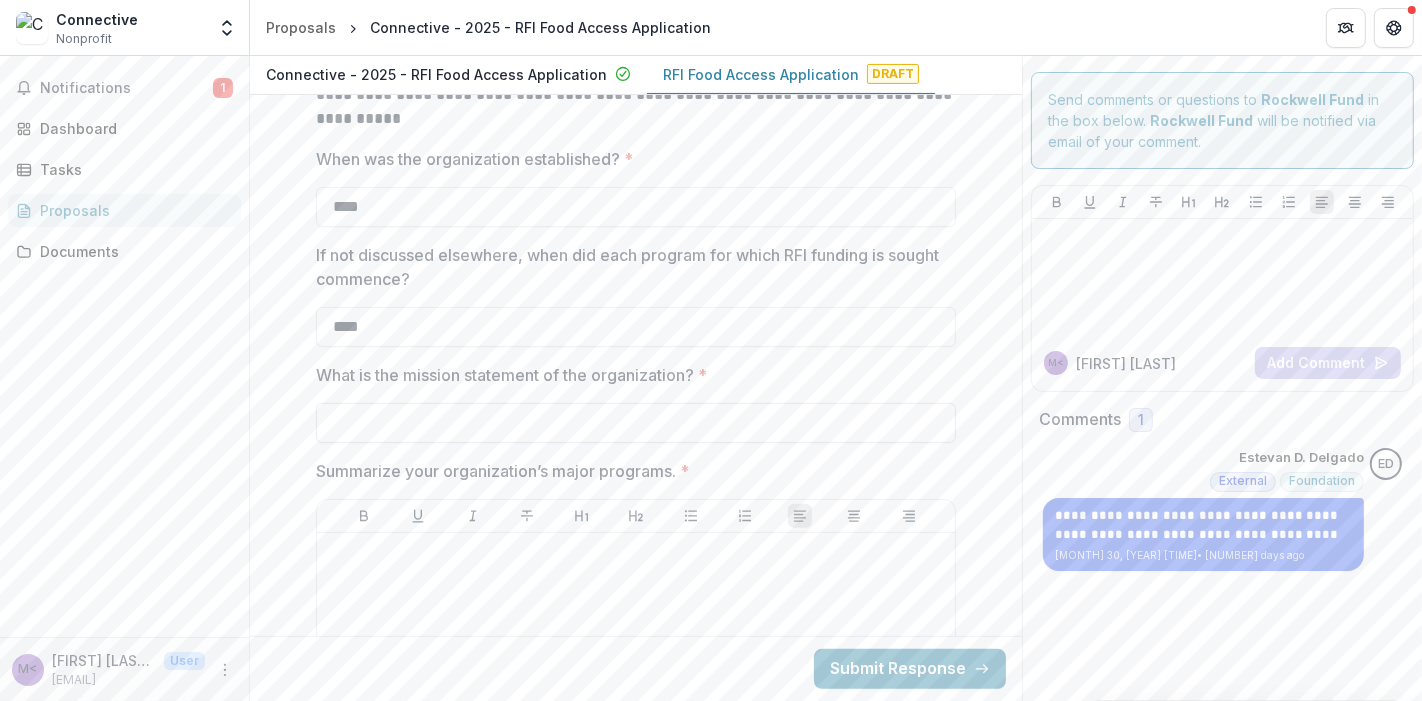 click on "What is the mission statement of the organization? *" at bounding box center (636, 423) 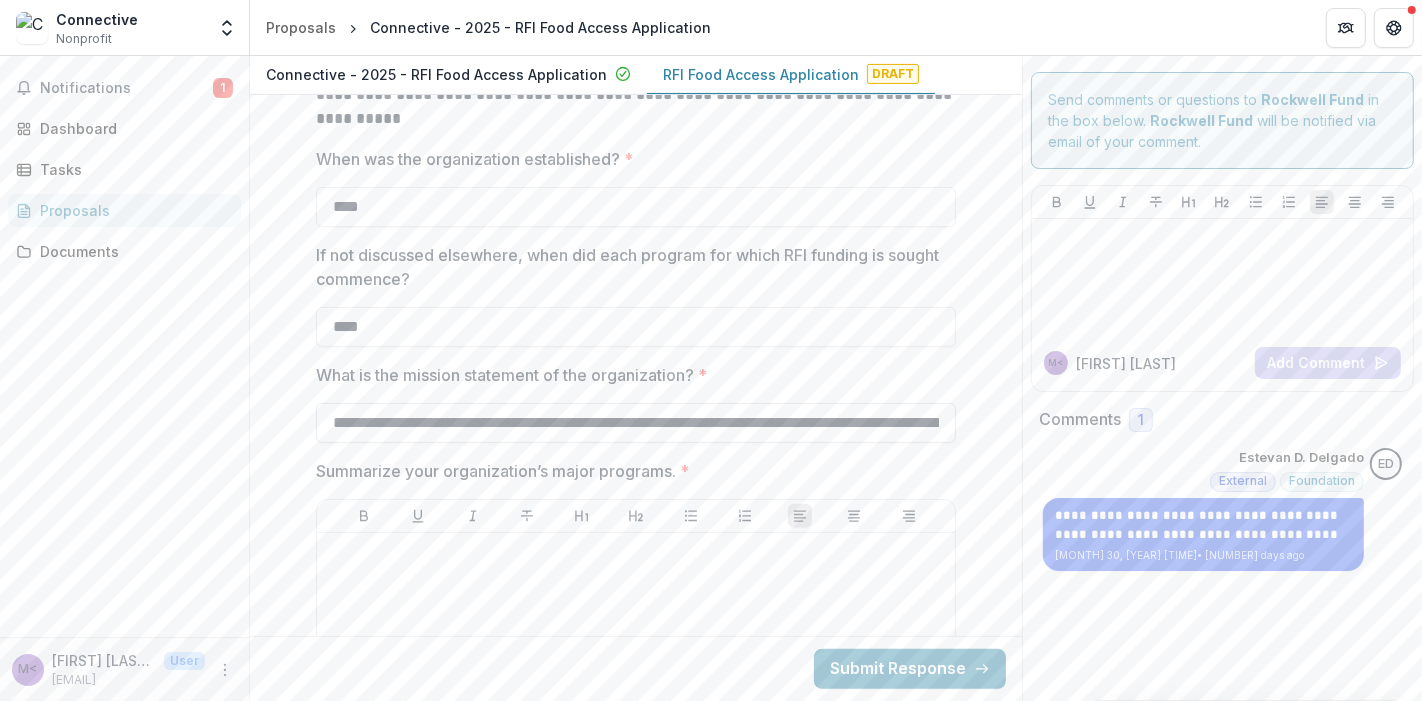 scroll, scrollTop: 0, scrollLeft: 3057, axis: horizontal 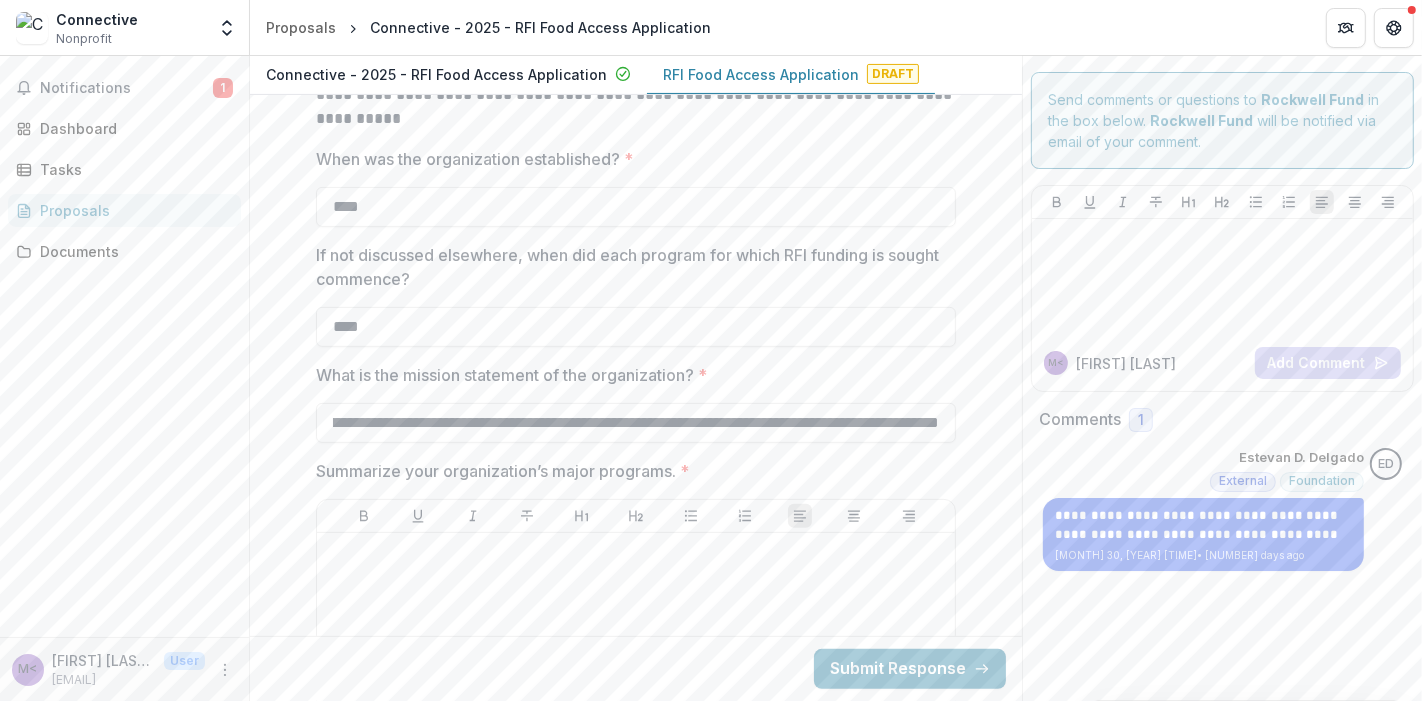 type on "**********" 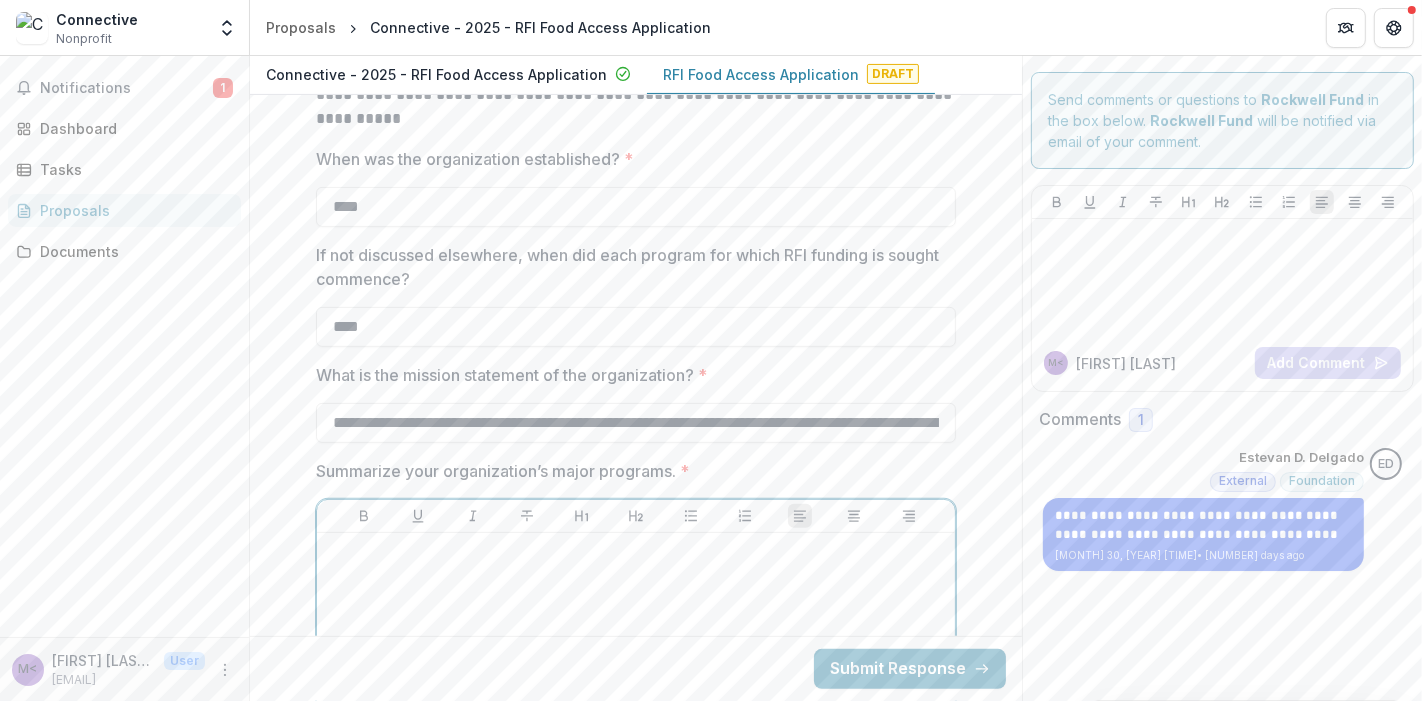 click at bounding box center [636, 691] 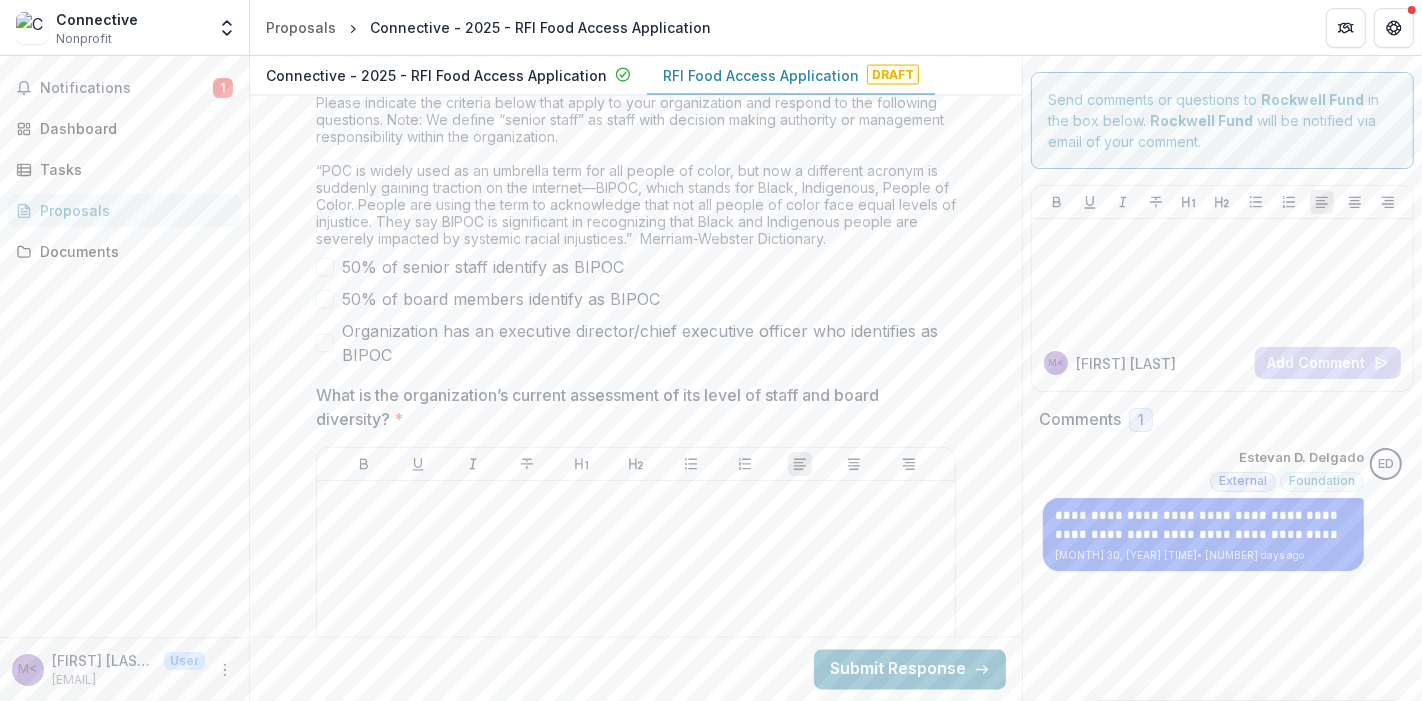 scroll, scrollTop: 8737, scrollLeft: 0, axis: vertical 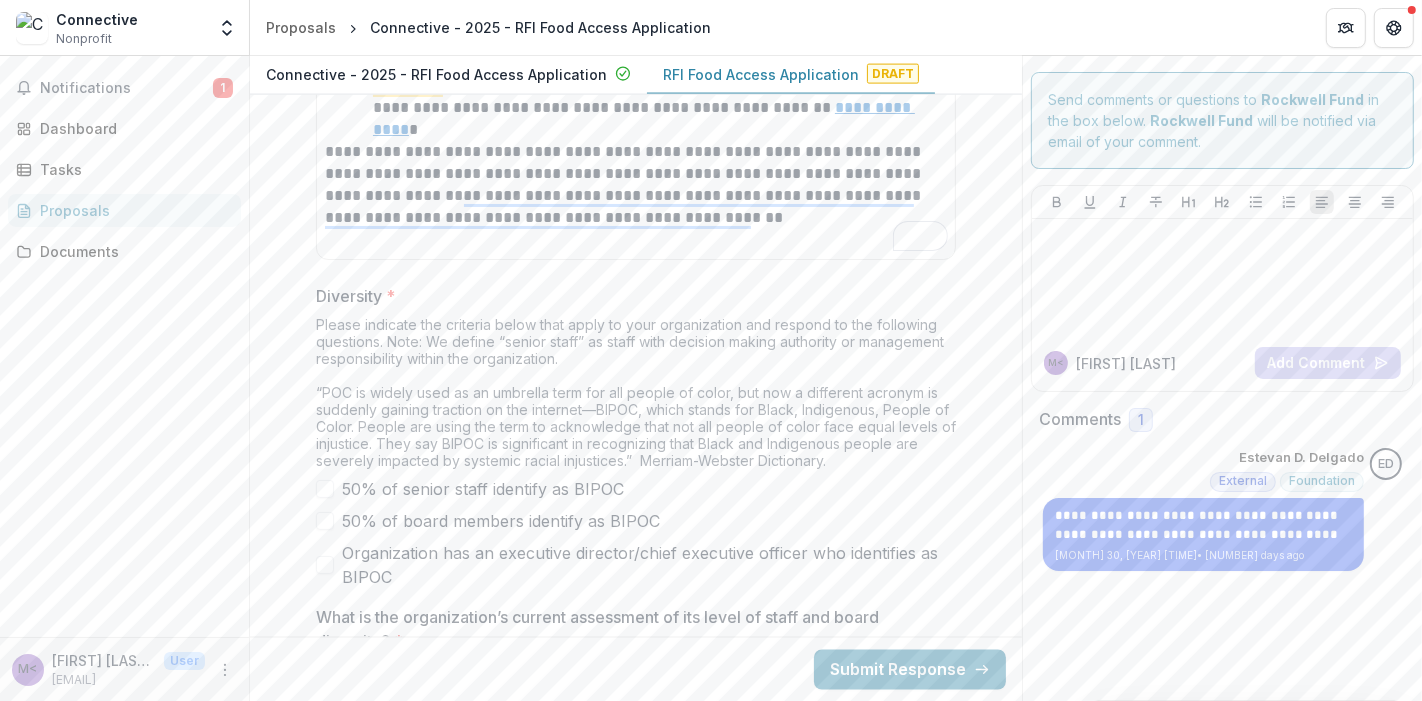 click at bounding box center (325, 489) 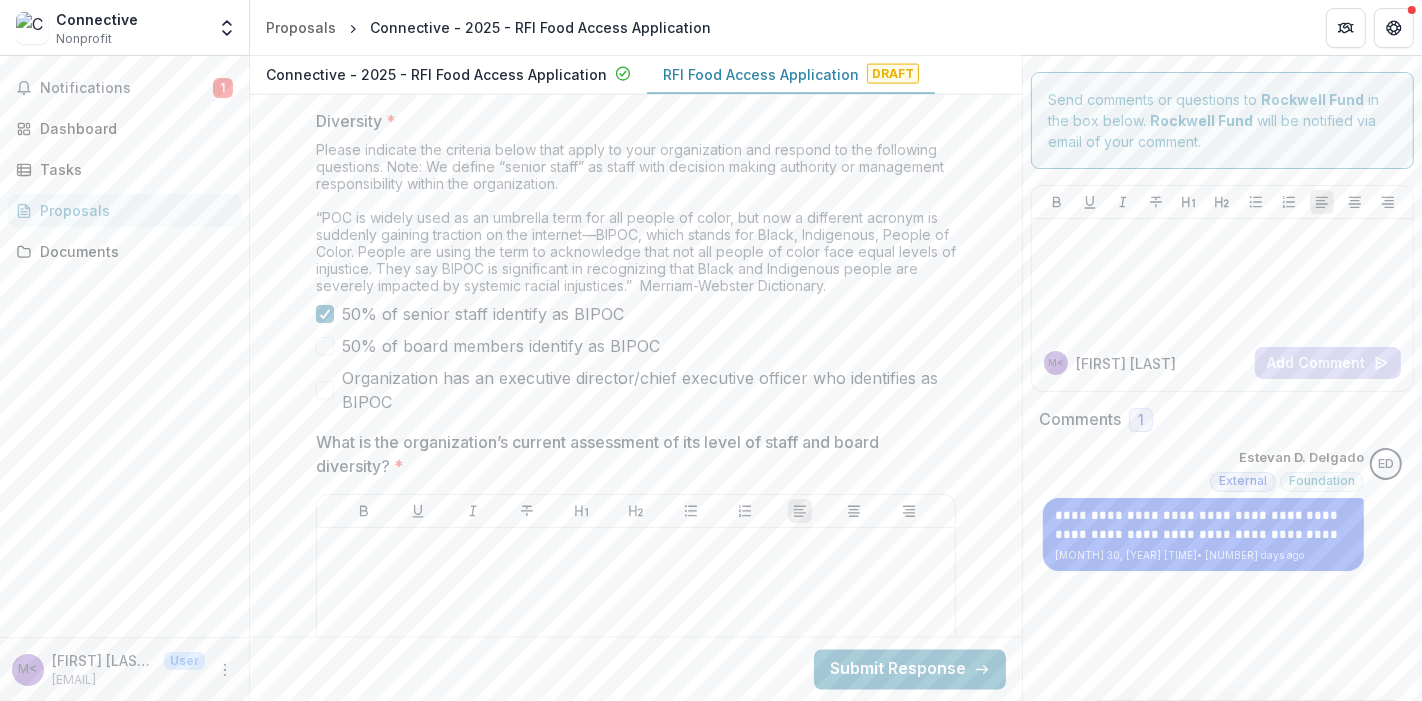 scroll, scrollTop: 9181, scrollLeft: 0, axis: vertical 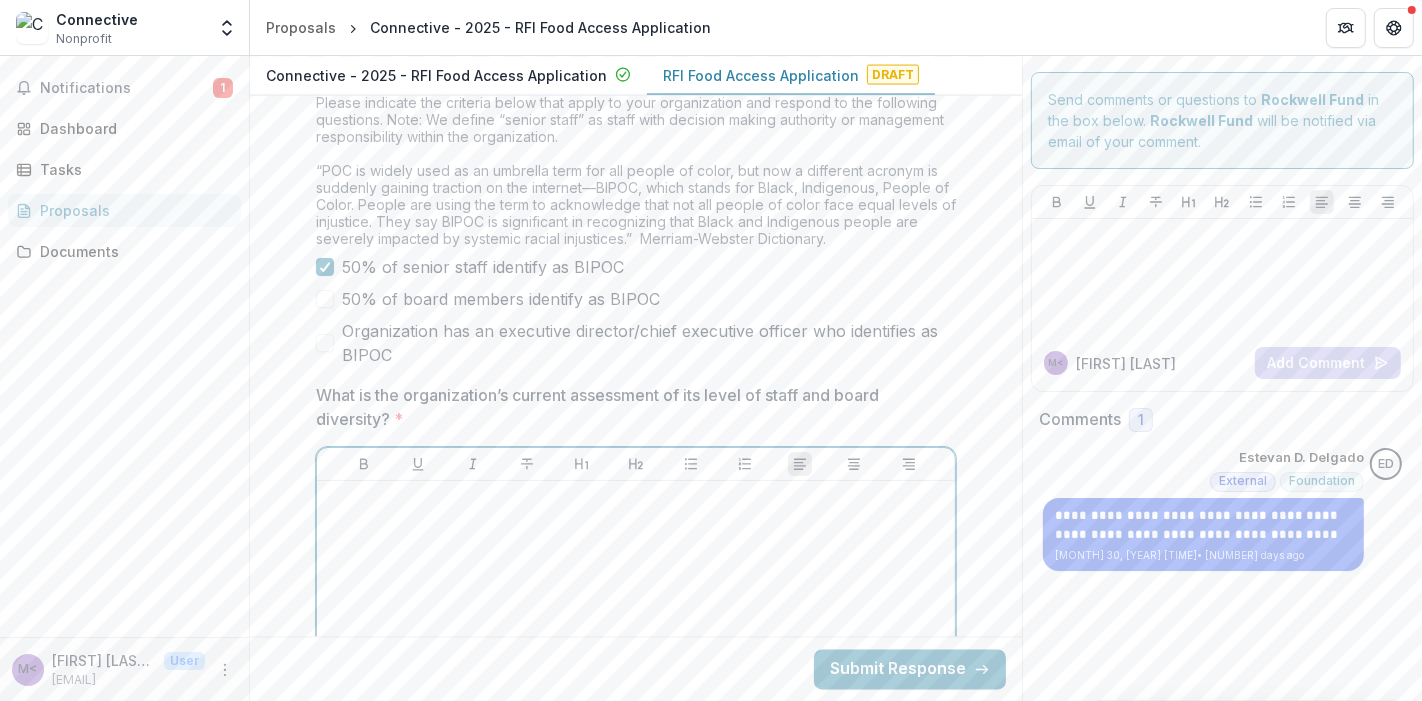 click at bounding box center (636, 639) 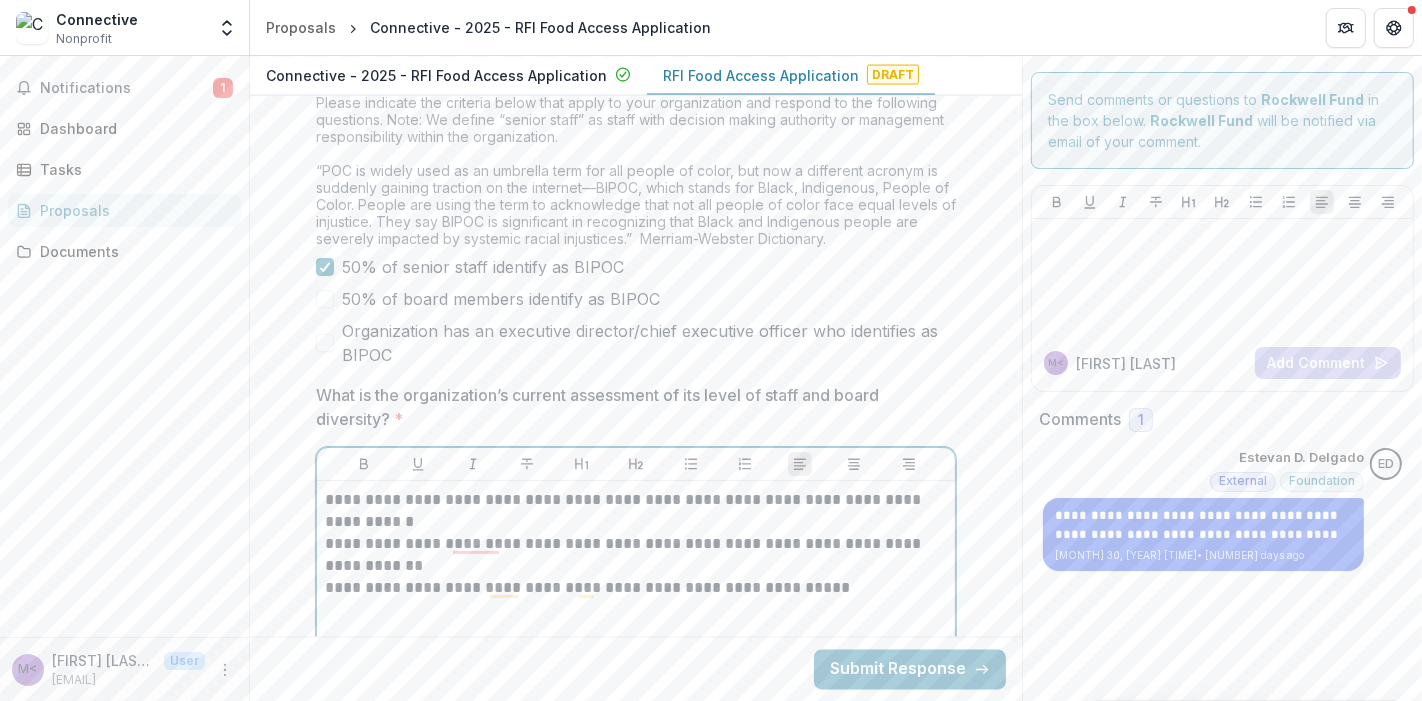 click on "**********" at bounding box center [636, 511] 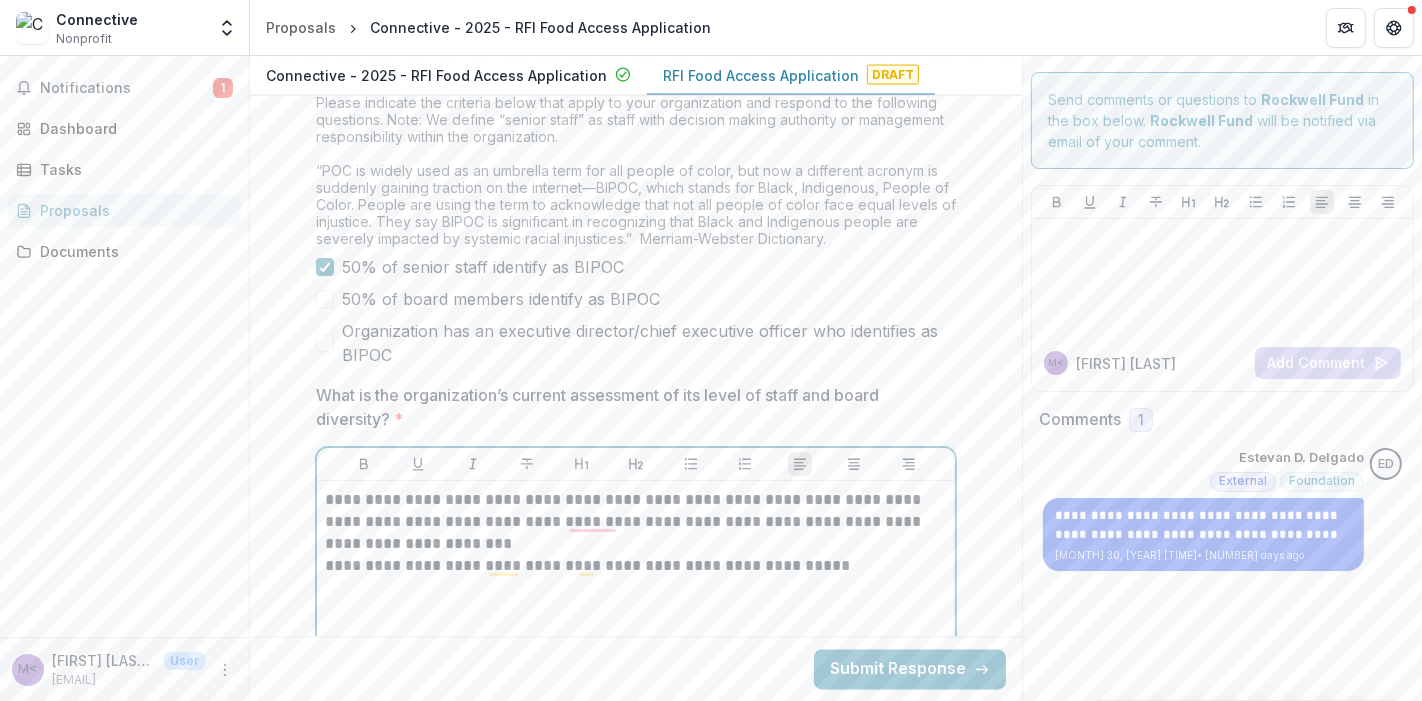 type 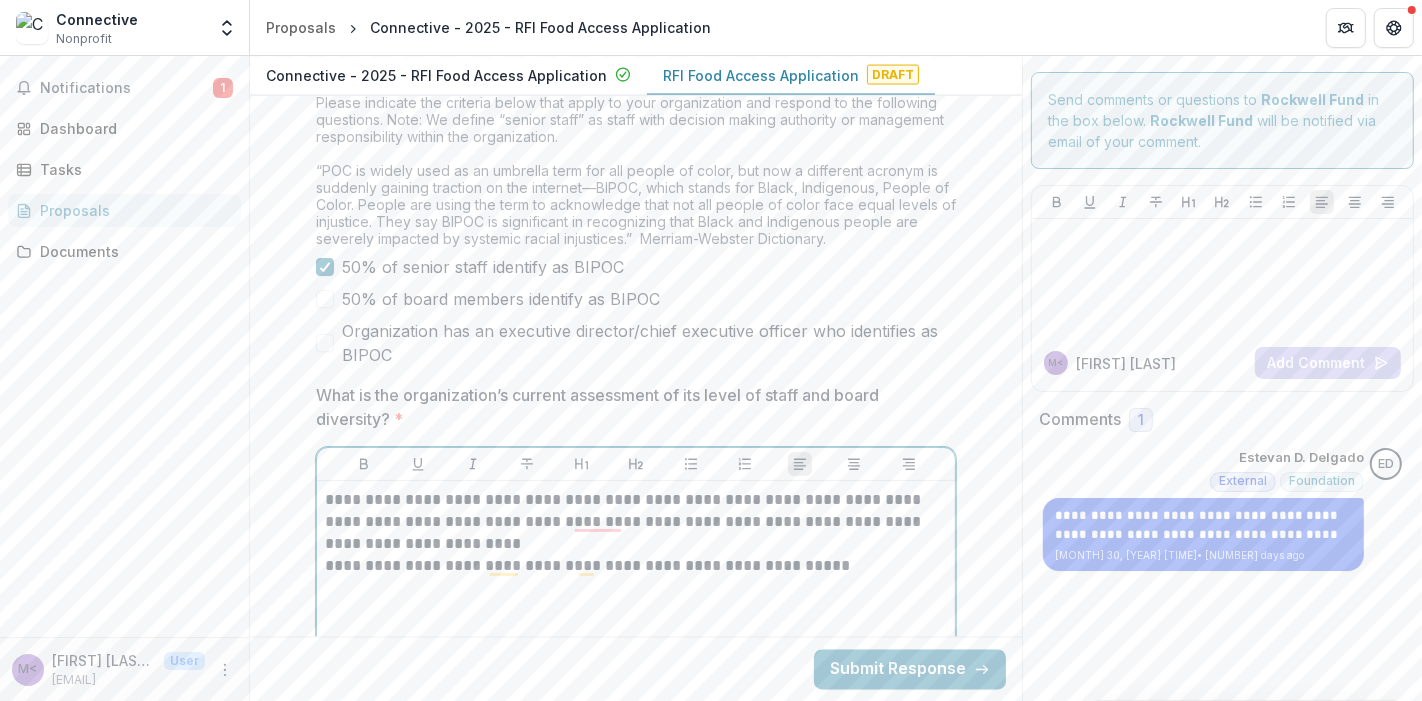 click on "**********" at bounding box center [636, 522] 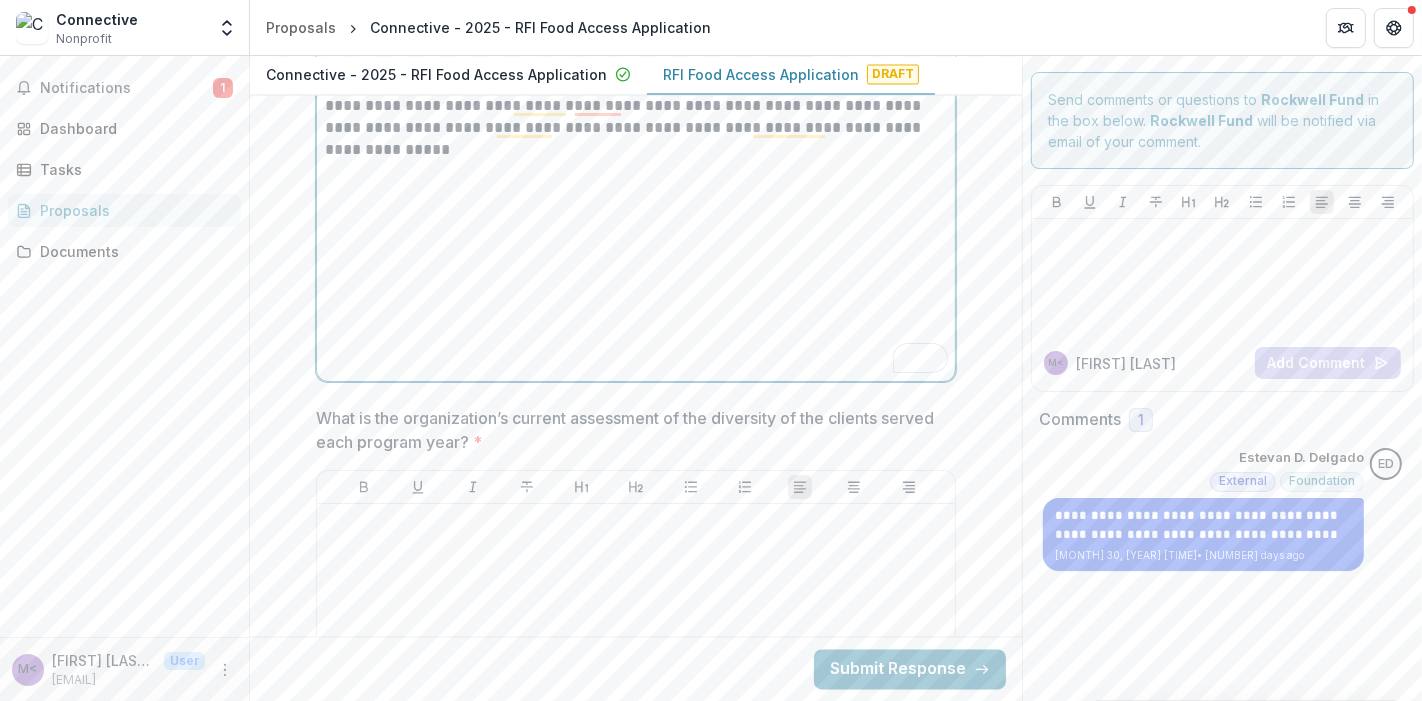 scroll, scrollTop: 9625, scrollLeft: 0, axis: vertical 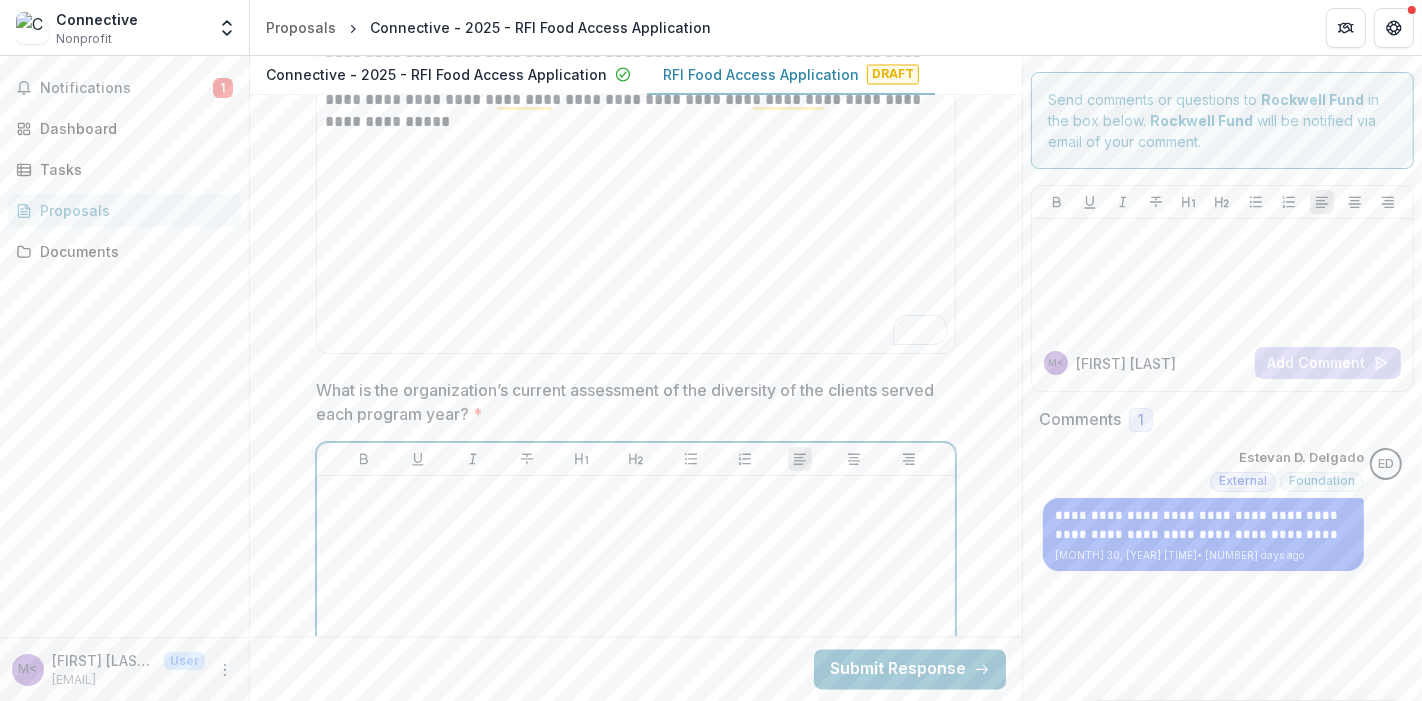 click at bounding box center [636, 634] 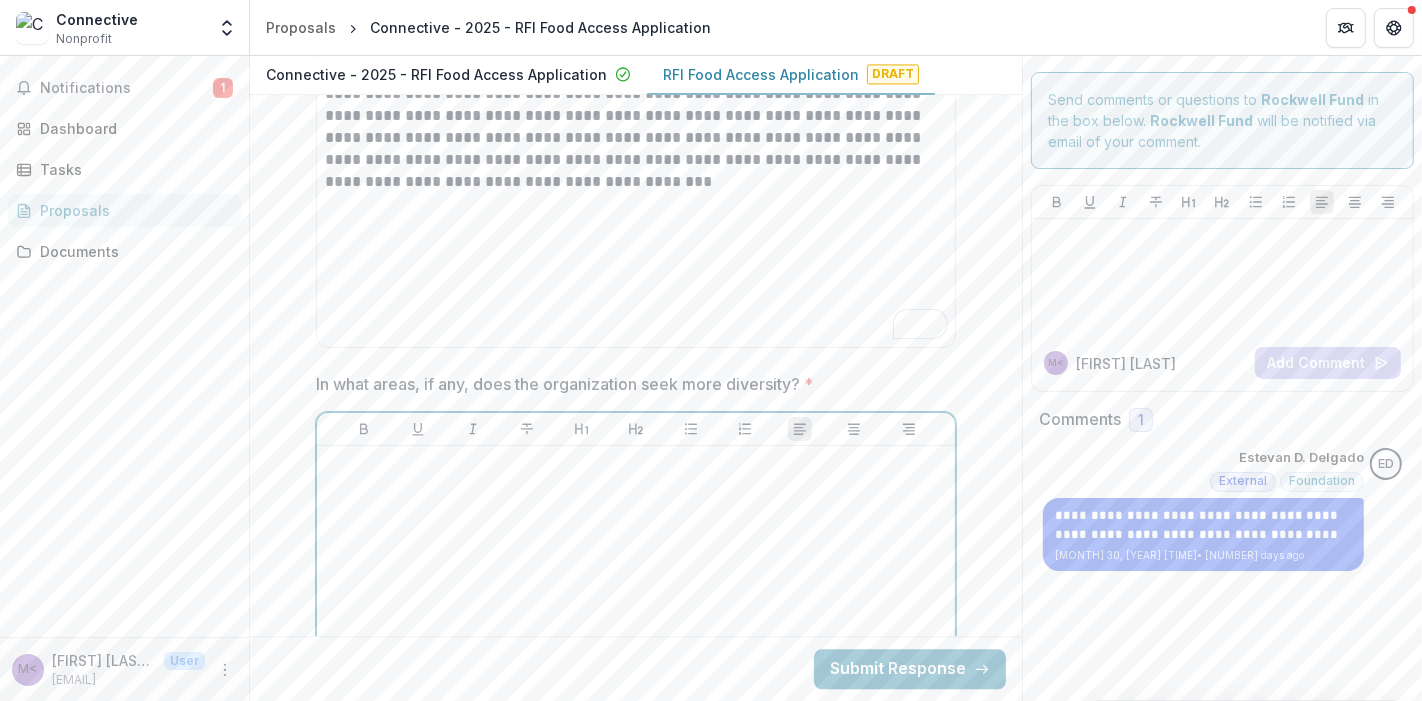 click at bounding box center [636, 604] 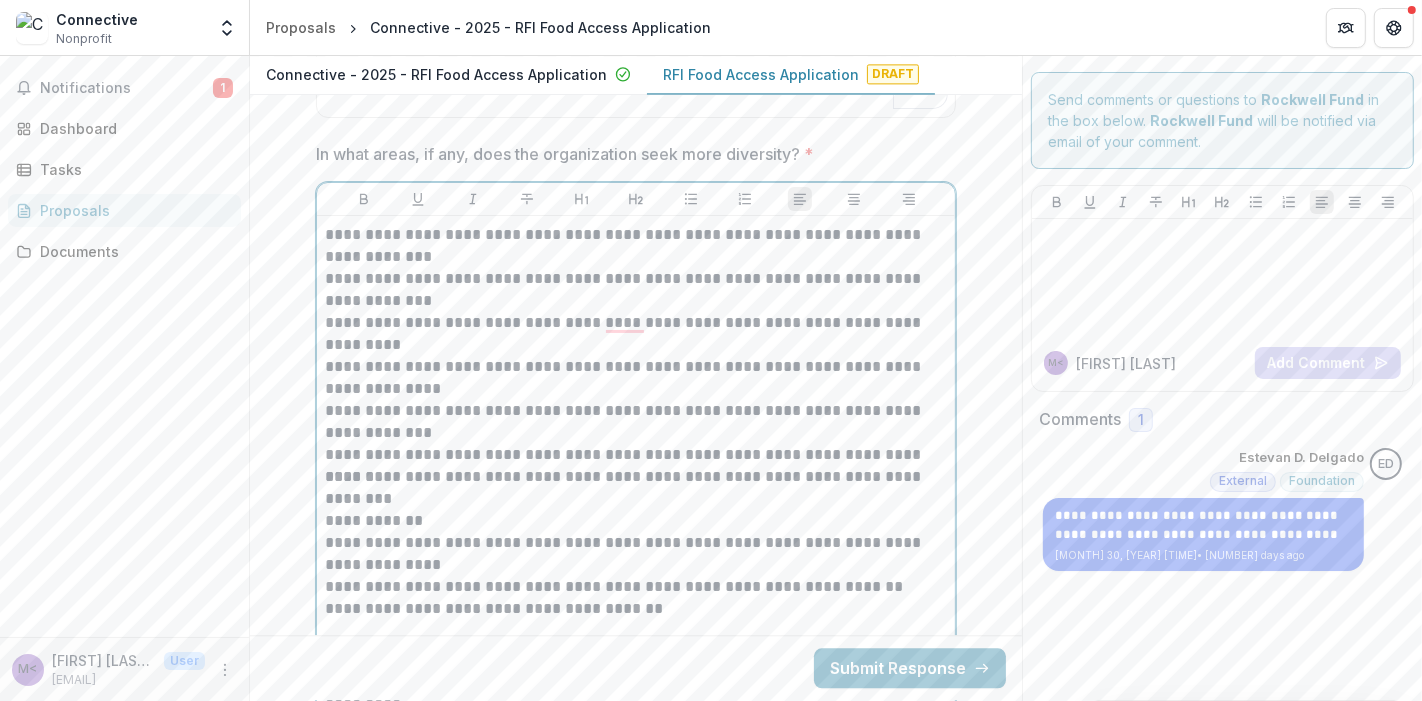 scroll, scrollTop: 10176, scrollLeft: 0, axis: vertical 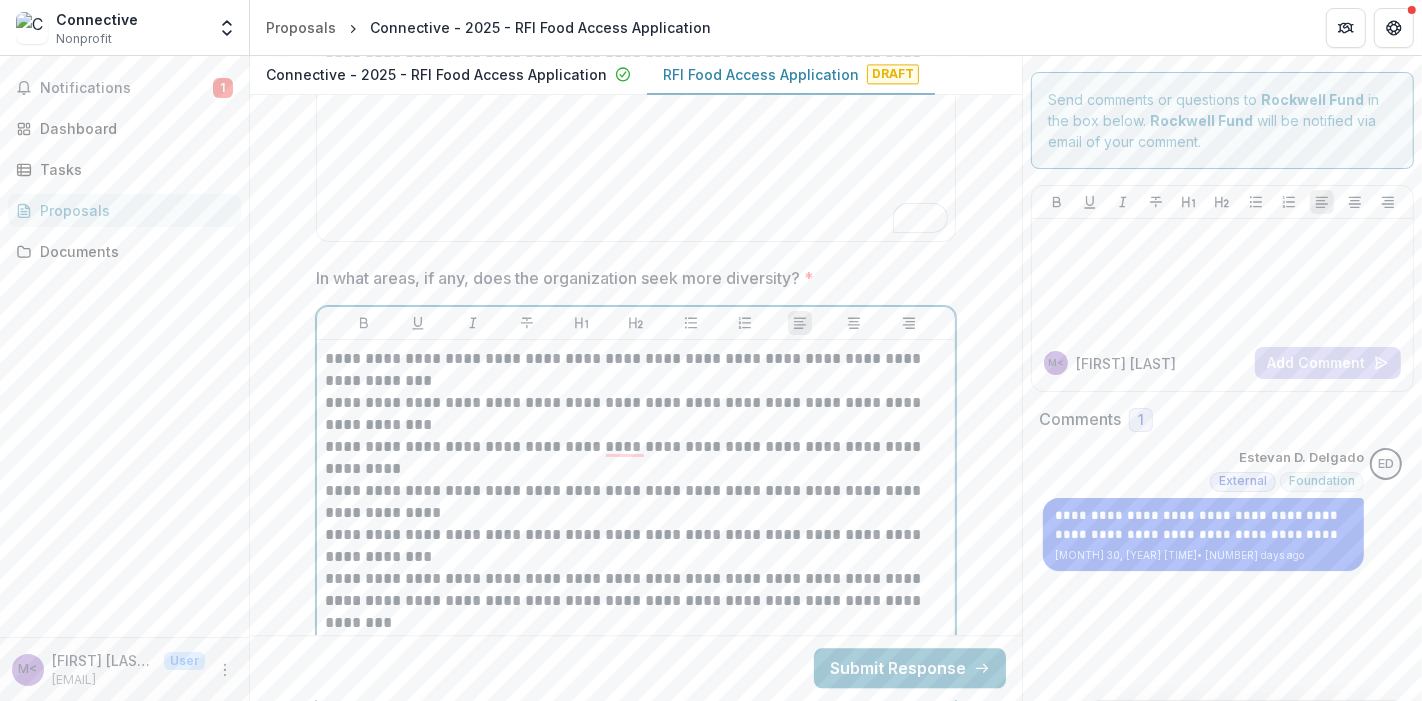 click on "**********" at bounding box center [636, 370] 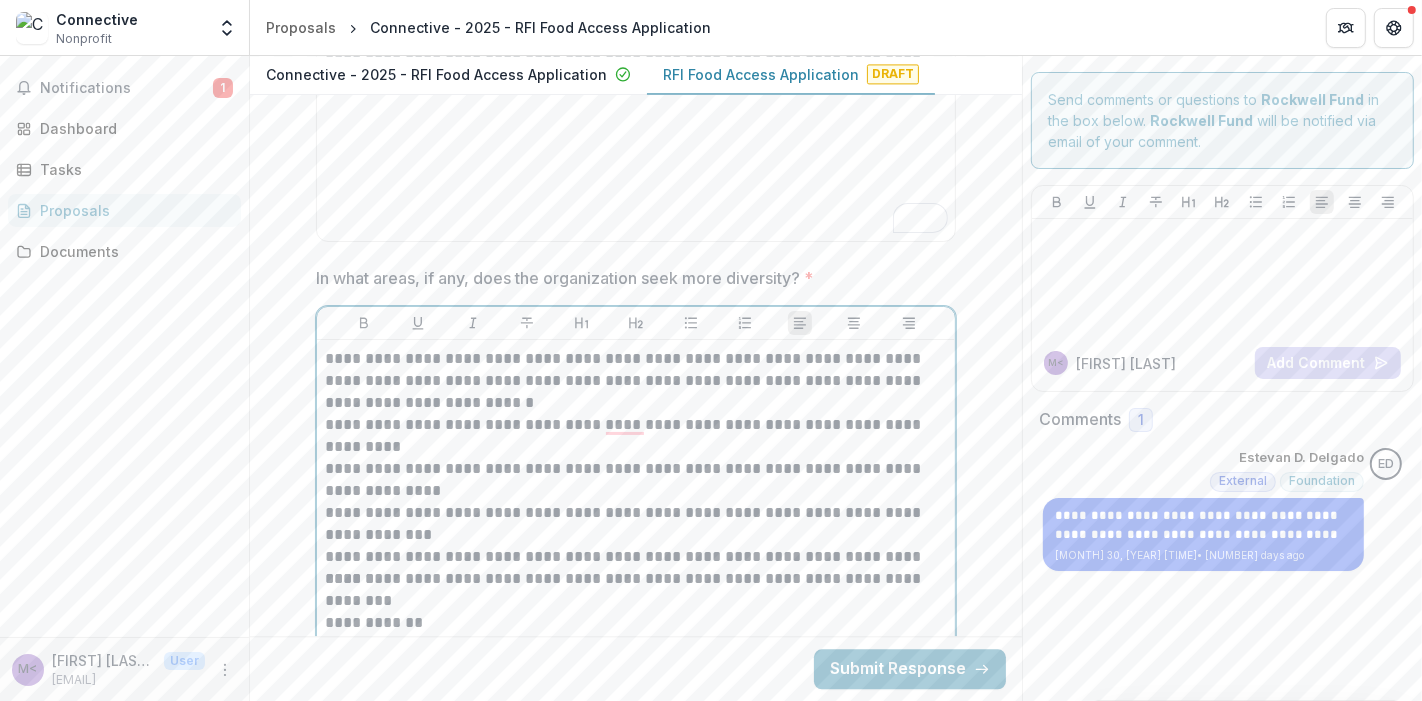 type 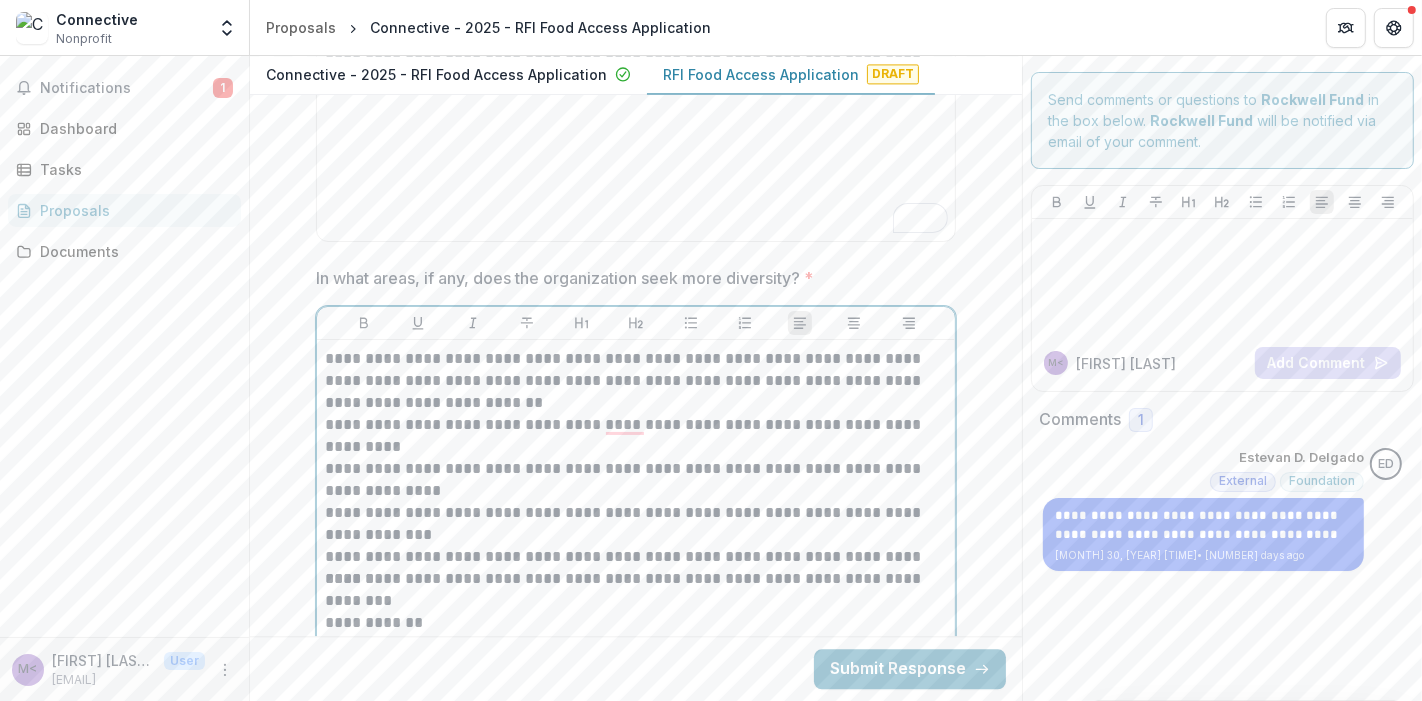 click on "**********" at bounding box center [636, 381] 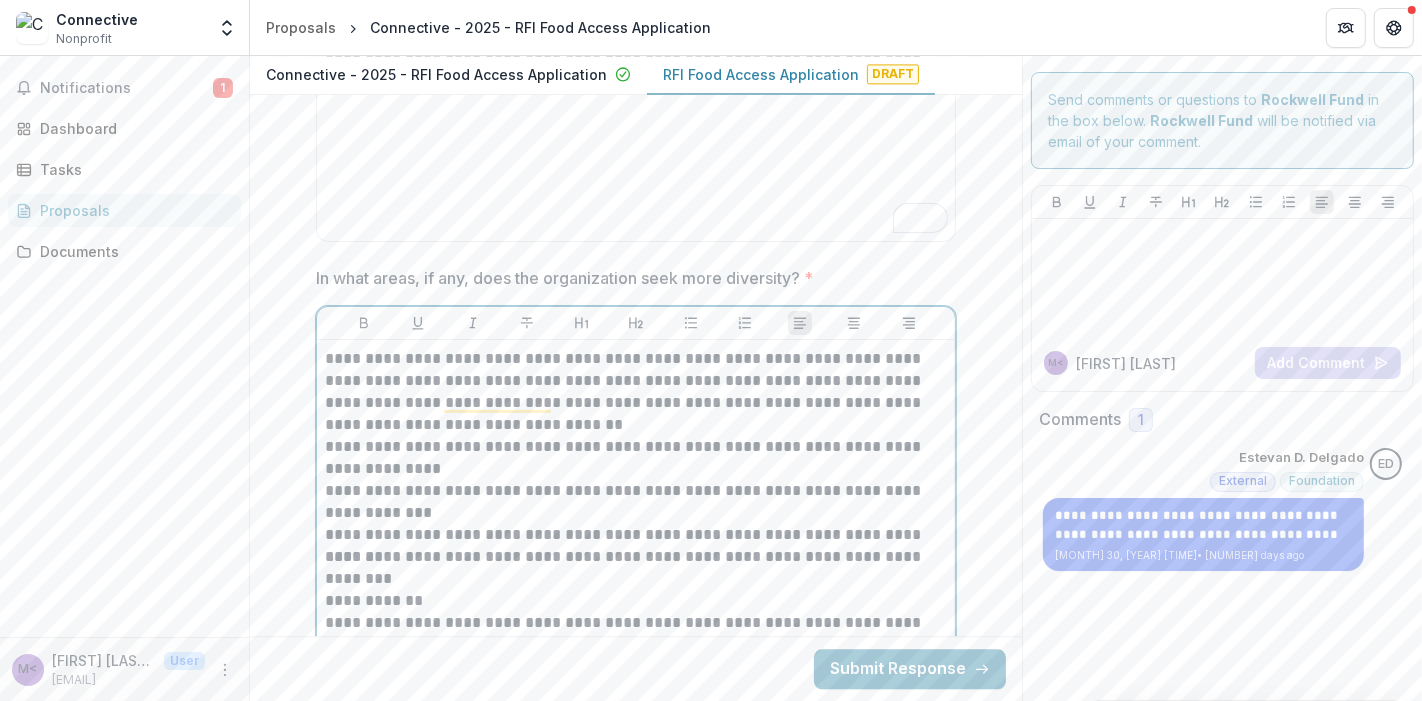 click on "**********" at bounding box center (636, 392) 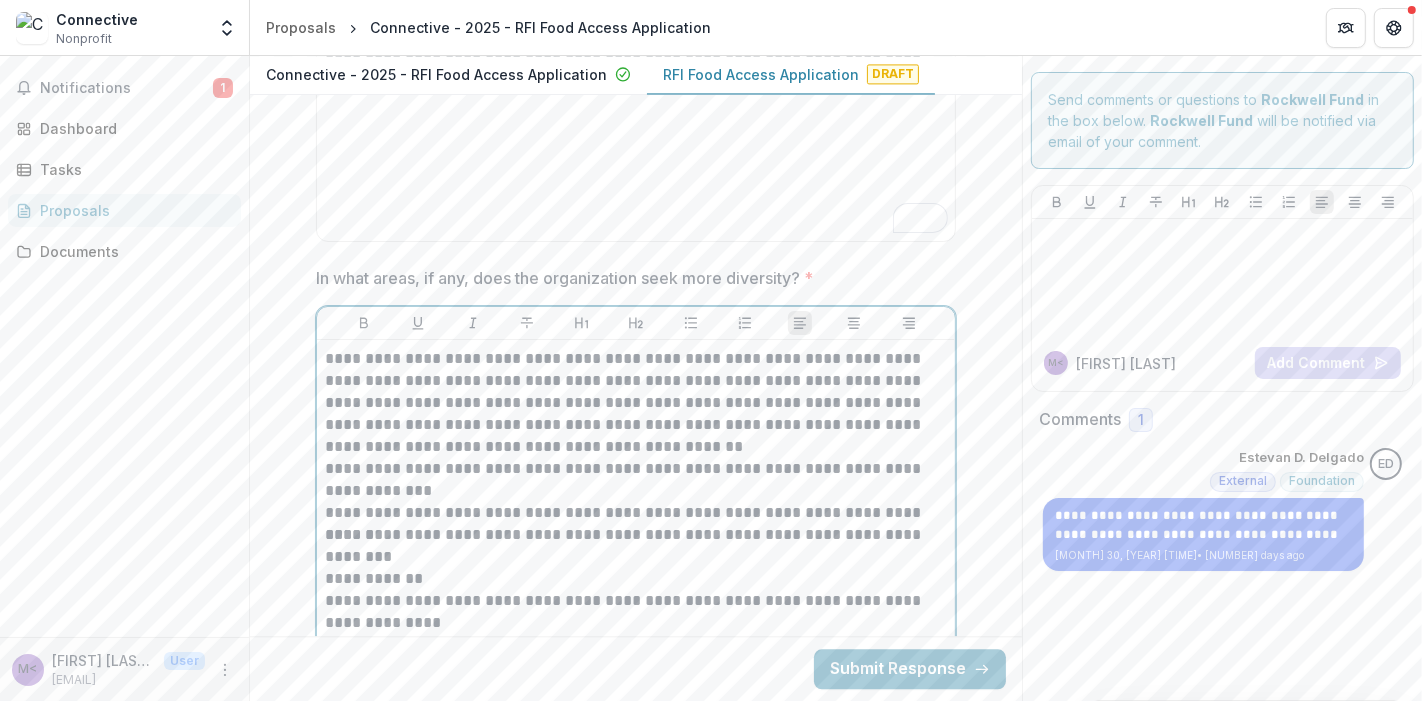click on "**********" at bounding box center (636, 403) 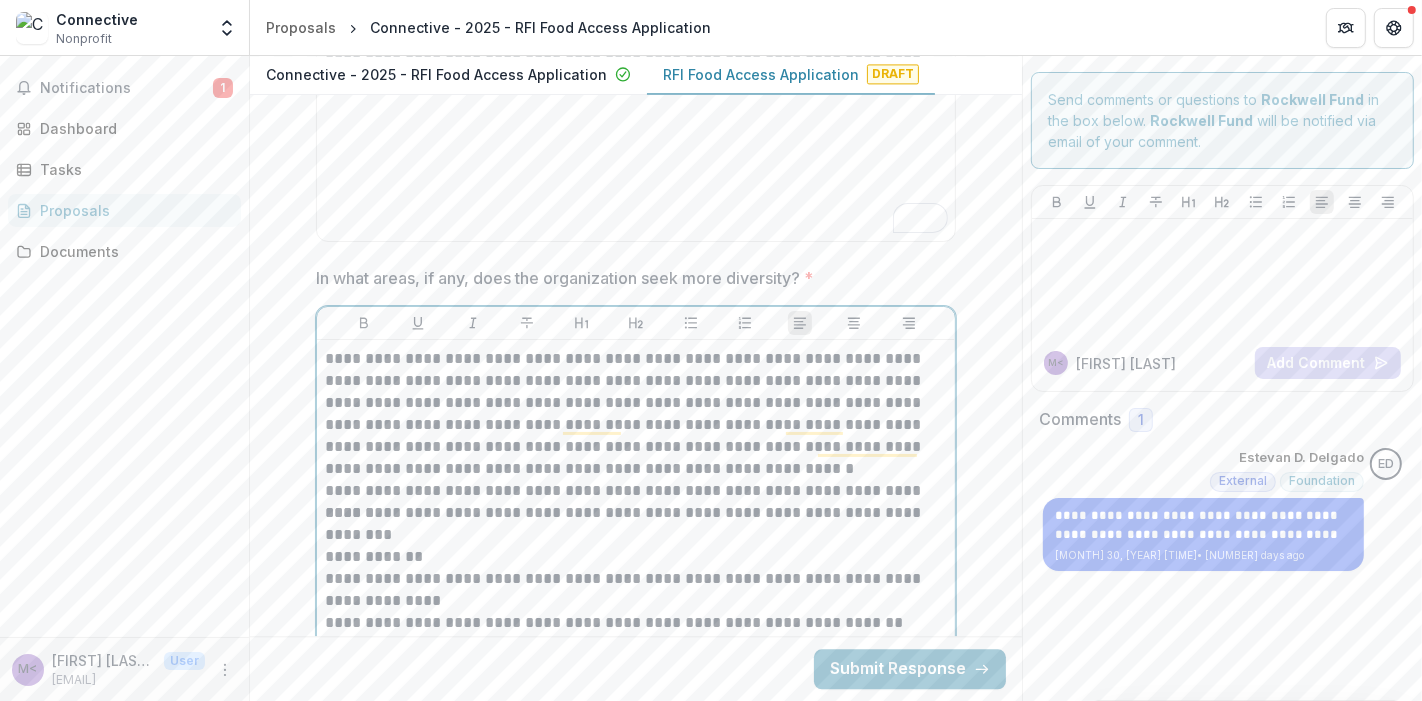 click on "**********" at bounding box center [636, 414] 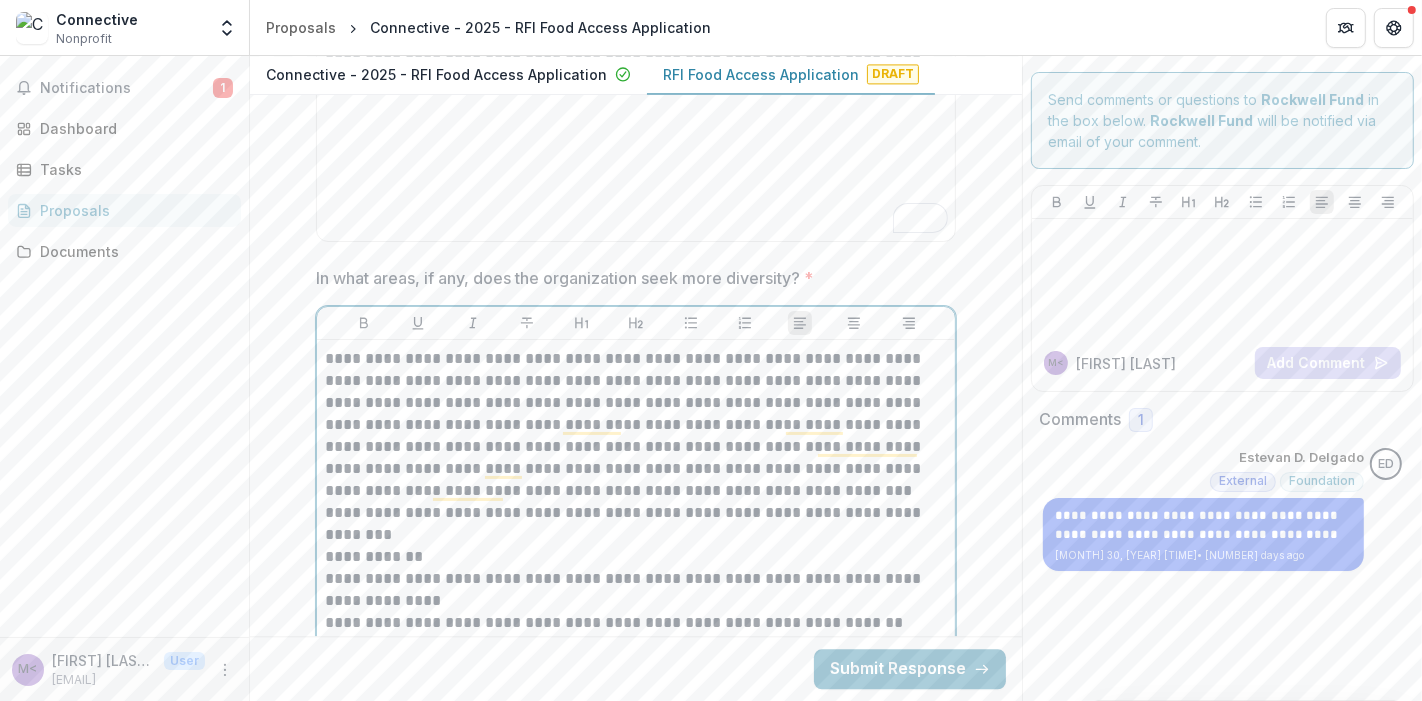 click on "**********" at bounding box center [636, 524] 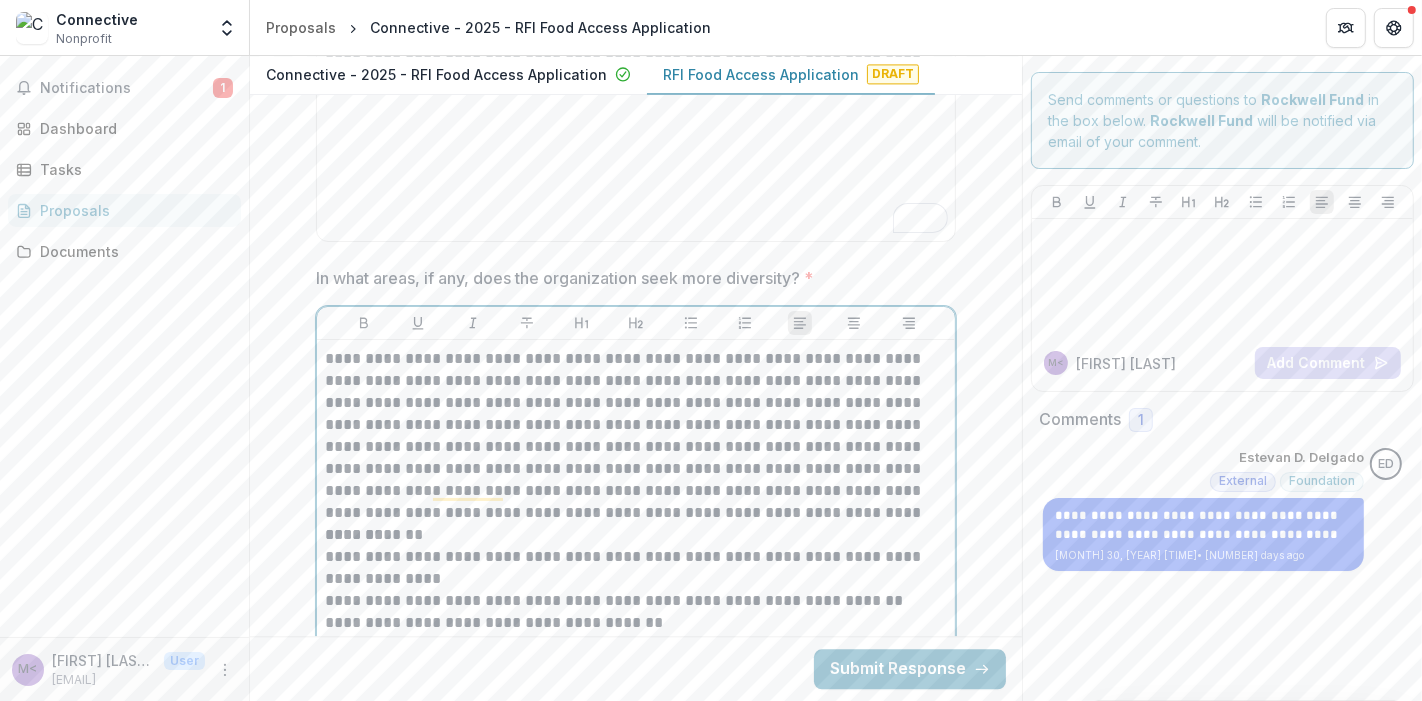 click on "**********" at bounding box center (636, 436) 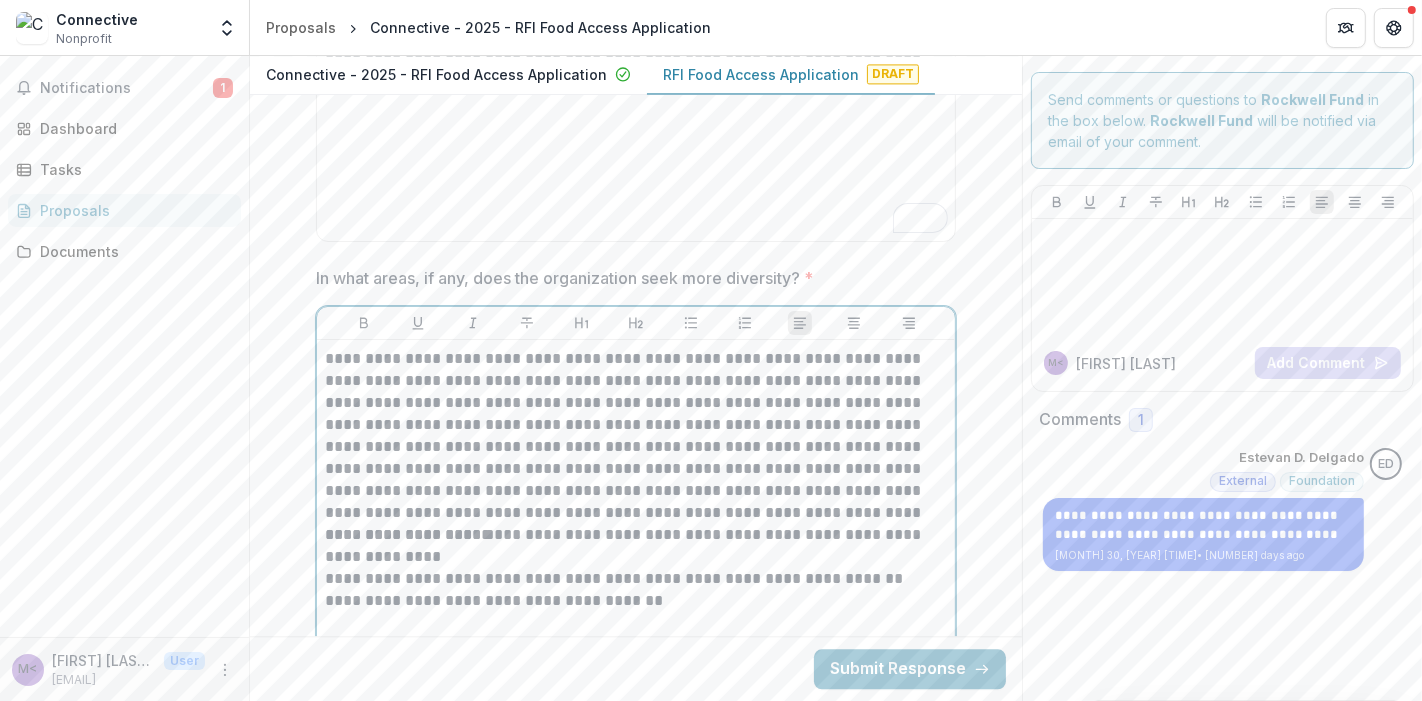 click on "**********" at bounding box center [636, 546] 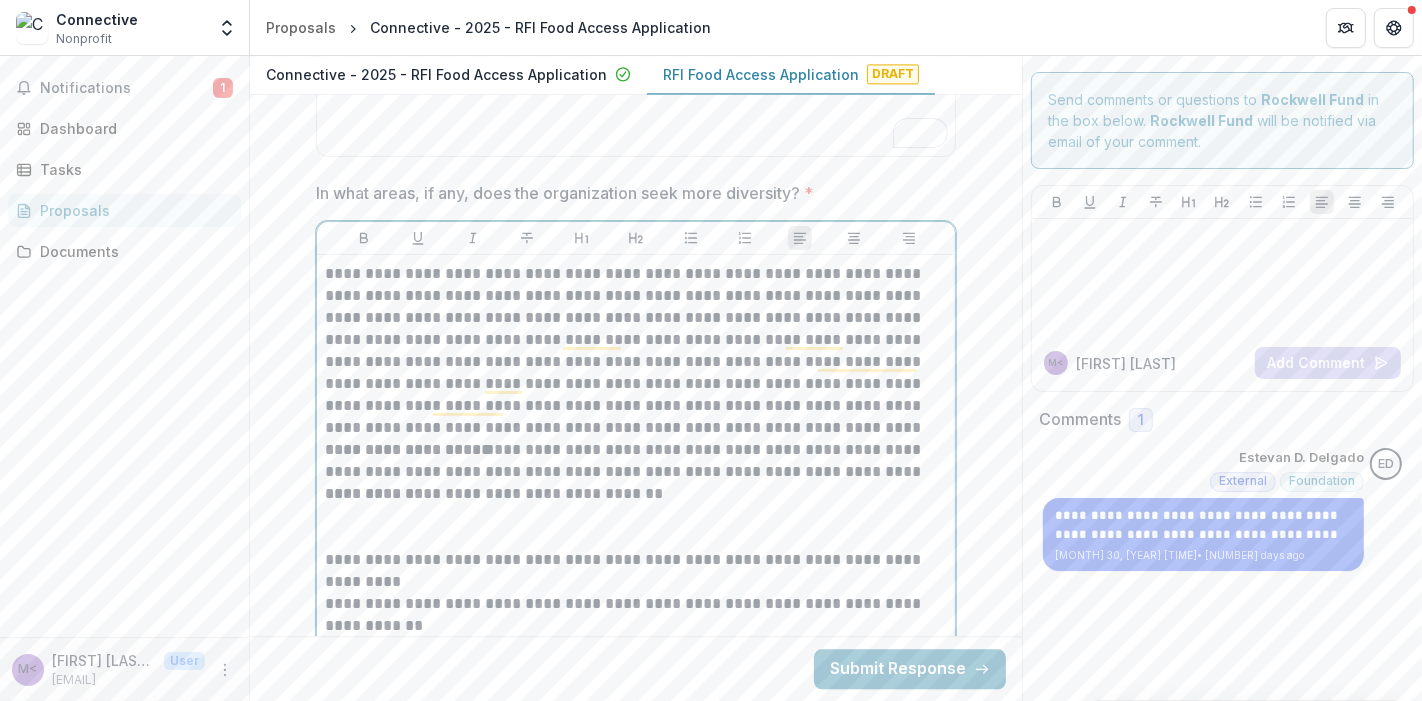 scroll, scrollTop: 10287, scrollLeft: 0, axis: vertical 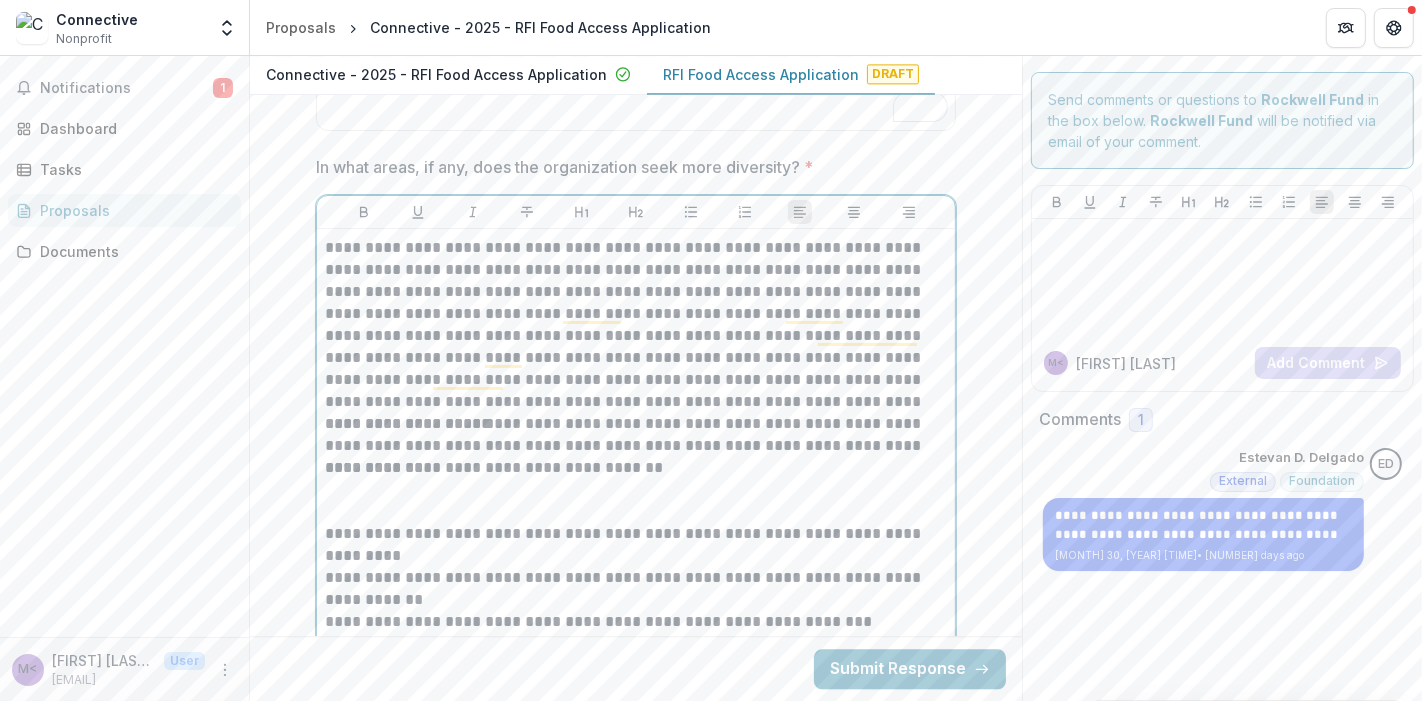 click at bounding box center (636, 501) 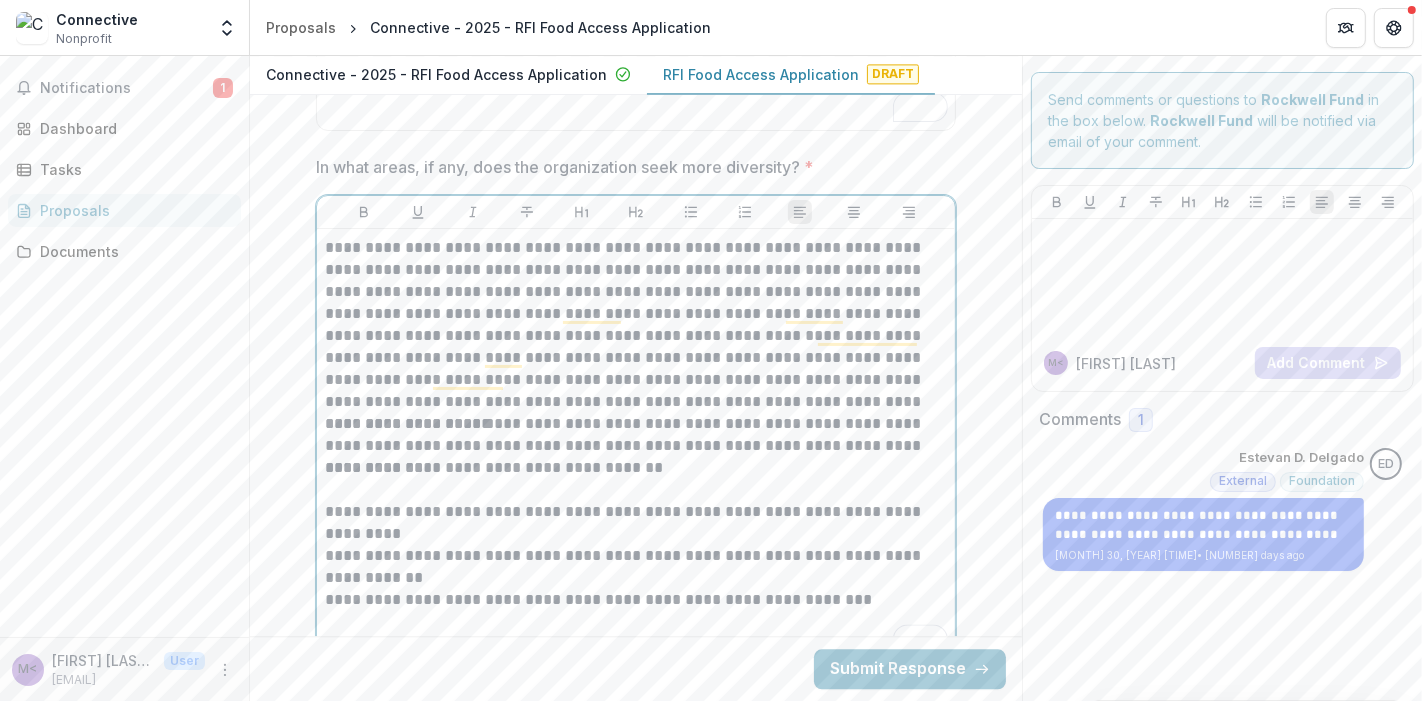 click on "**********" at bounding box center (636, 567) 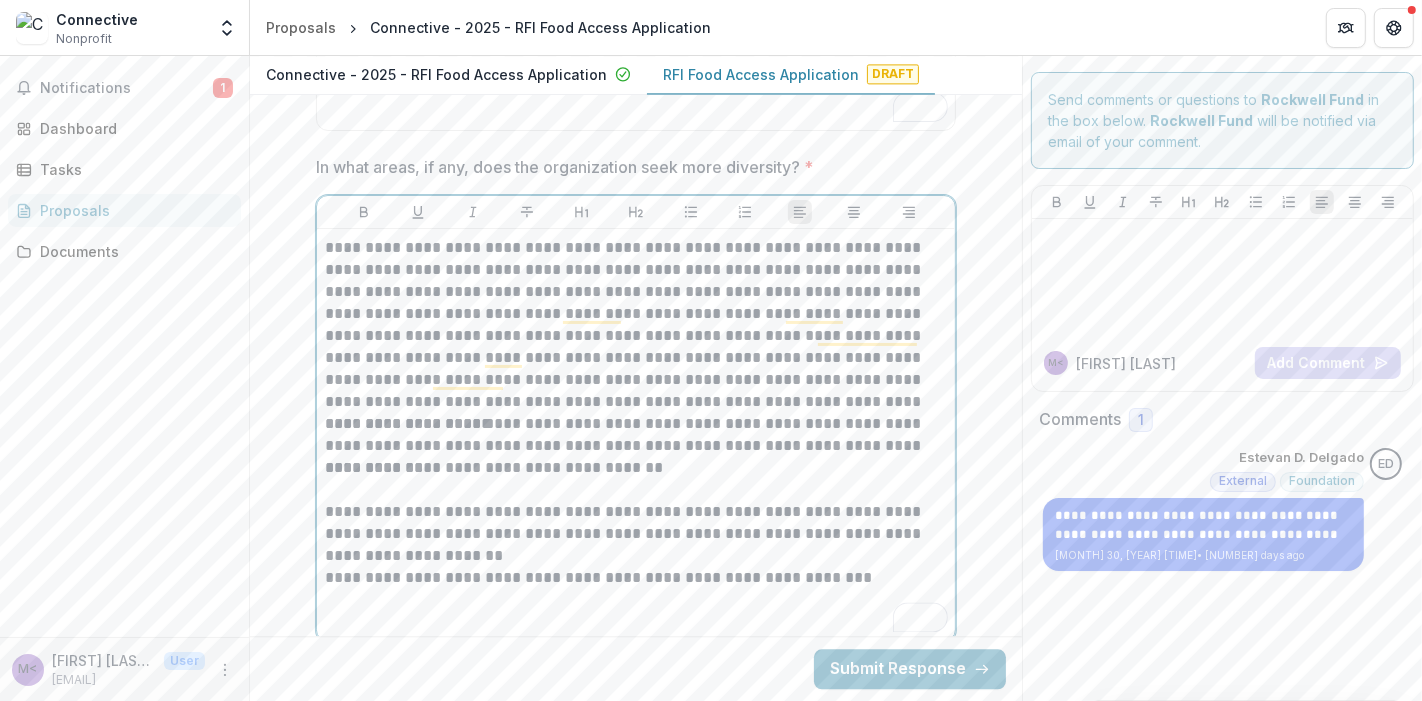 click on "**********" at bounding box center (636, 534) 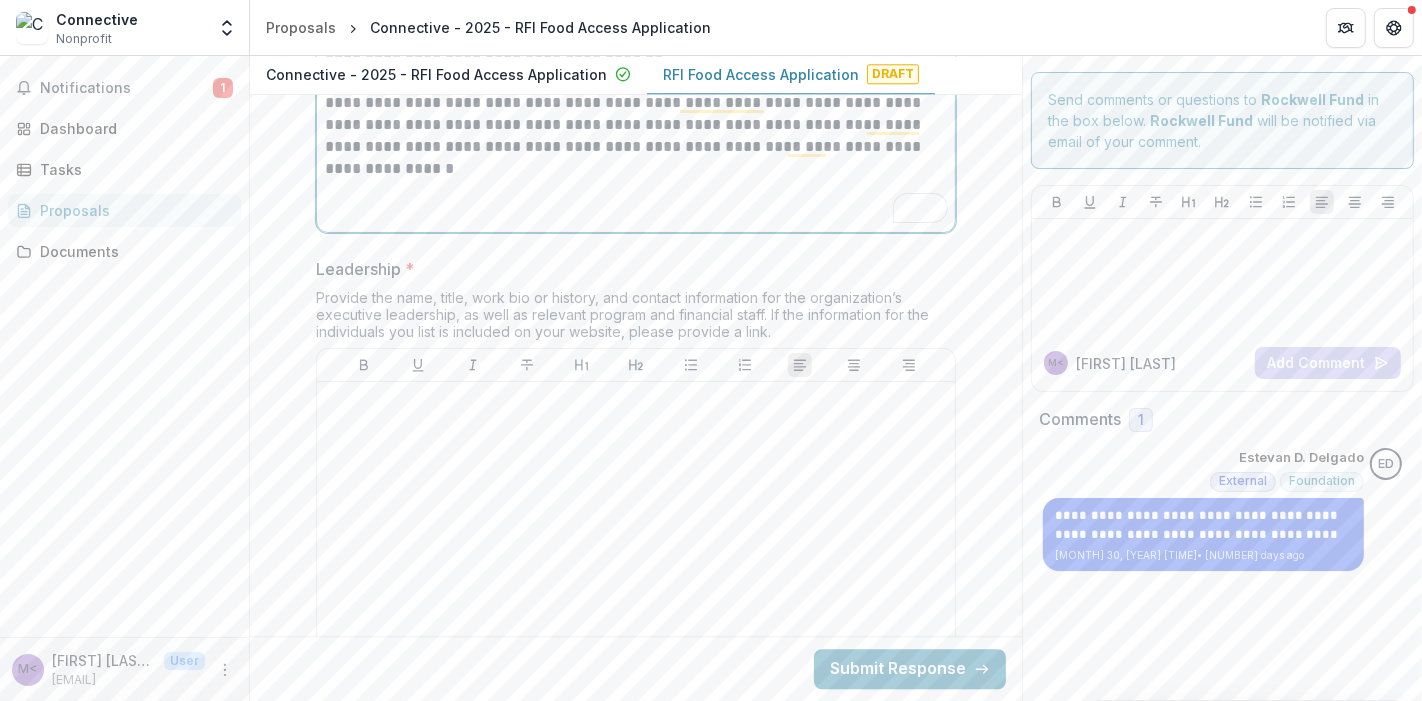 scroll, scrollTop: 10731, scrollLeft: 0, axis: vertical 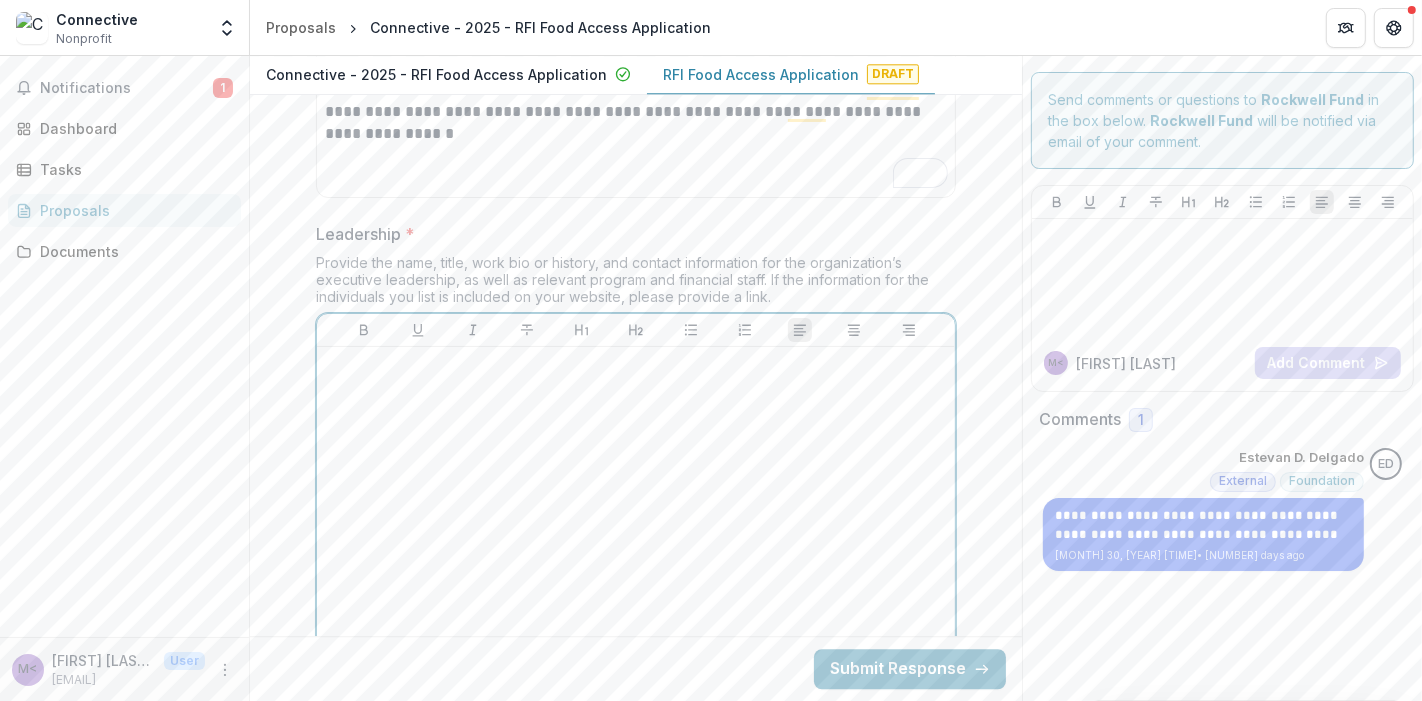 click at bounding box center [636, 505] 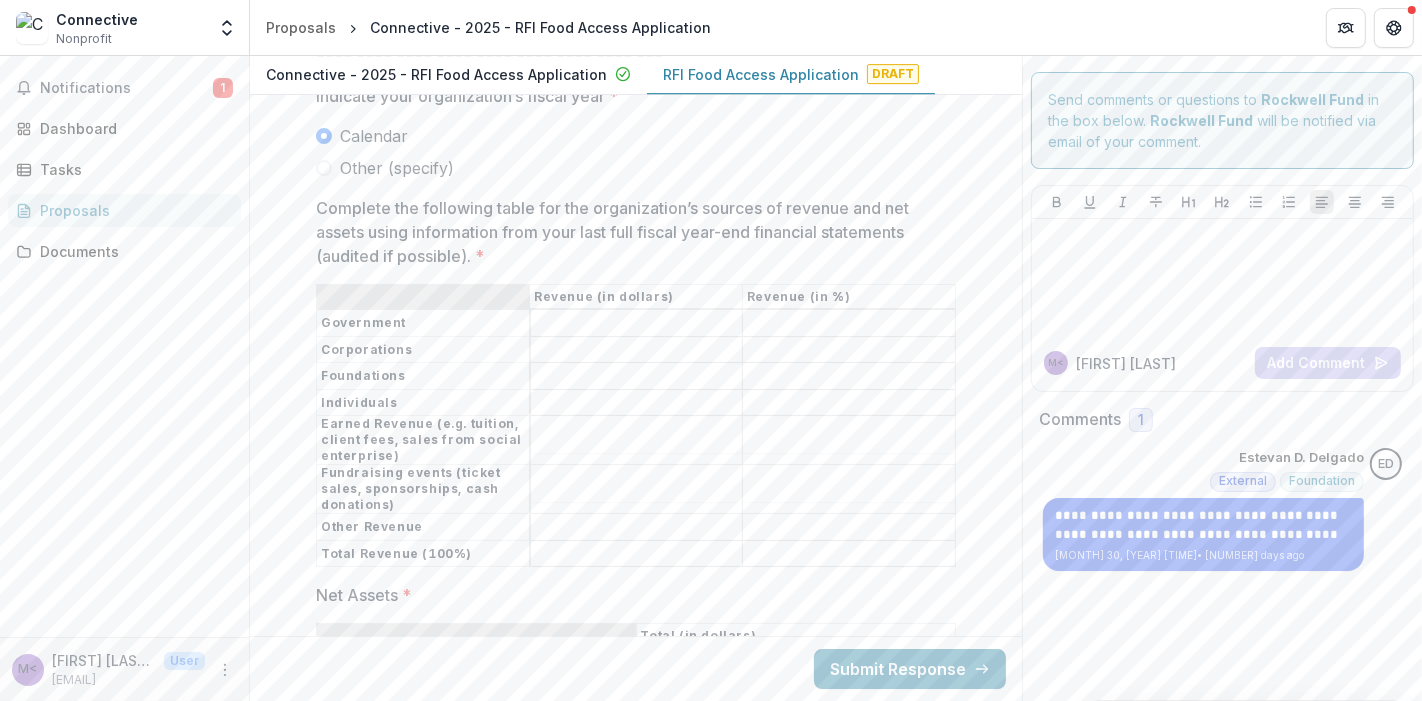 scroll, scrollTop: 11935, scrollLeft: 0, axis: vertical 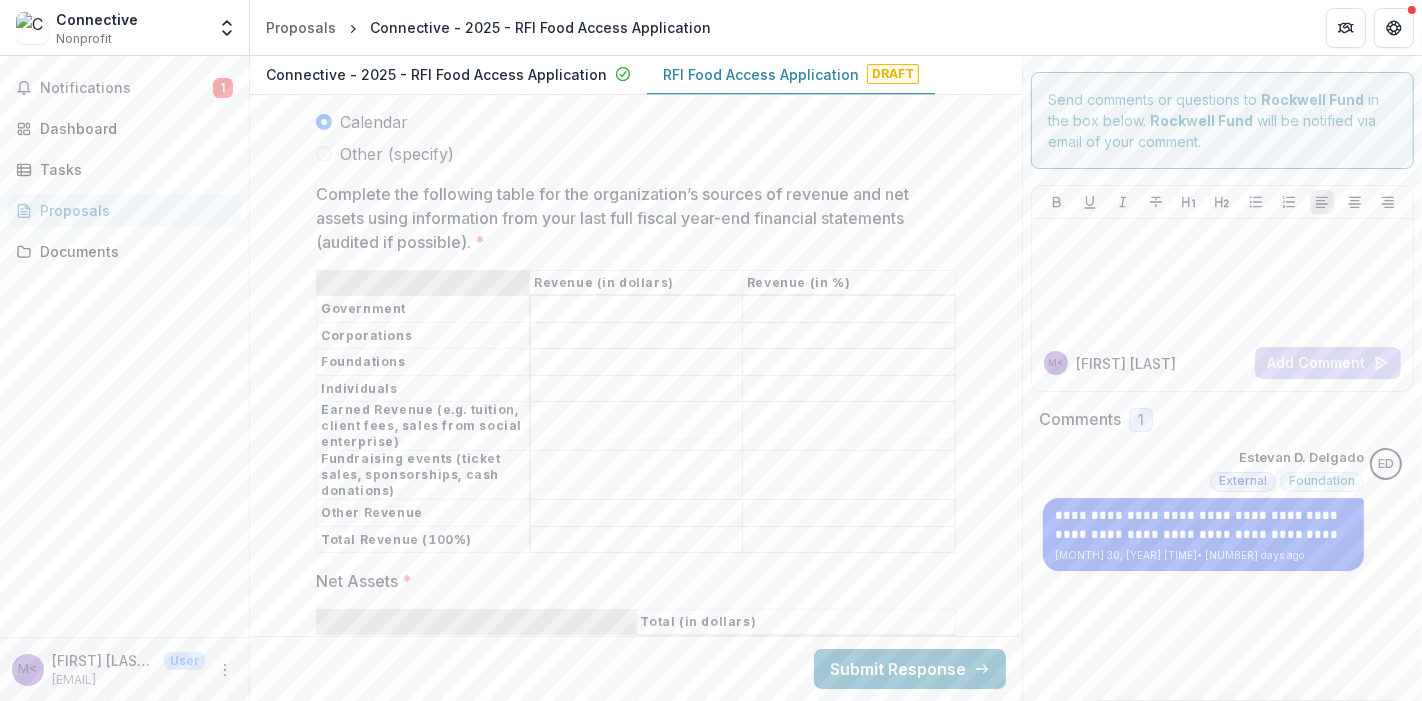 click on "Complete the following table for the organization’s sources of revenue and net assets using information from your last full fiscal year-end financial statements (audited if possible). *" at bounding box center [637, 310] 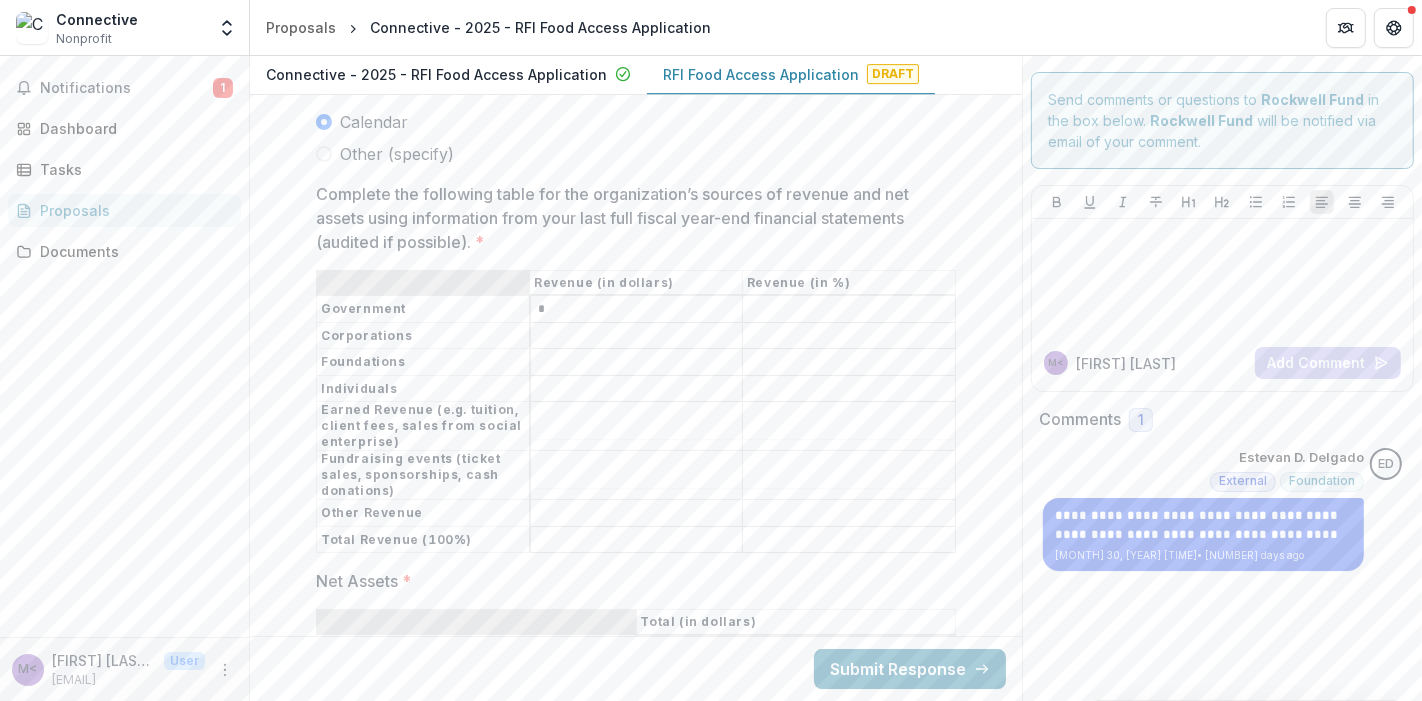 type on "*" 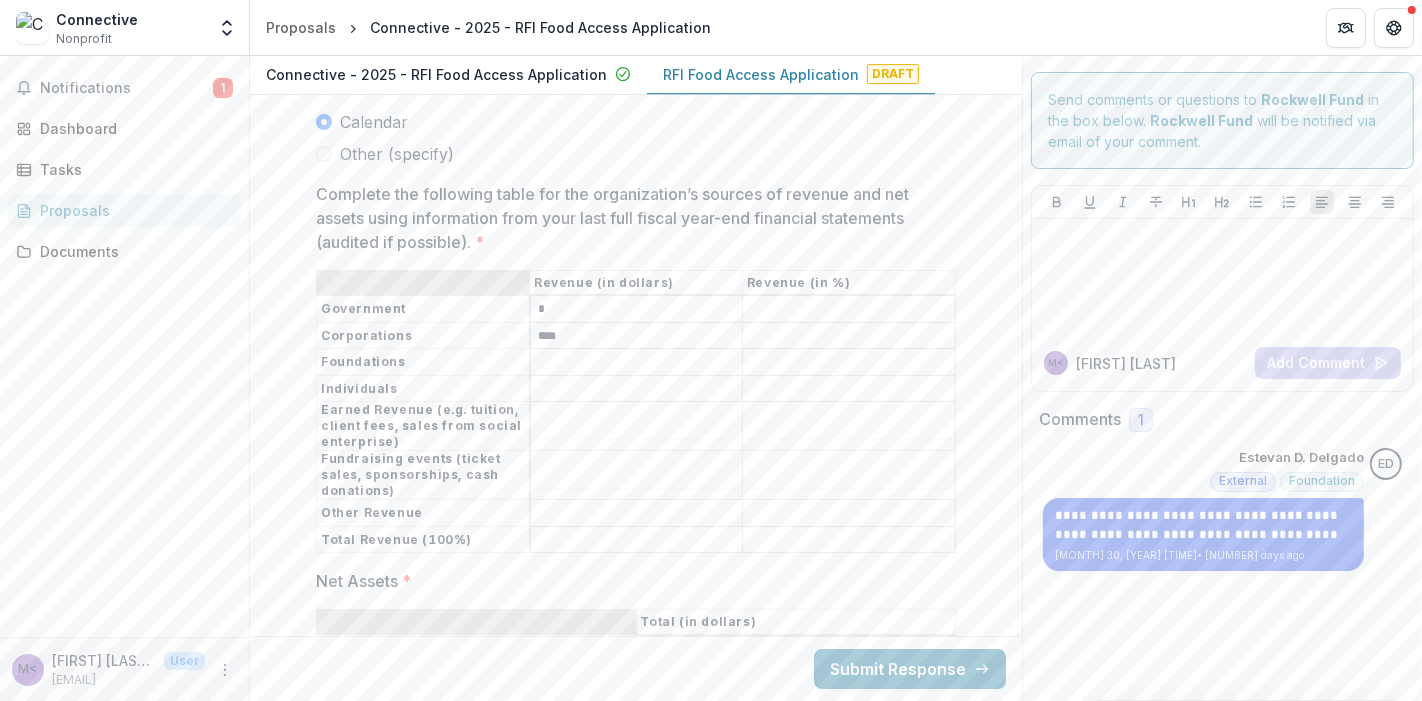 type on "****" 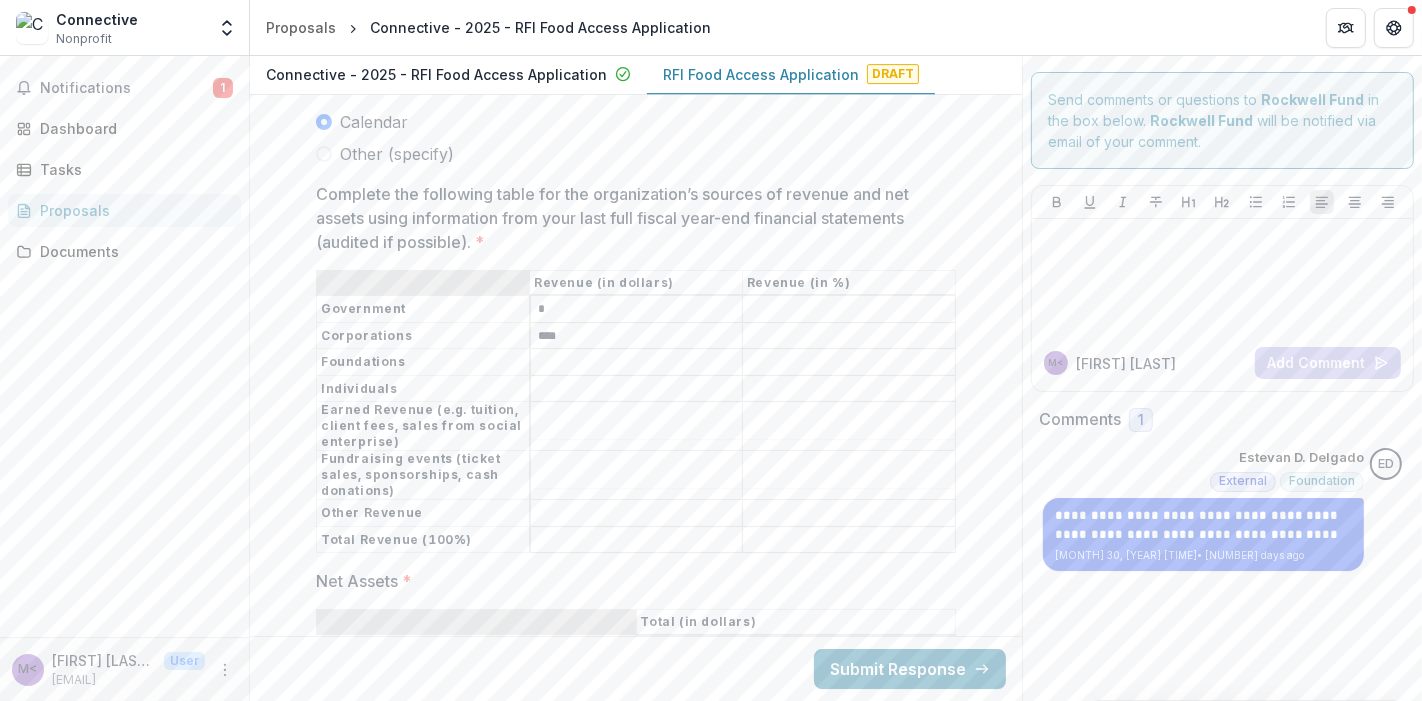 click on "Complete the following table for the organization’s sources of revenue and net assets using information from your last full fiscal year-end financial statements (audited if possible). *" at bounding box center (637, 363) 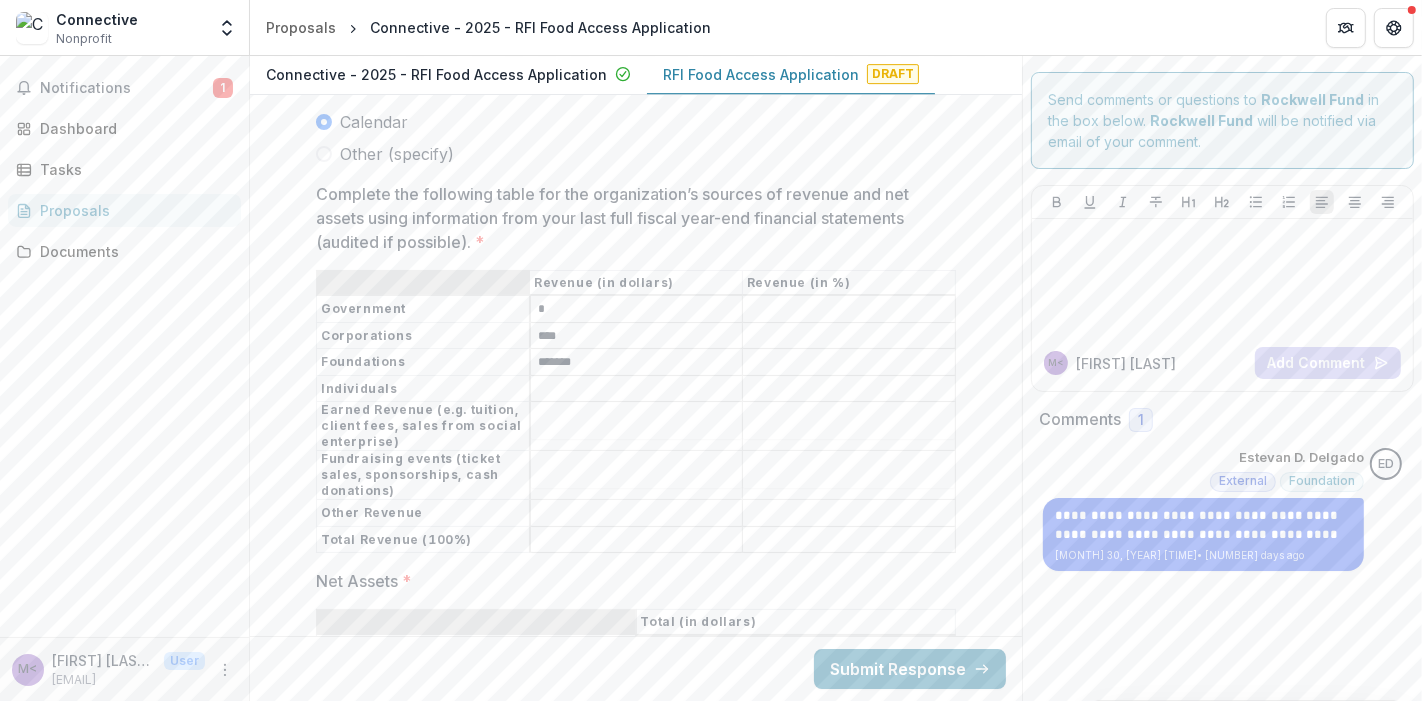 type on "*******" 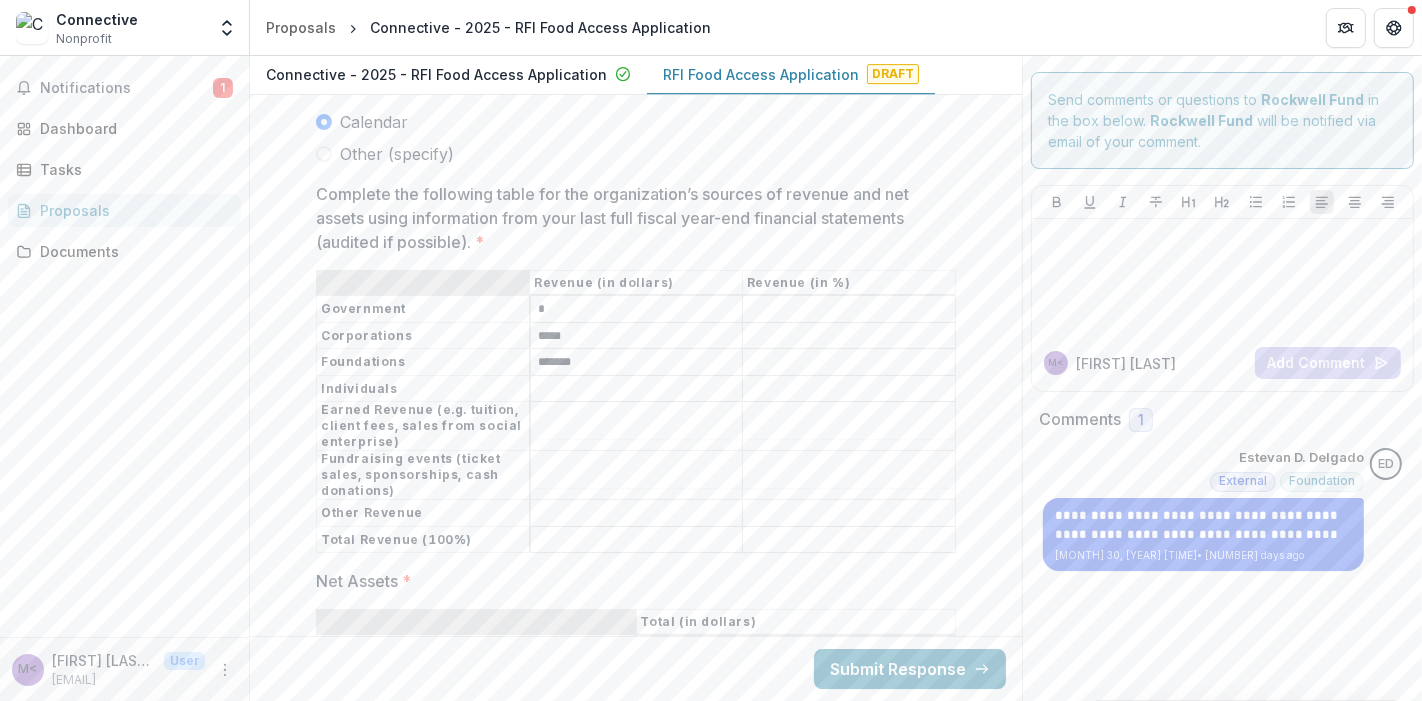 click on "*****" at bounding box center [637, 336] 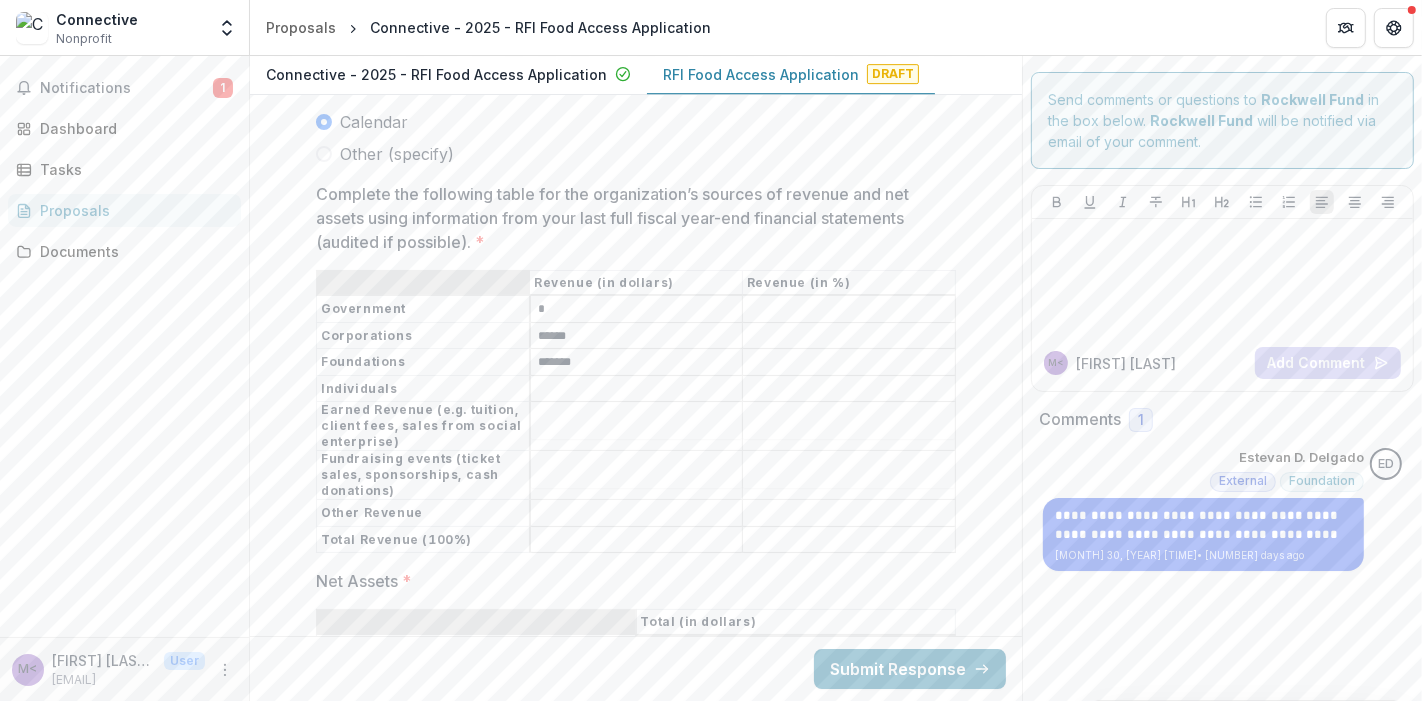 type on "******" 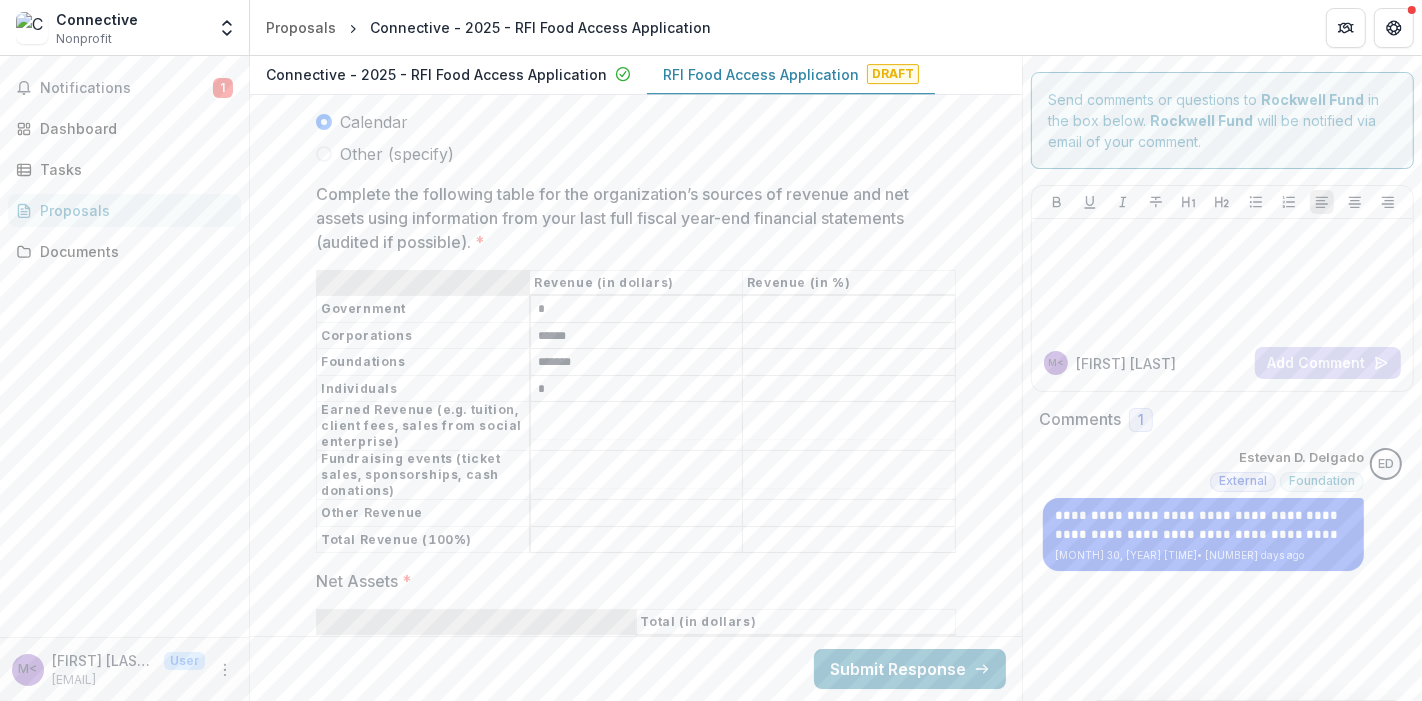 type on "*" 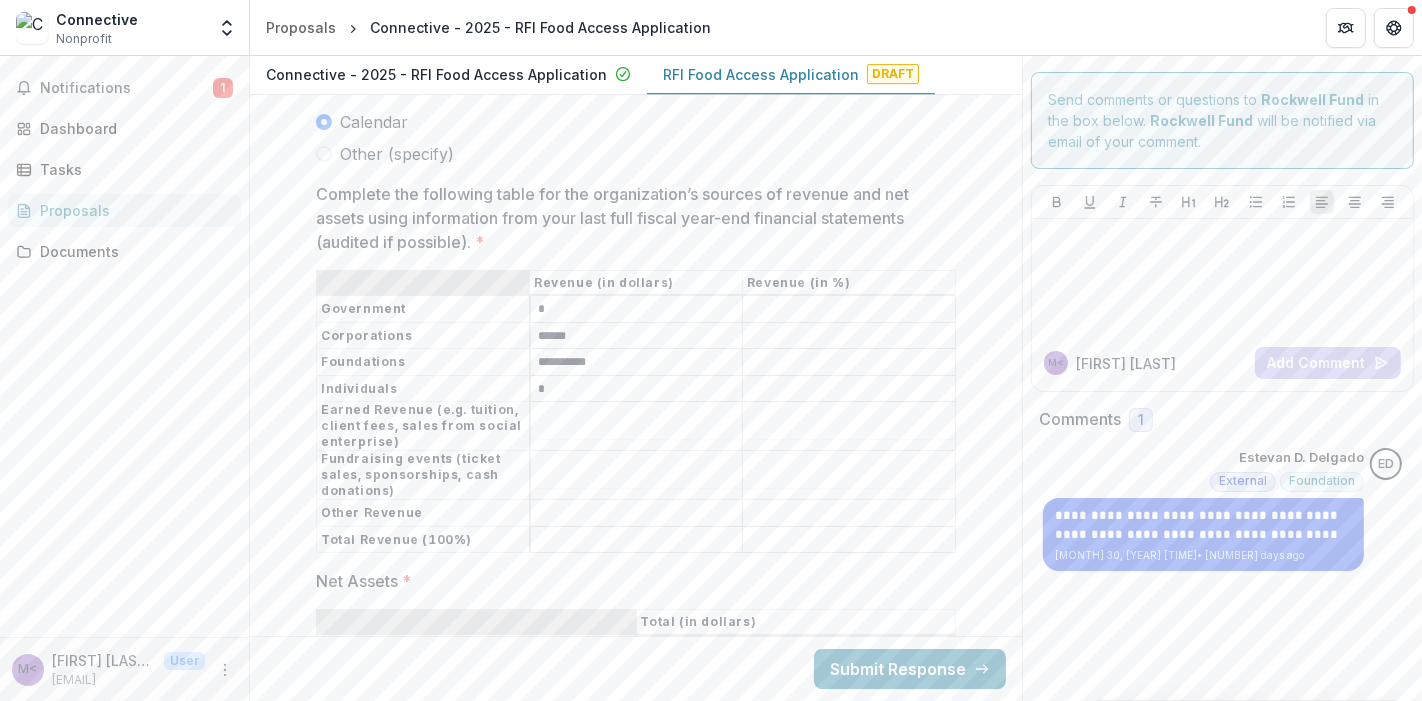 type on "**********" 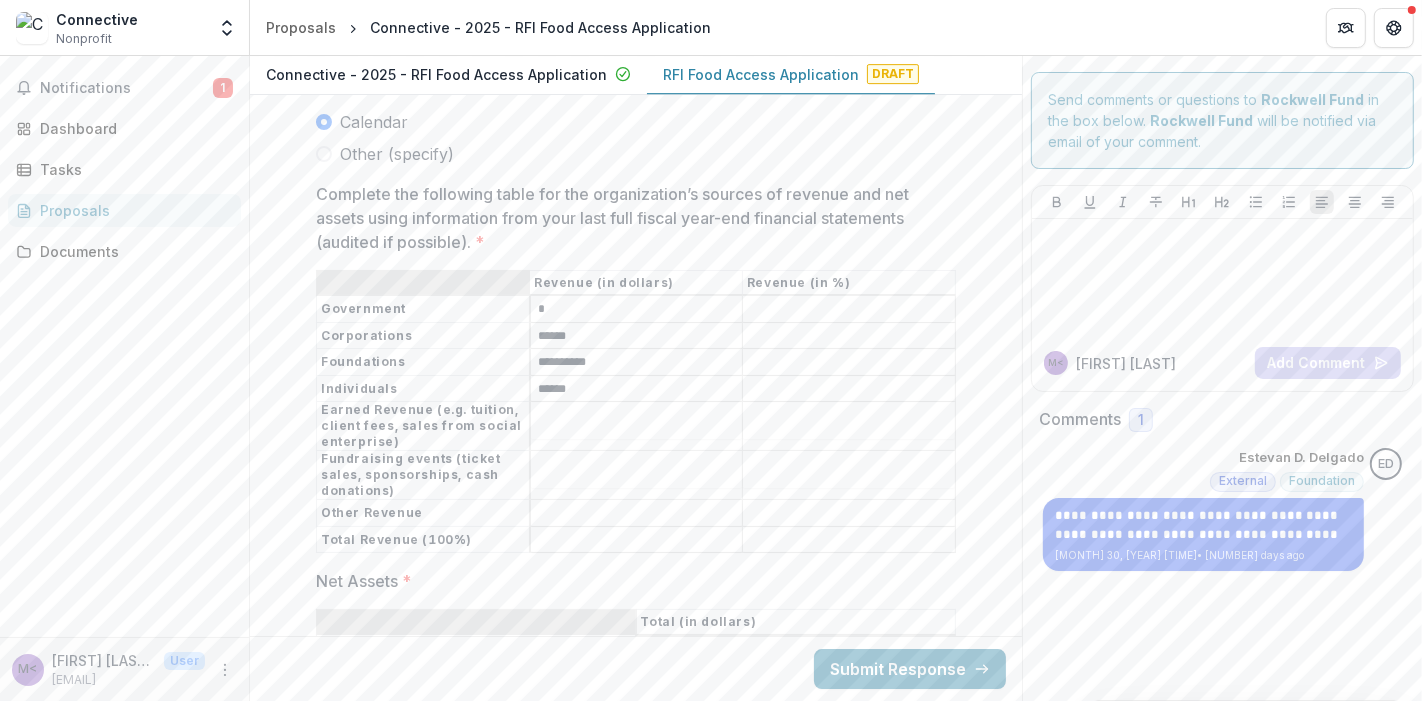 type on "******" 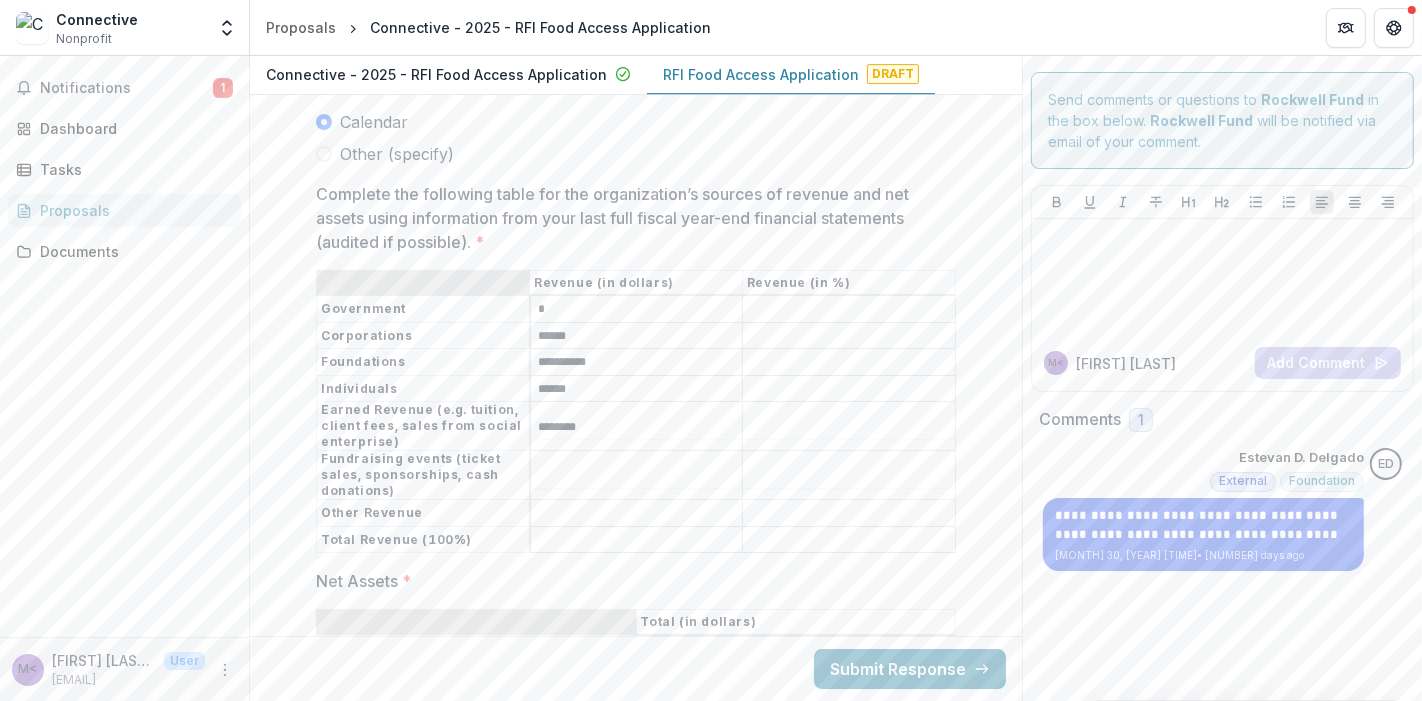type on "********" 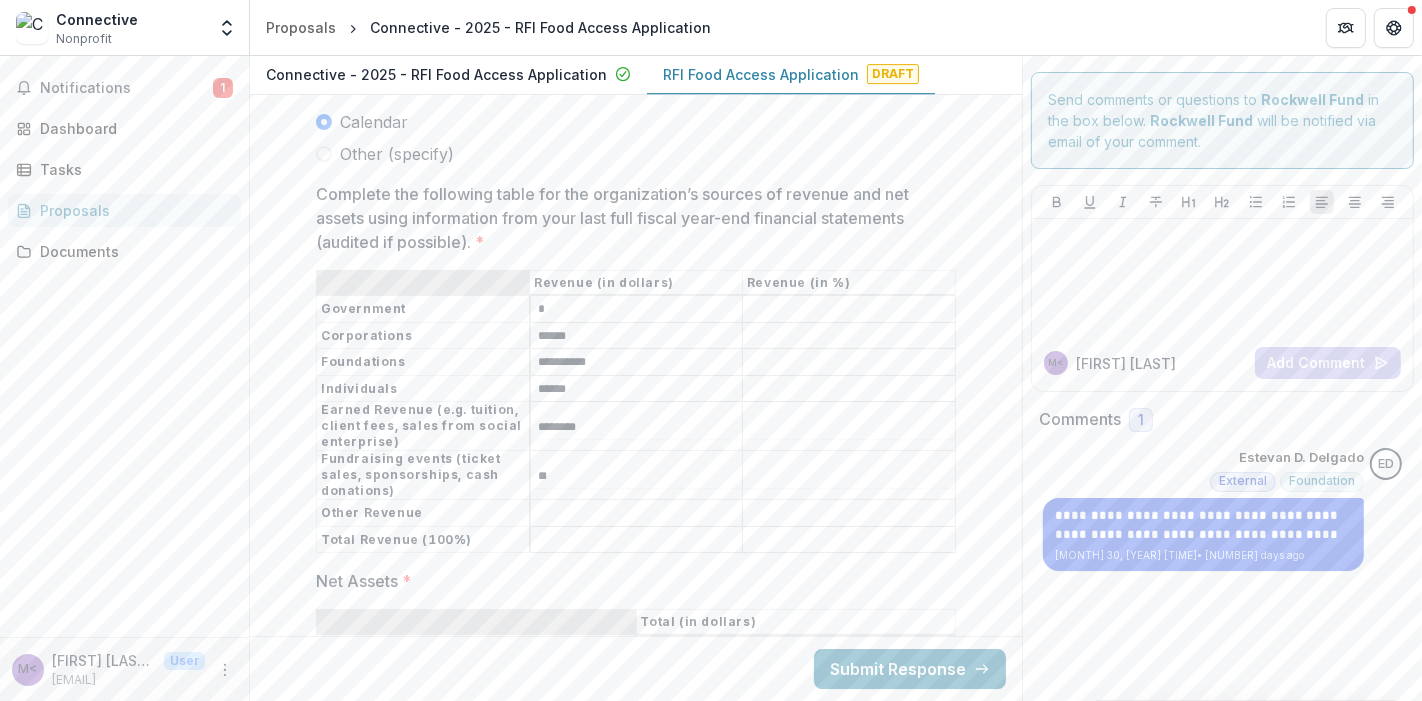 type on "**" 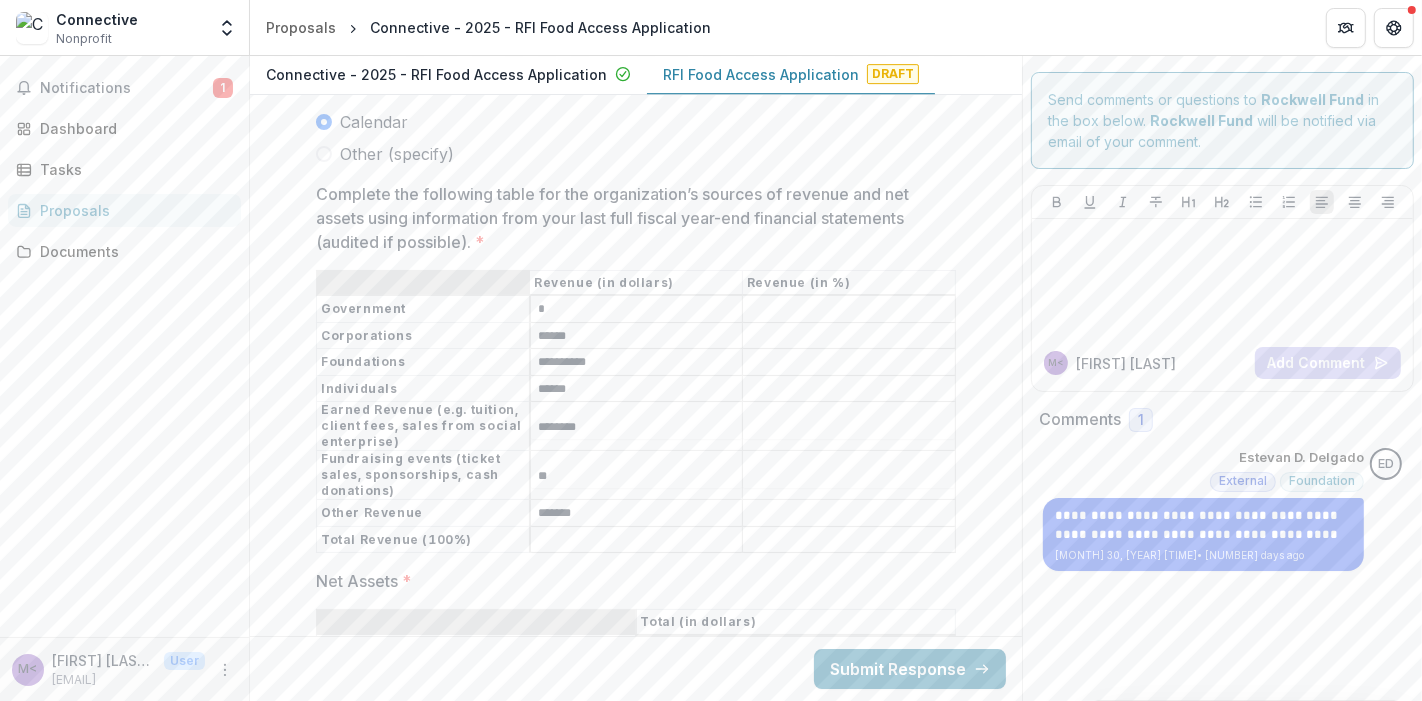 type on "*******" 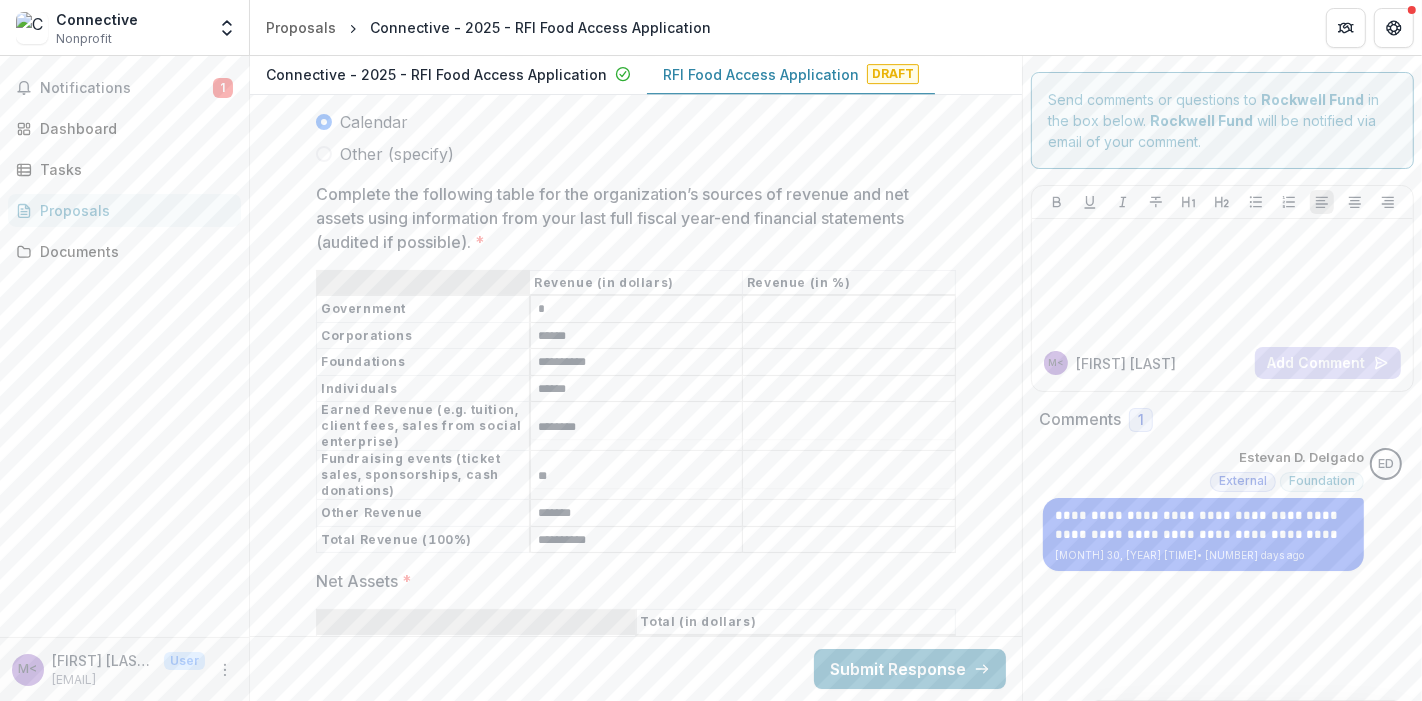 type on "**********" 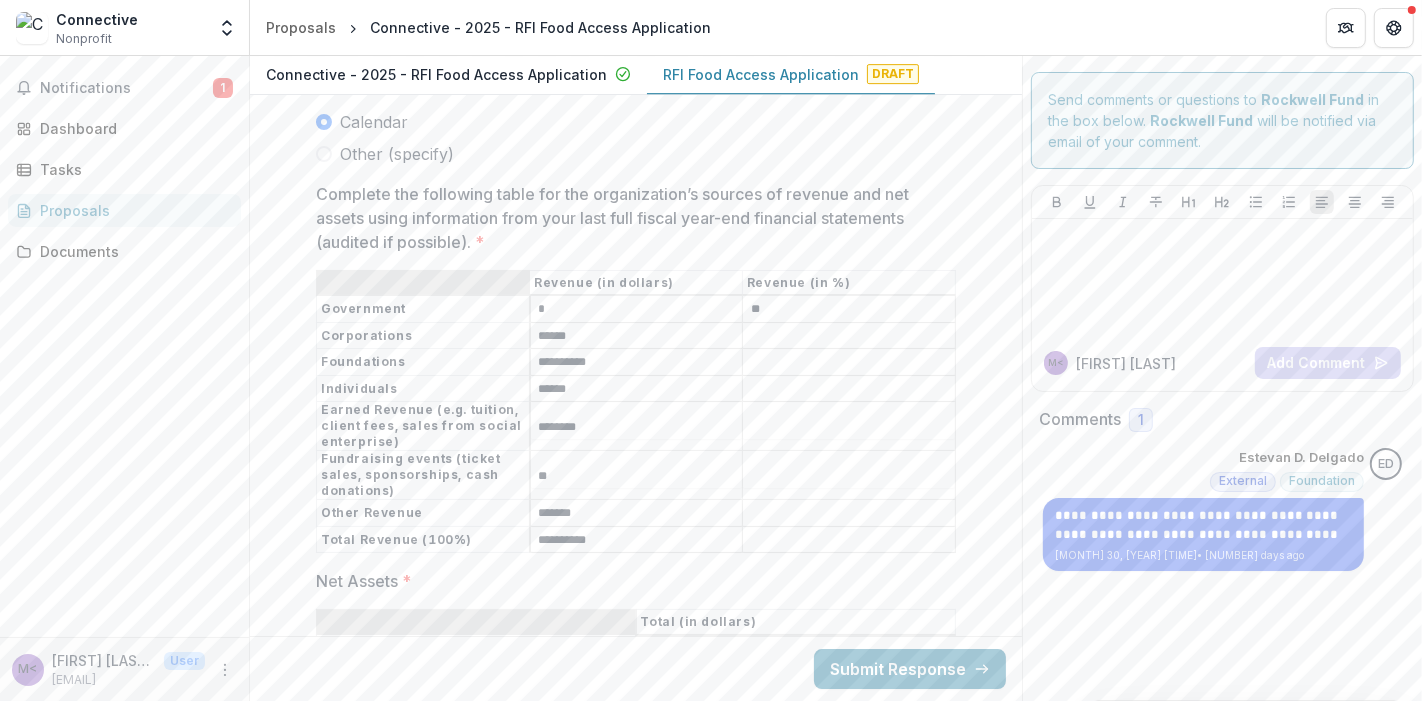 type on "**" 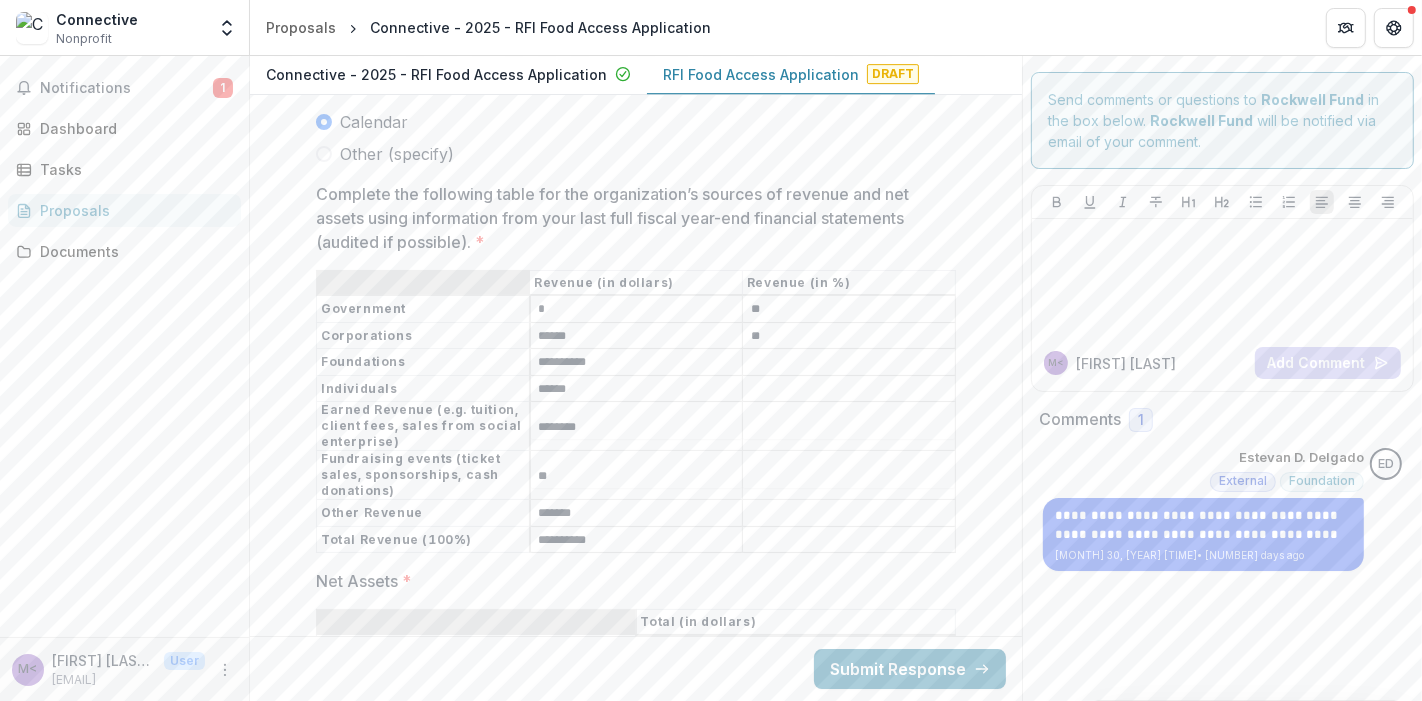 type on "**" 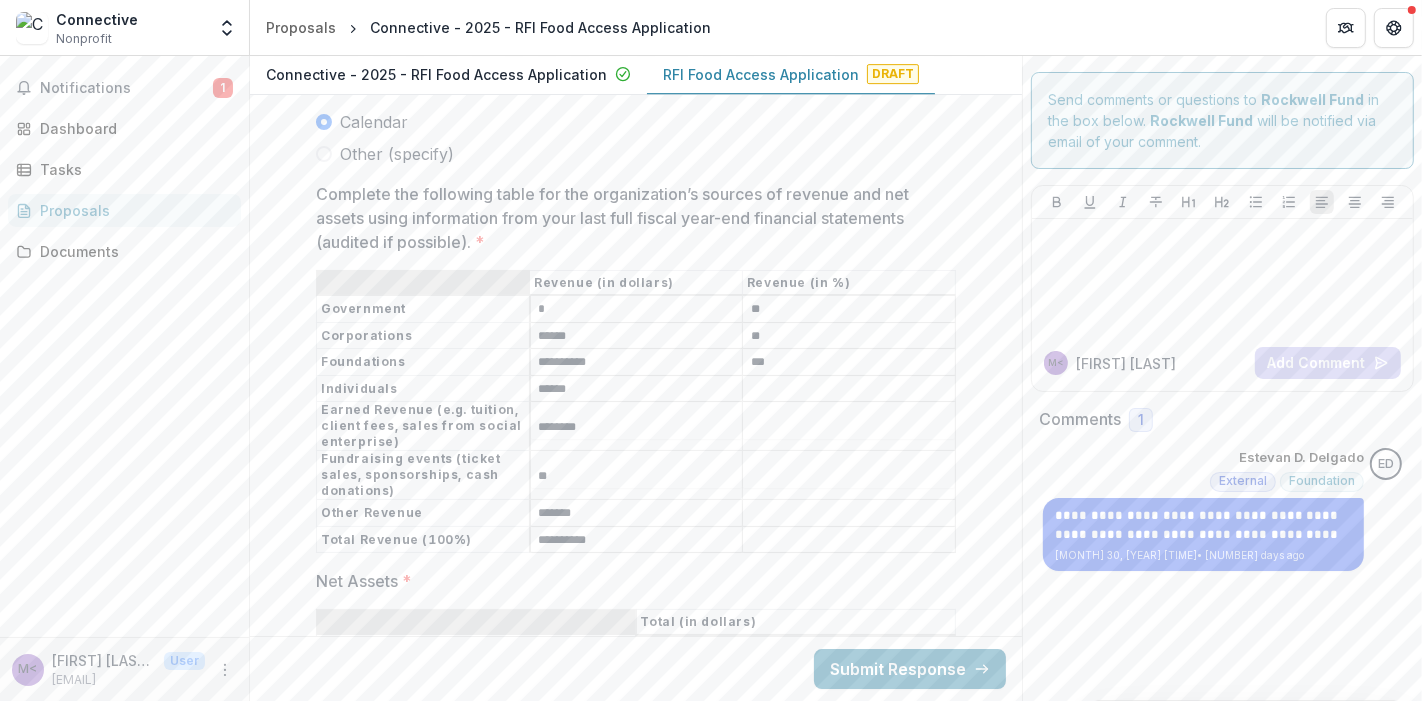 type on "***" 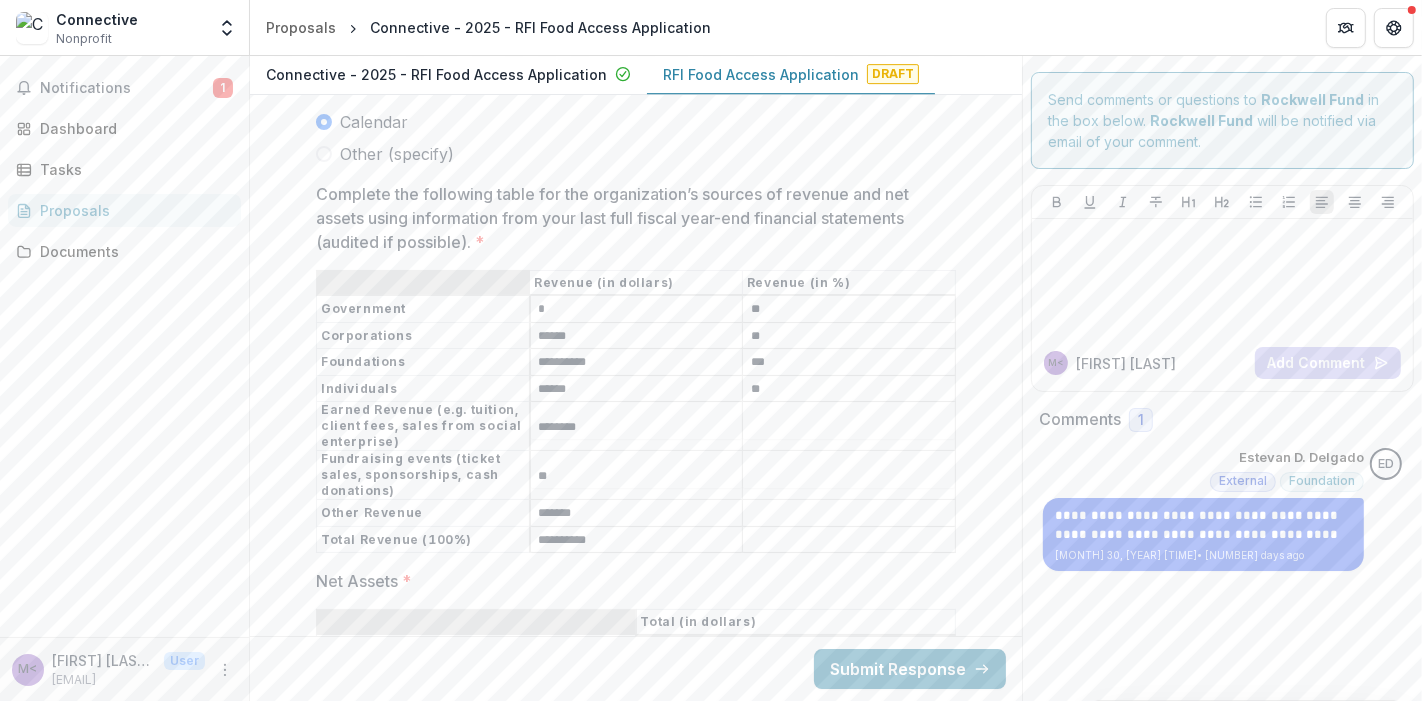 type on "**" 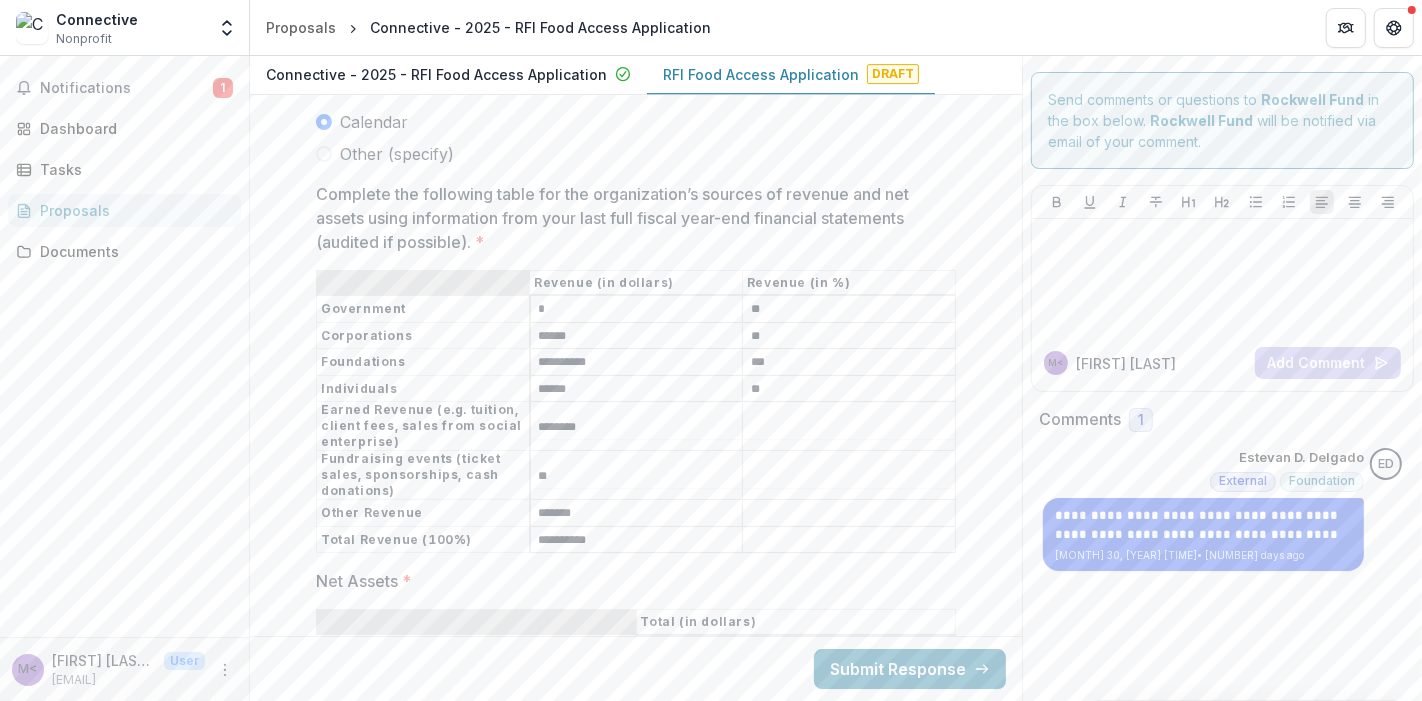 click on "Complete the following table for the organization’s sources of revenue and net assets using information from your last full fiscal year-end financial statements (audited if possible). *" at bounding box center (849, 427) 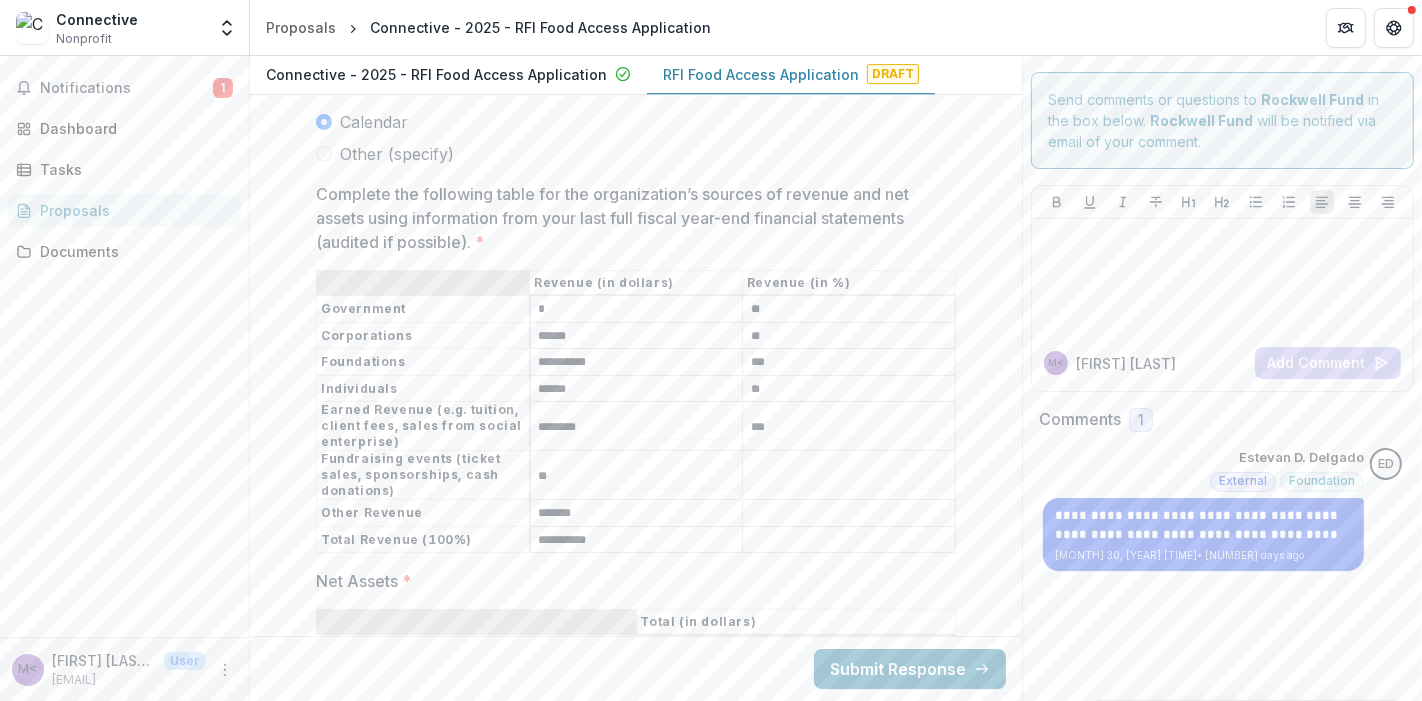 type on "***" 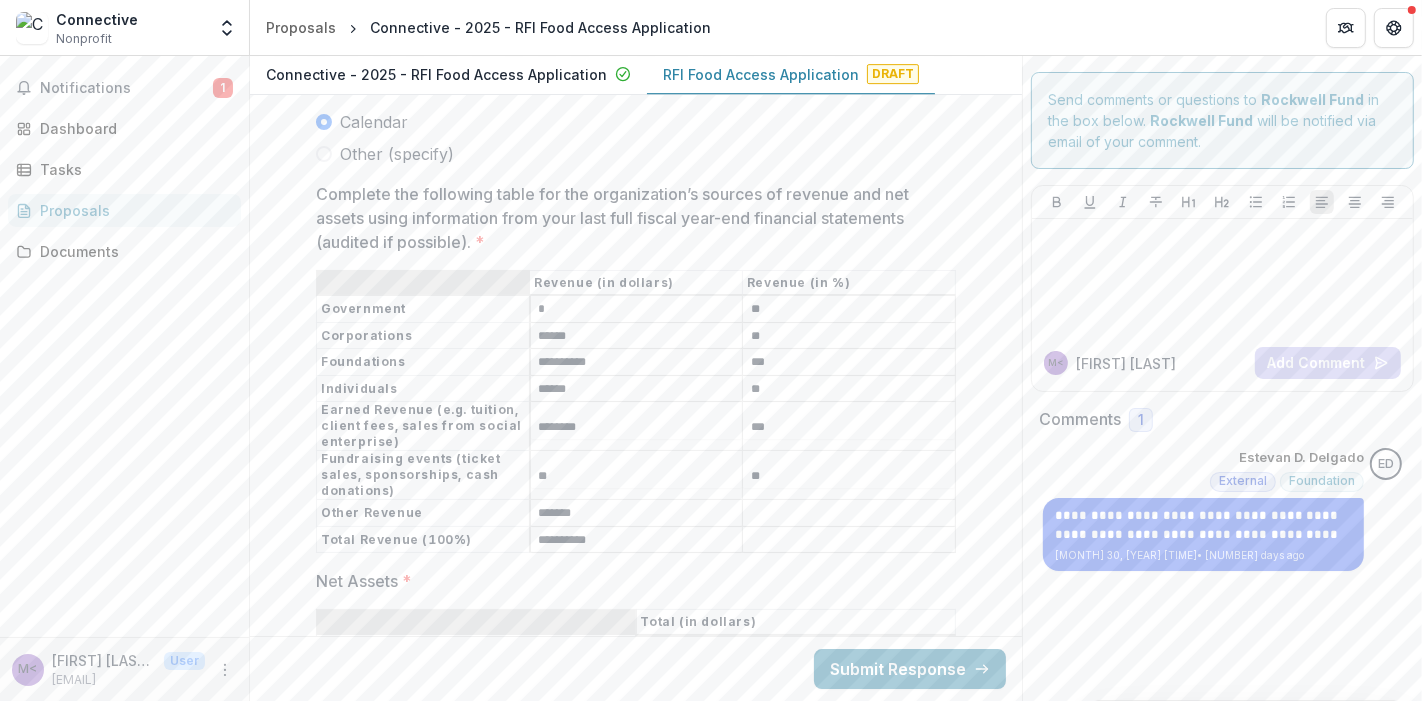 type on "**" 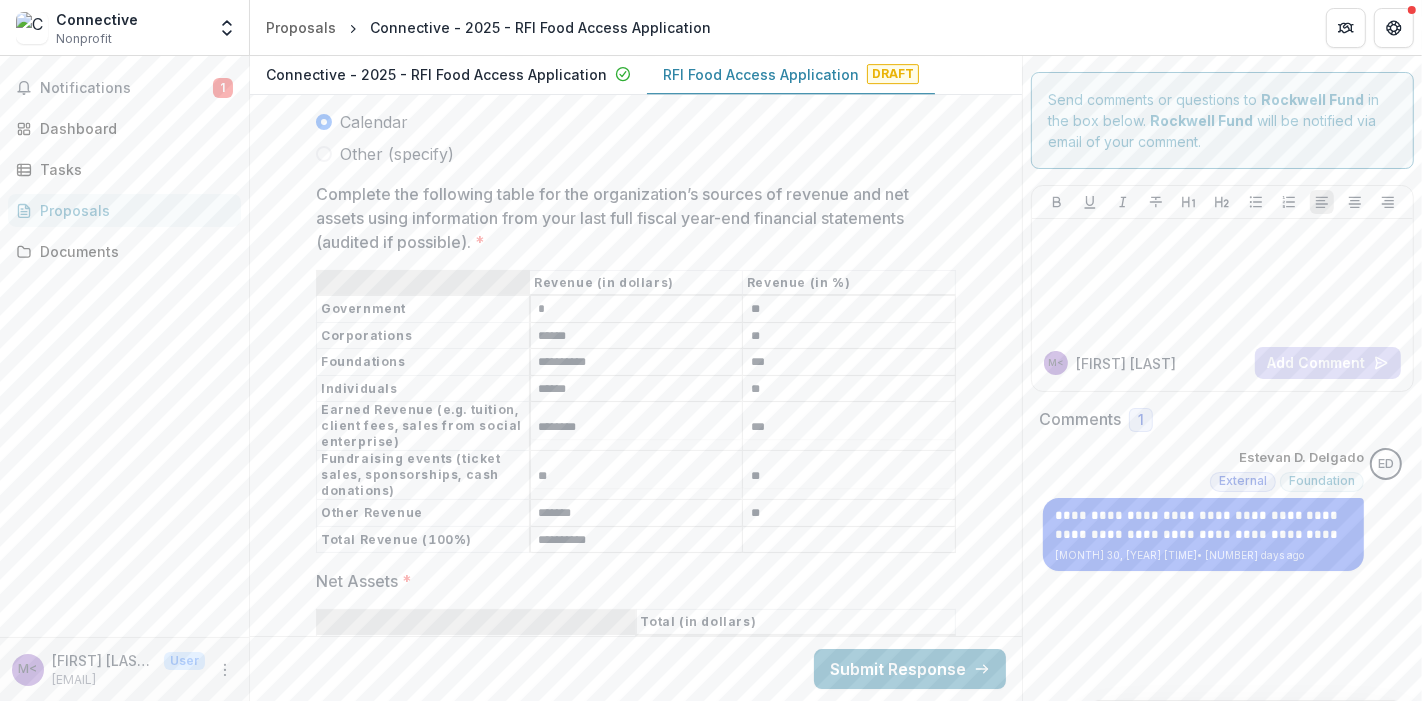 type on "**" 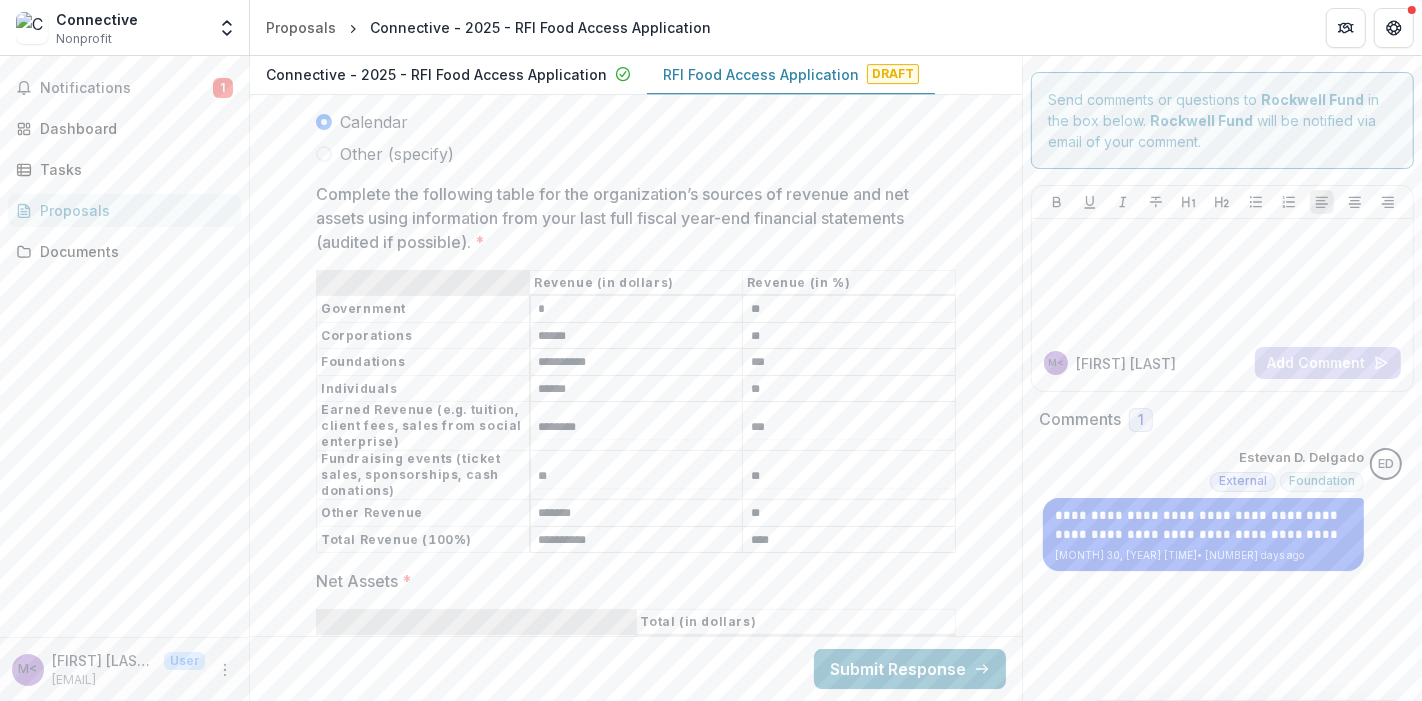 type on "****" 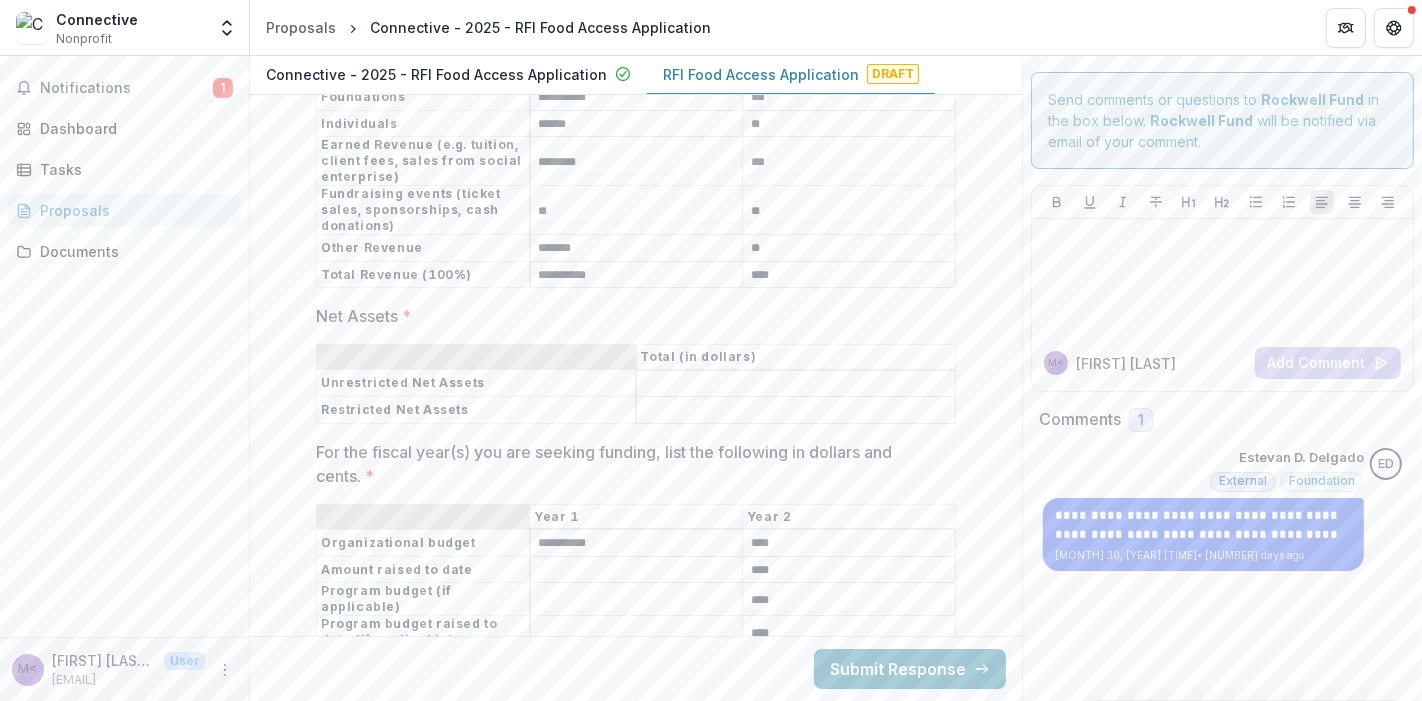 scroll, scrollTop: 12268, scrollLeft: 0, axis: vertical 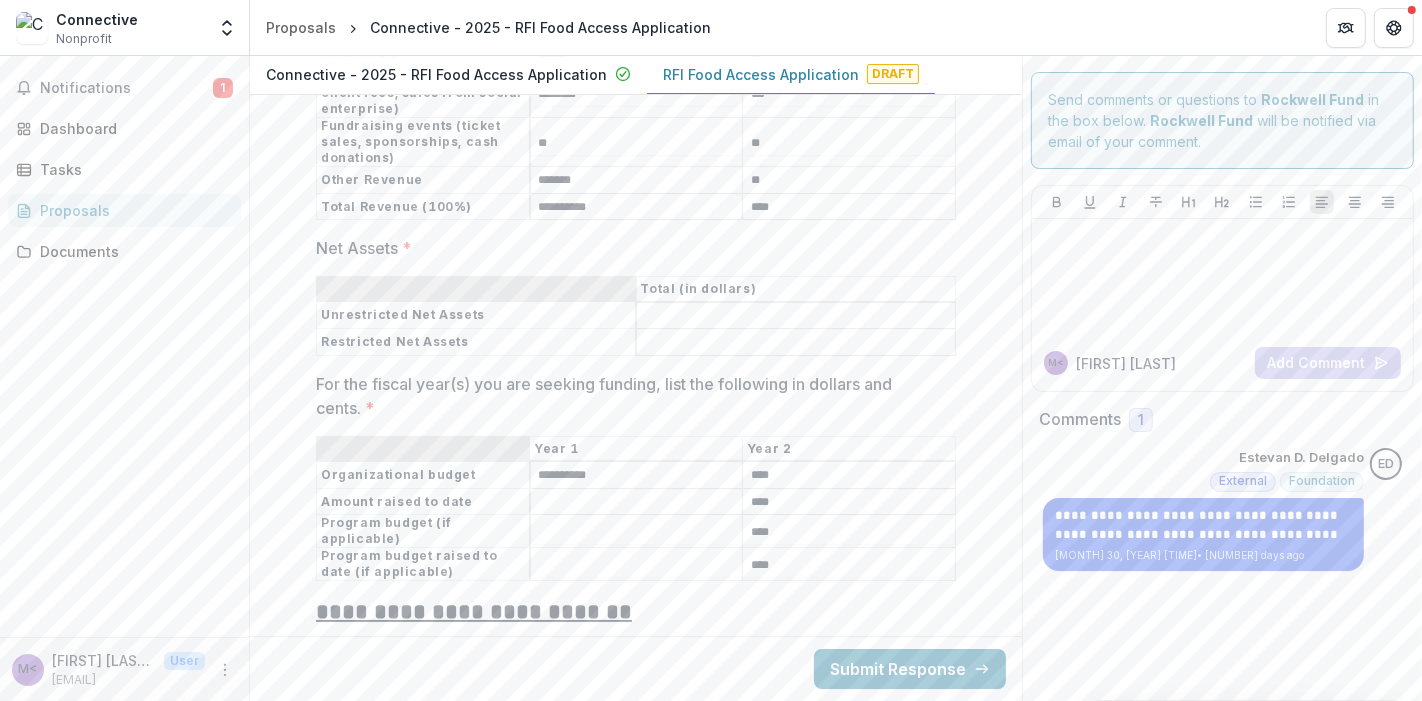 click on "****" at bounding box center [849, 476] 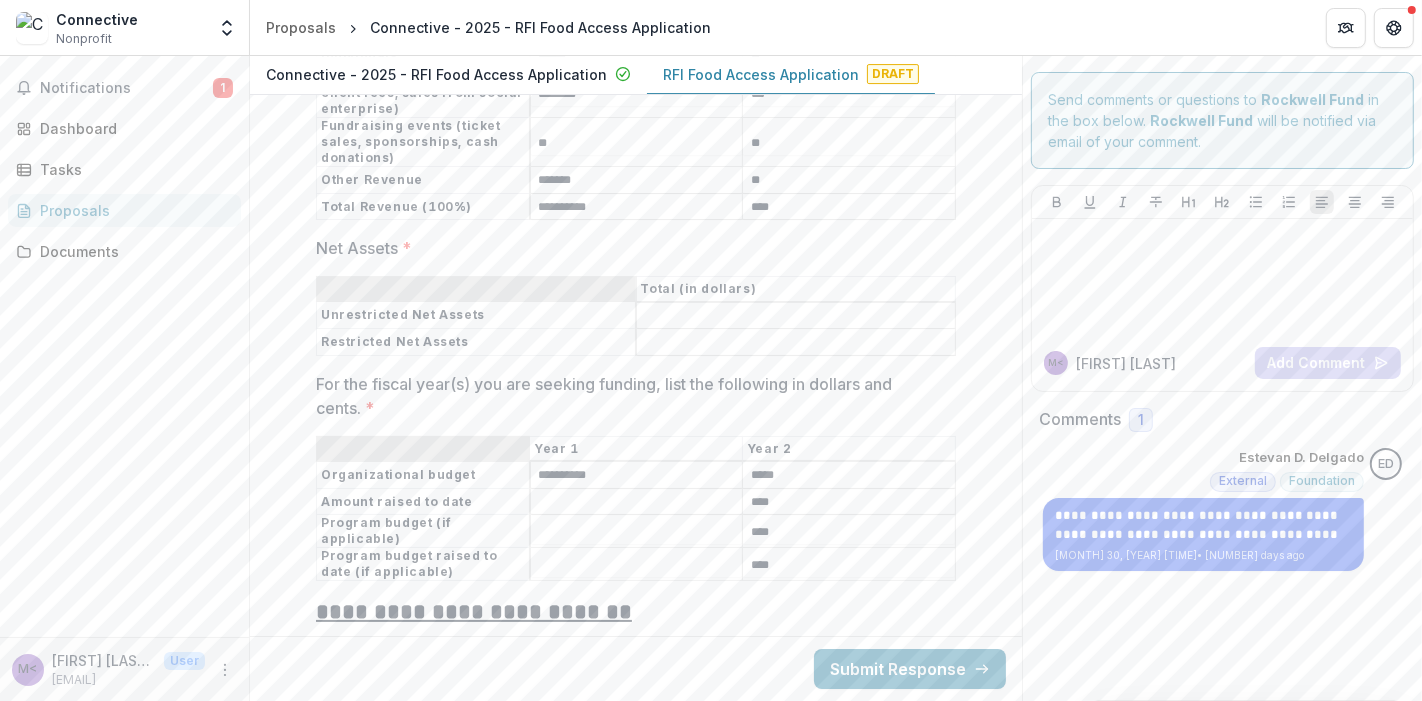 type on "*****" 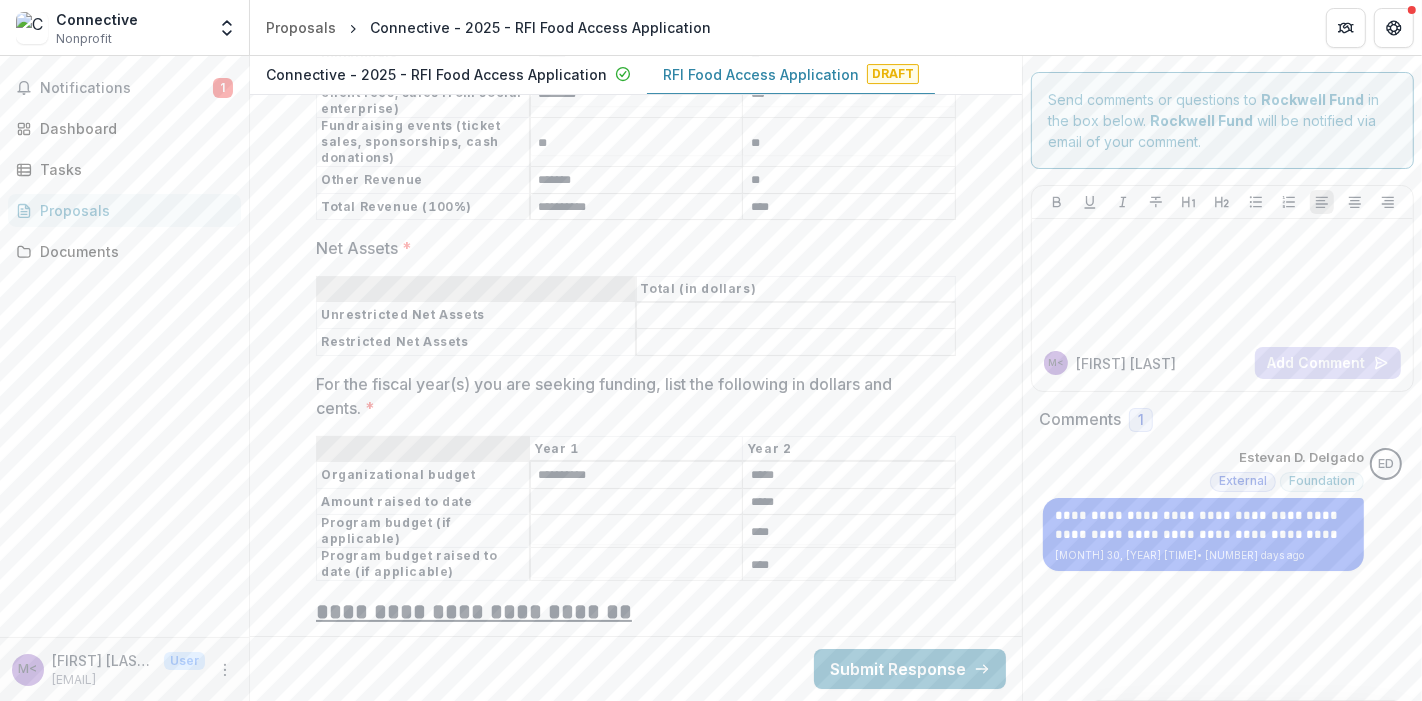 type on "*****" 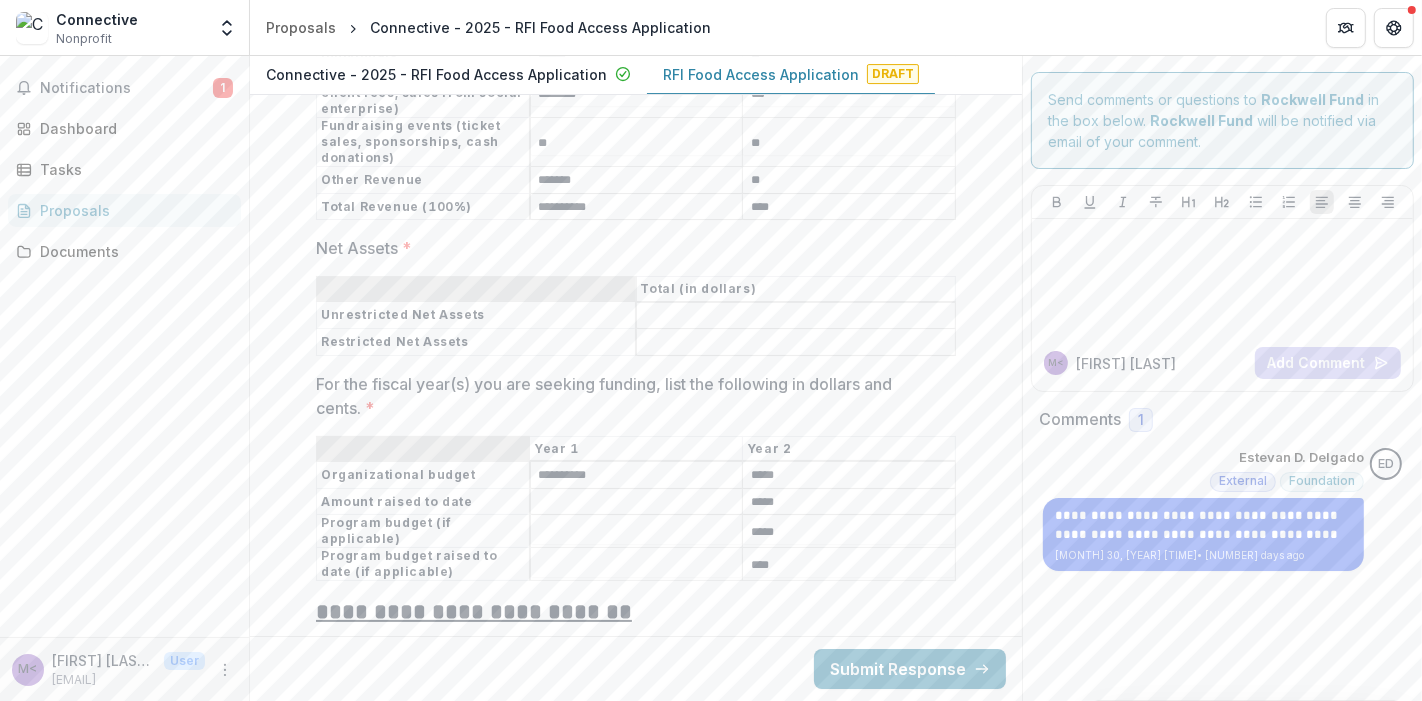 type on "*****" 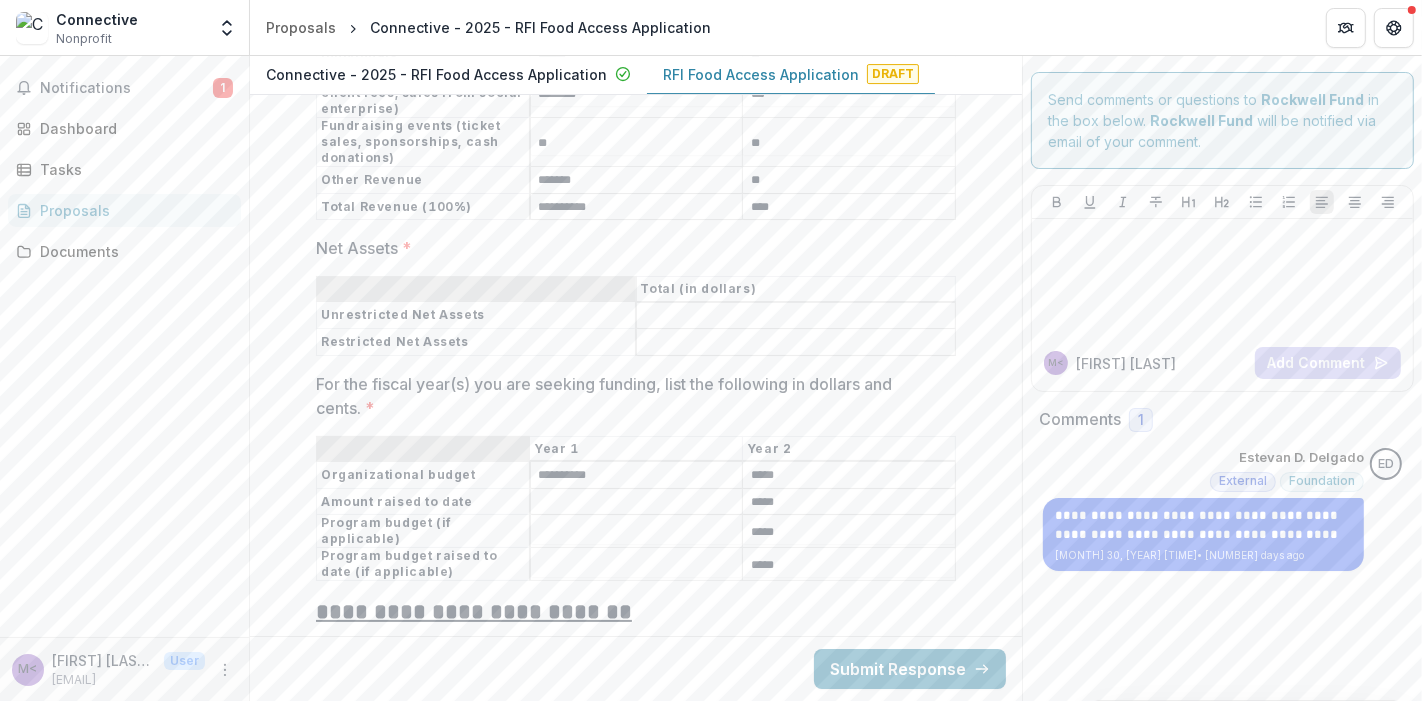 type on "*****" 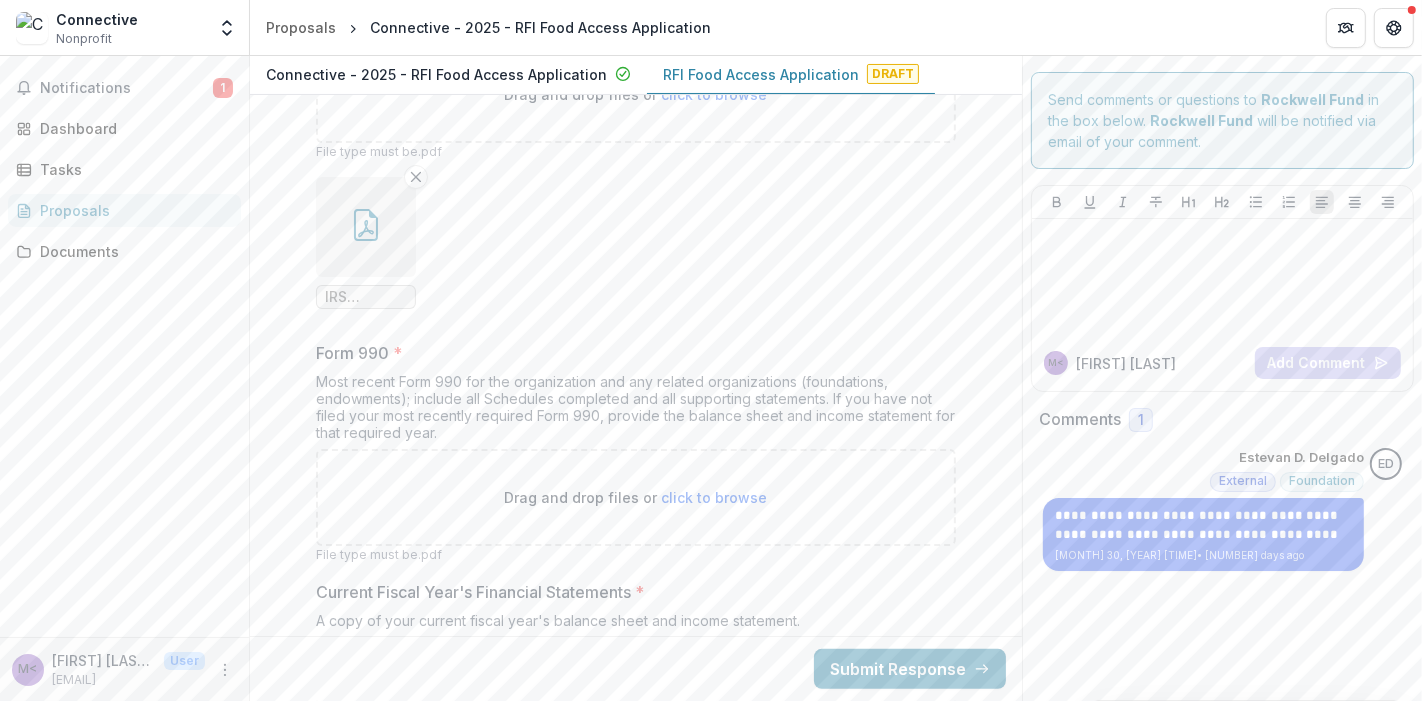 scroll, scrollTop: 13046, scrollLeft: 0, axis: vertical 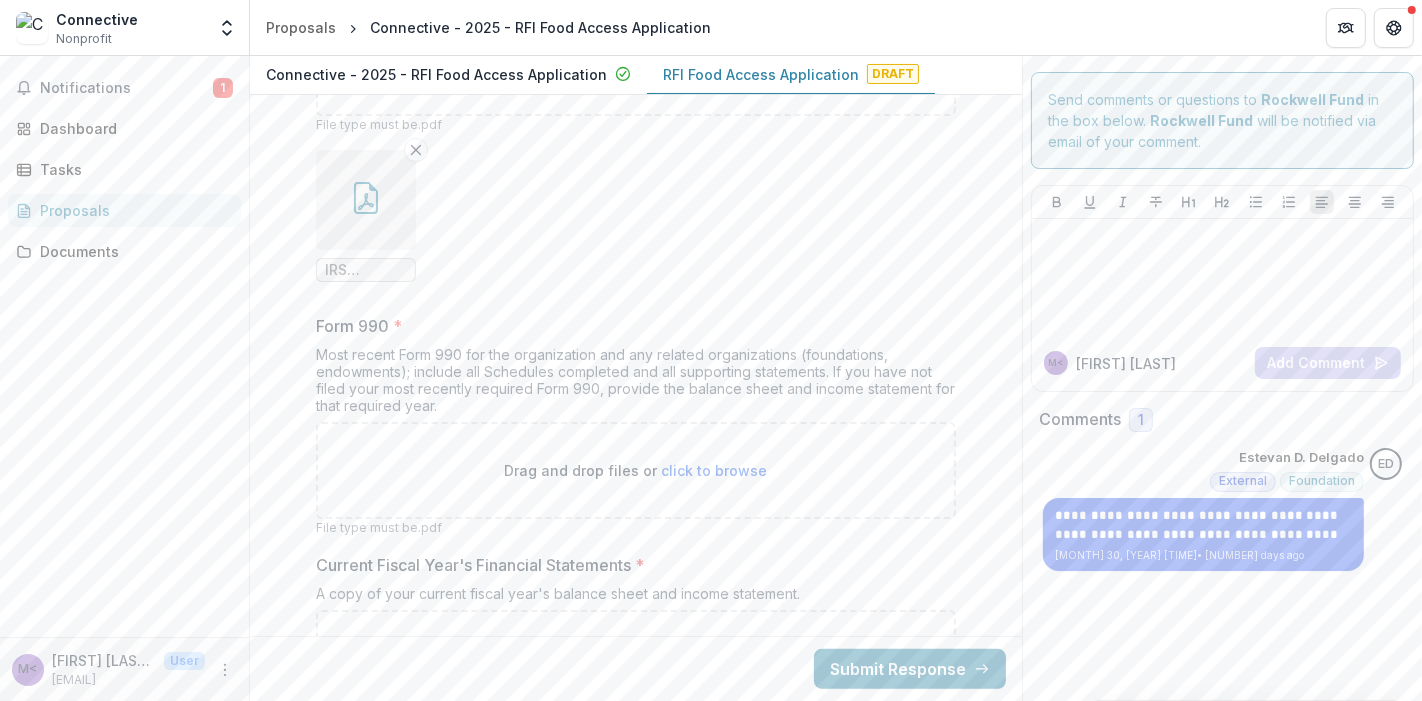 click on "click to browse" at bounding box center (715, 470) 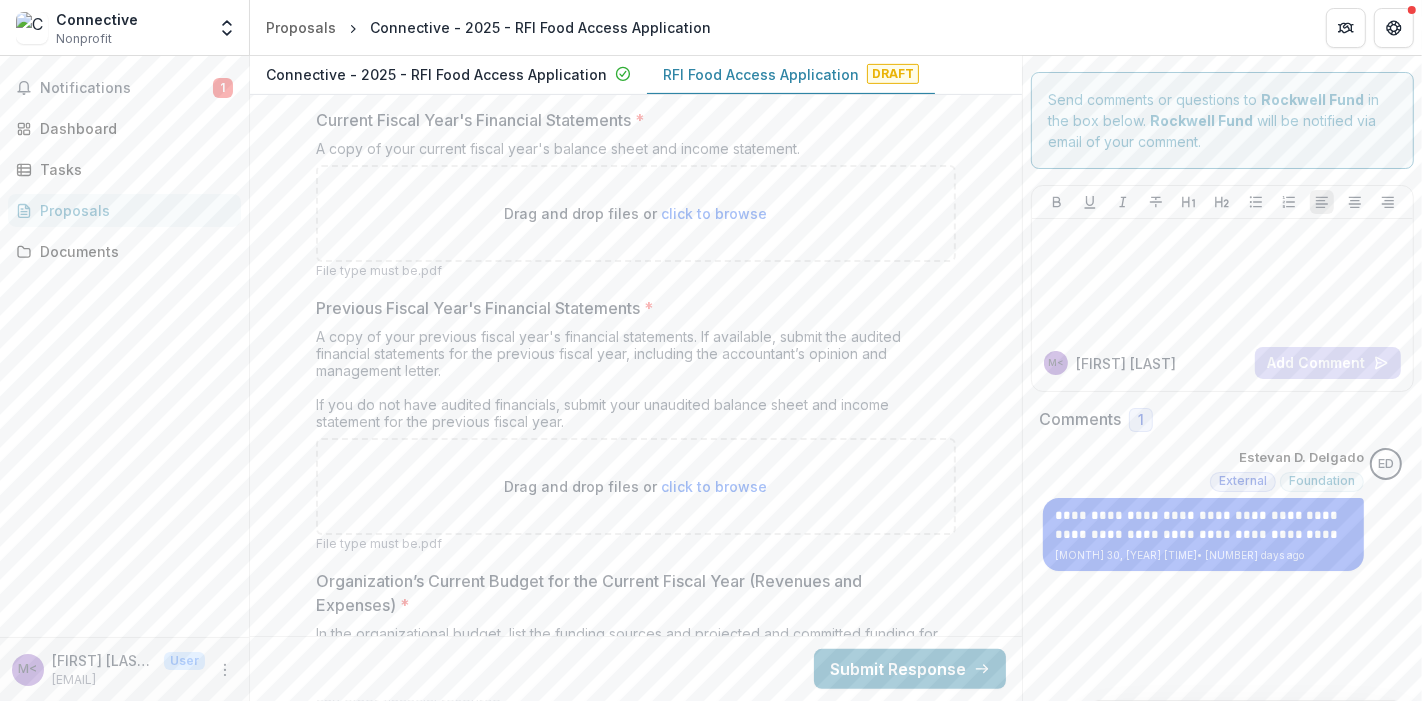 scroll, scrollTop: 13602, scrollLeft: 0, axis: vertical 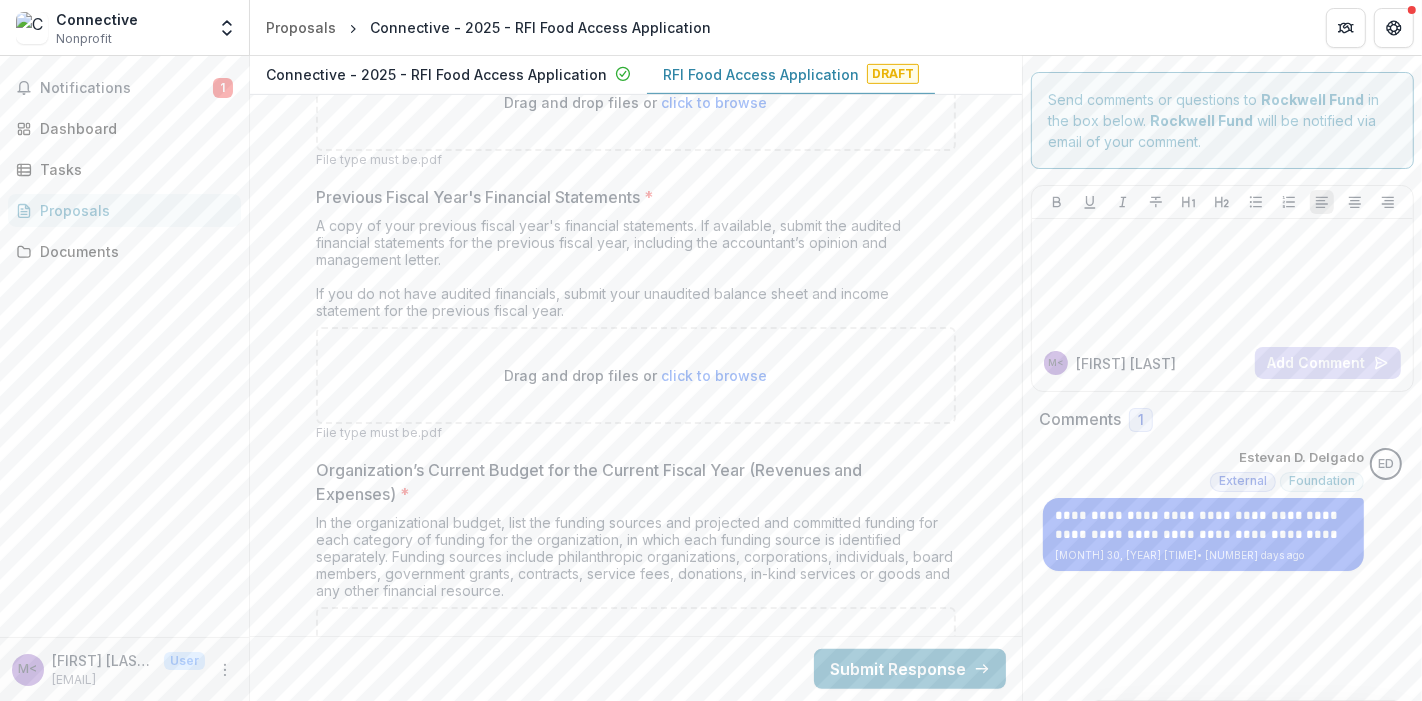 click on "click to browse" at bounding box center [715, 375] 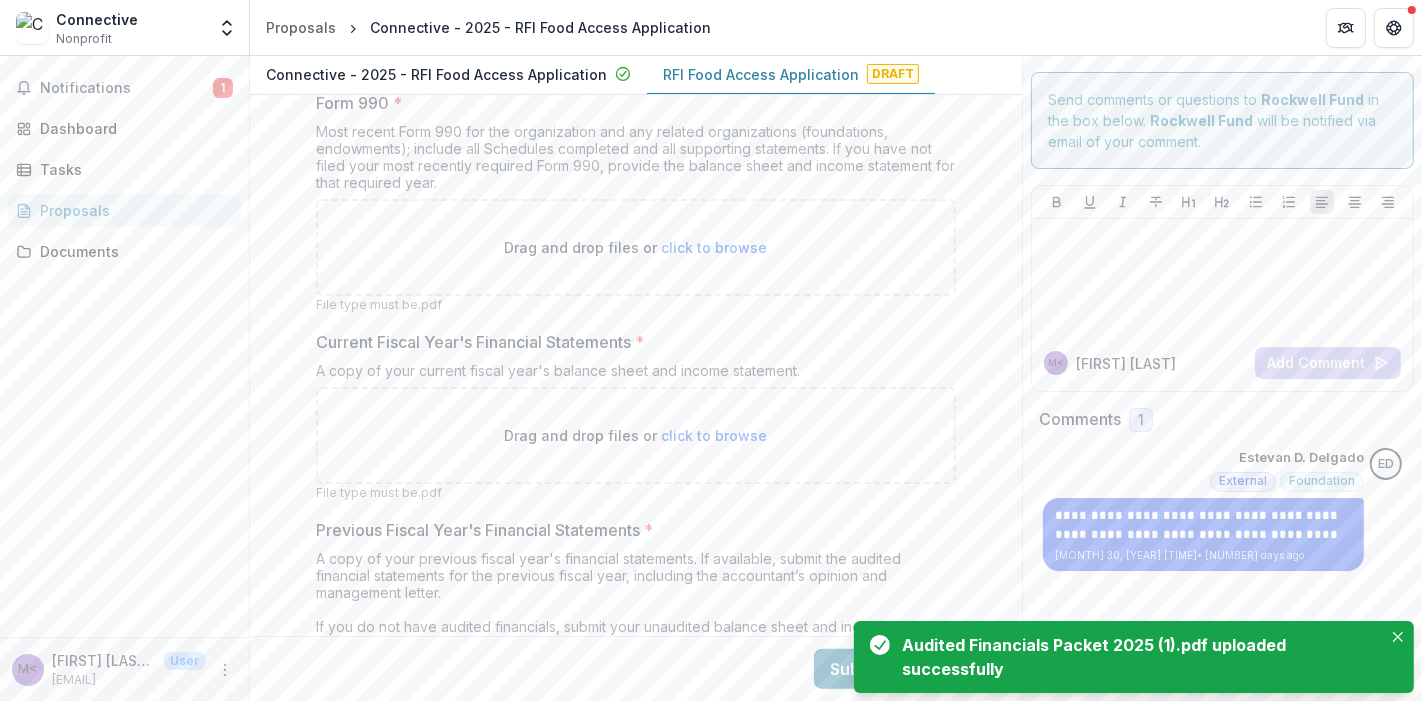 scroll, scrollTop: 13268, scrollLeft: 0, axis: vertical 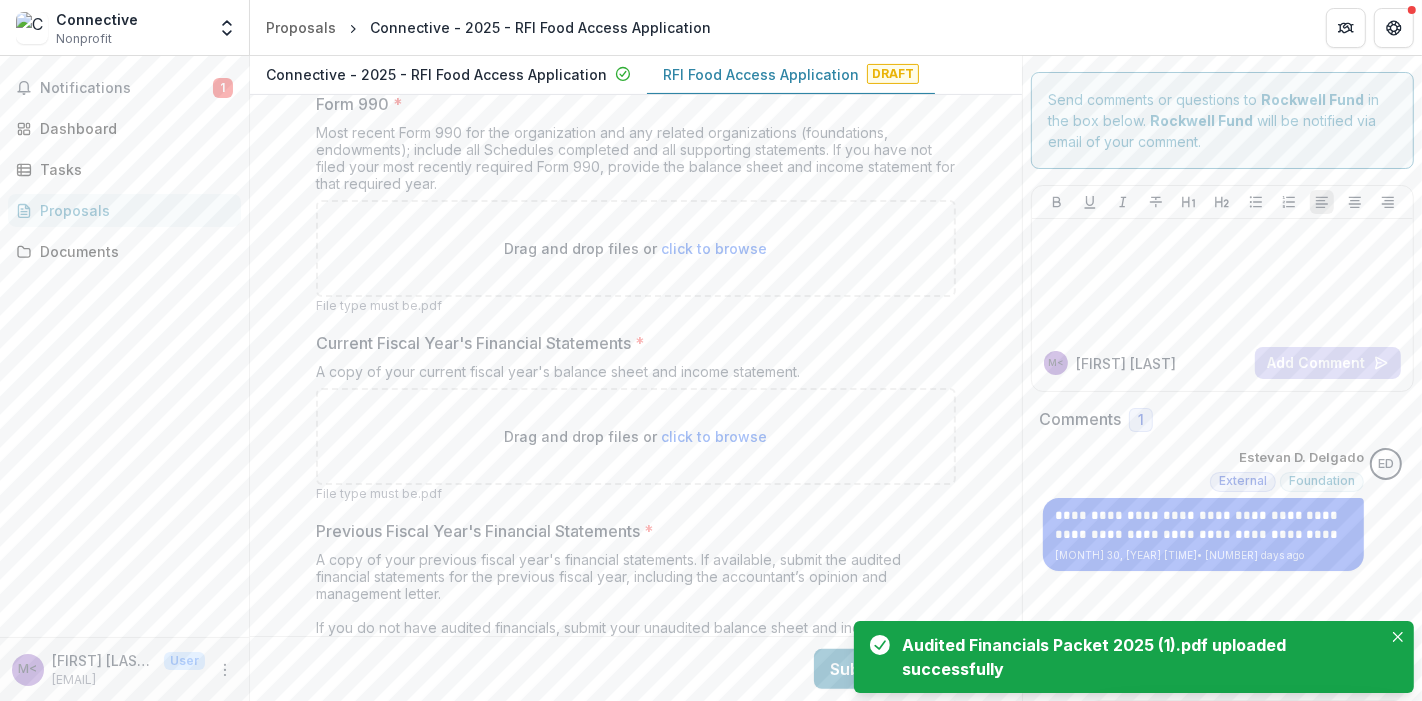 click on "click to browse" at bounding box center (715, 436) 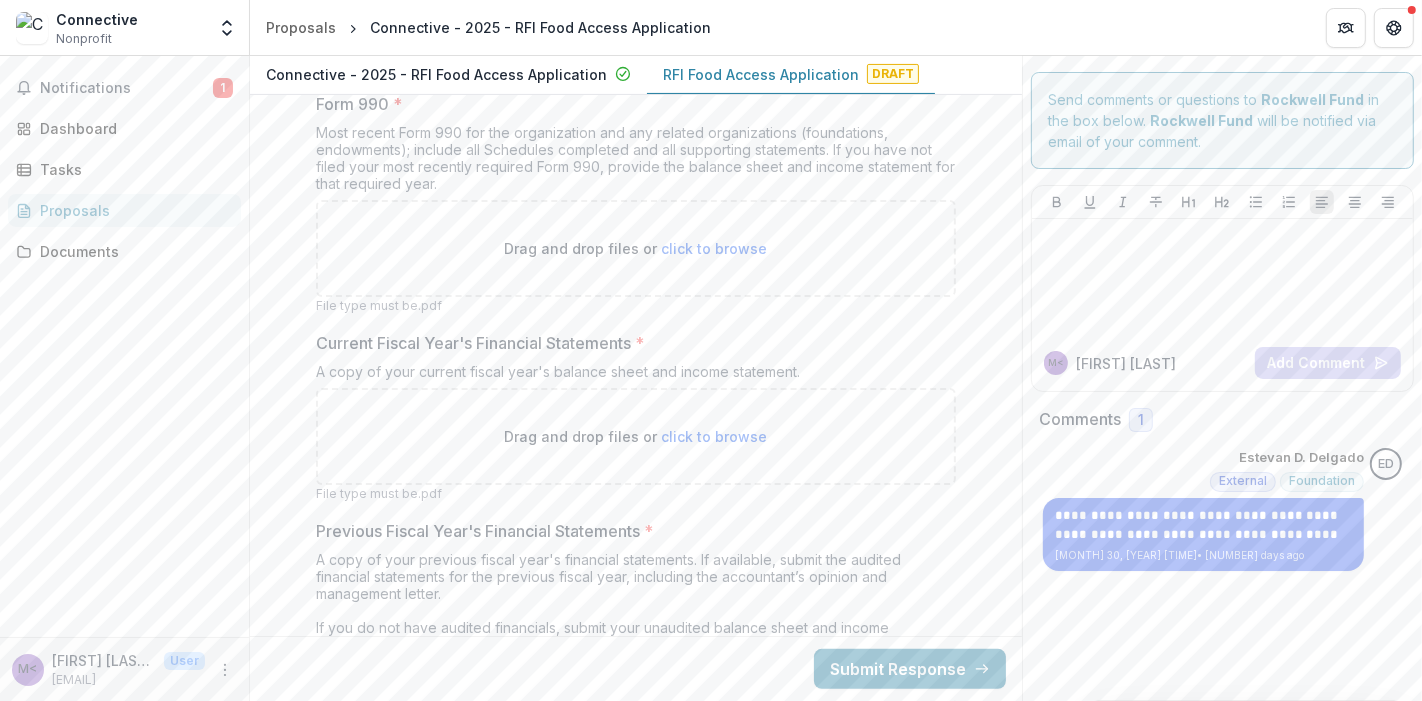 type on "**********" 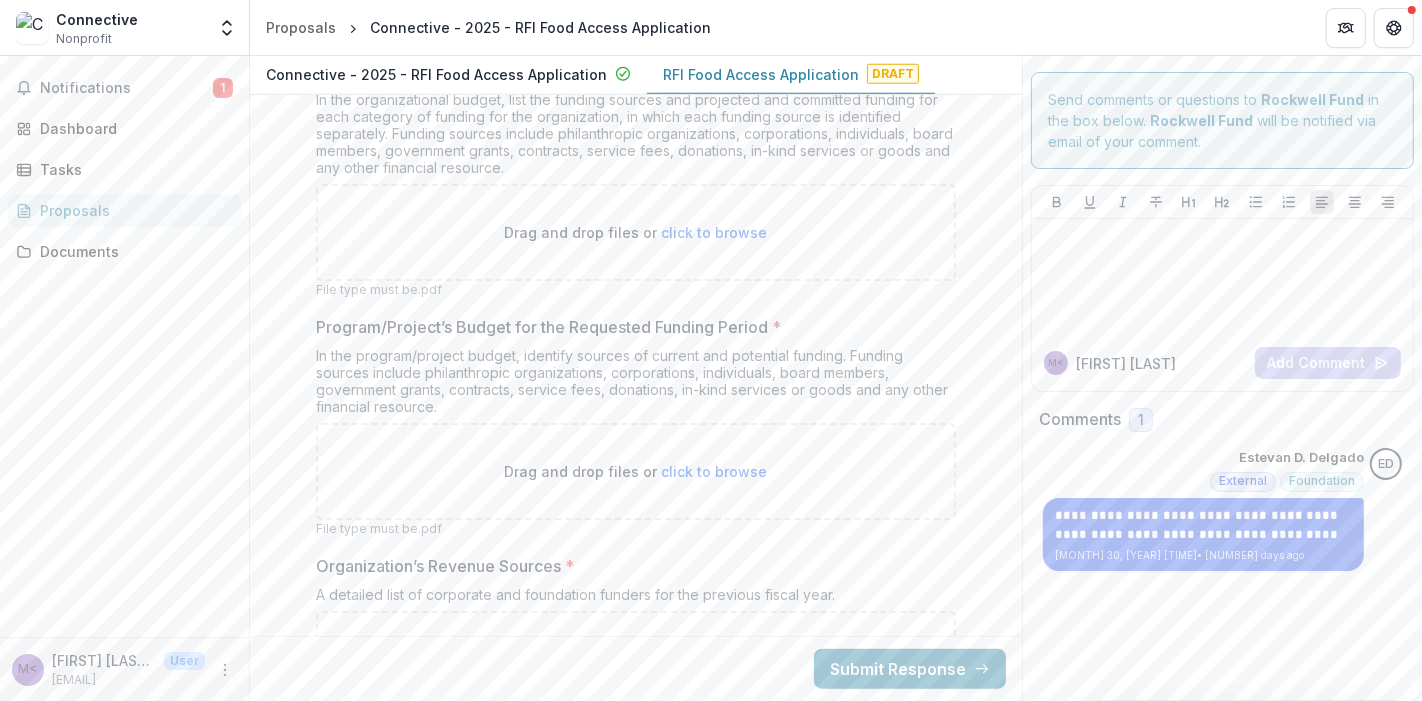 scroll, scrollTop: 14380, scrollLeft: 0, axis: vertical 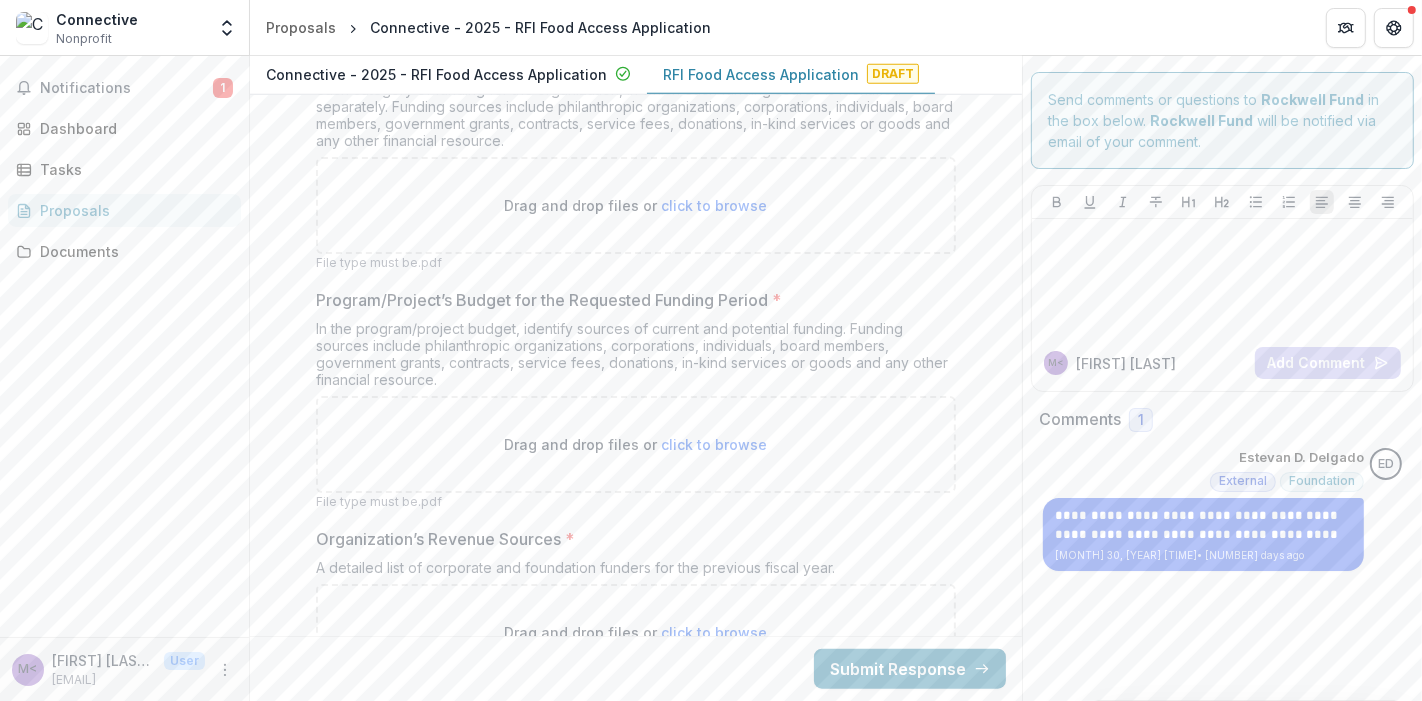 click on "In the program/project budget, identify sources of current and potential funding. Funding sources include philanthropic organizations, corporations, individuals, board members, government grants, contracts, service fees, donations, in-kind services or goods and any other financial resource." at bounding box center (636, 358) 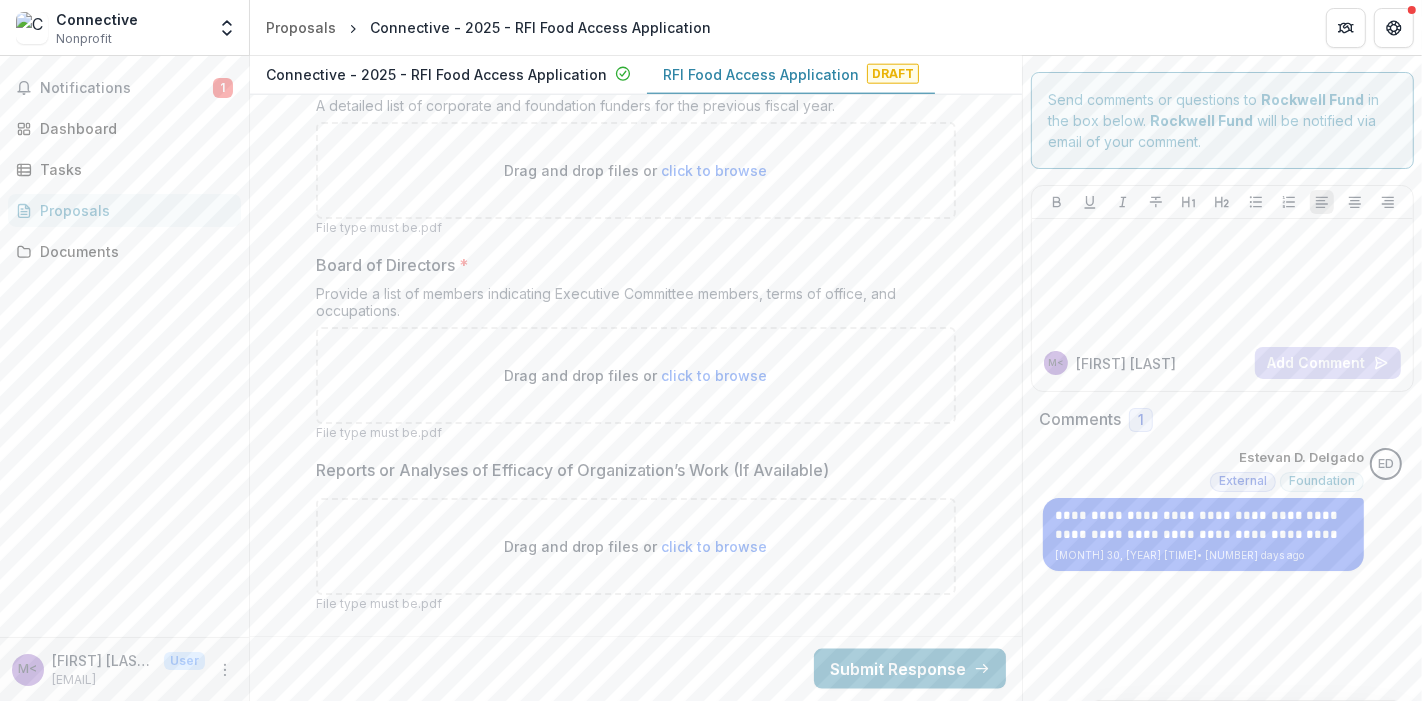 scroll, scrollTop: 14847, scrollLeft: 0, axis: vertical 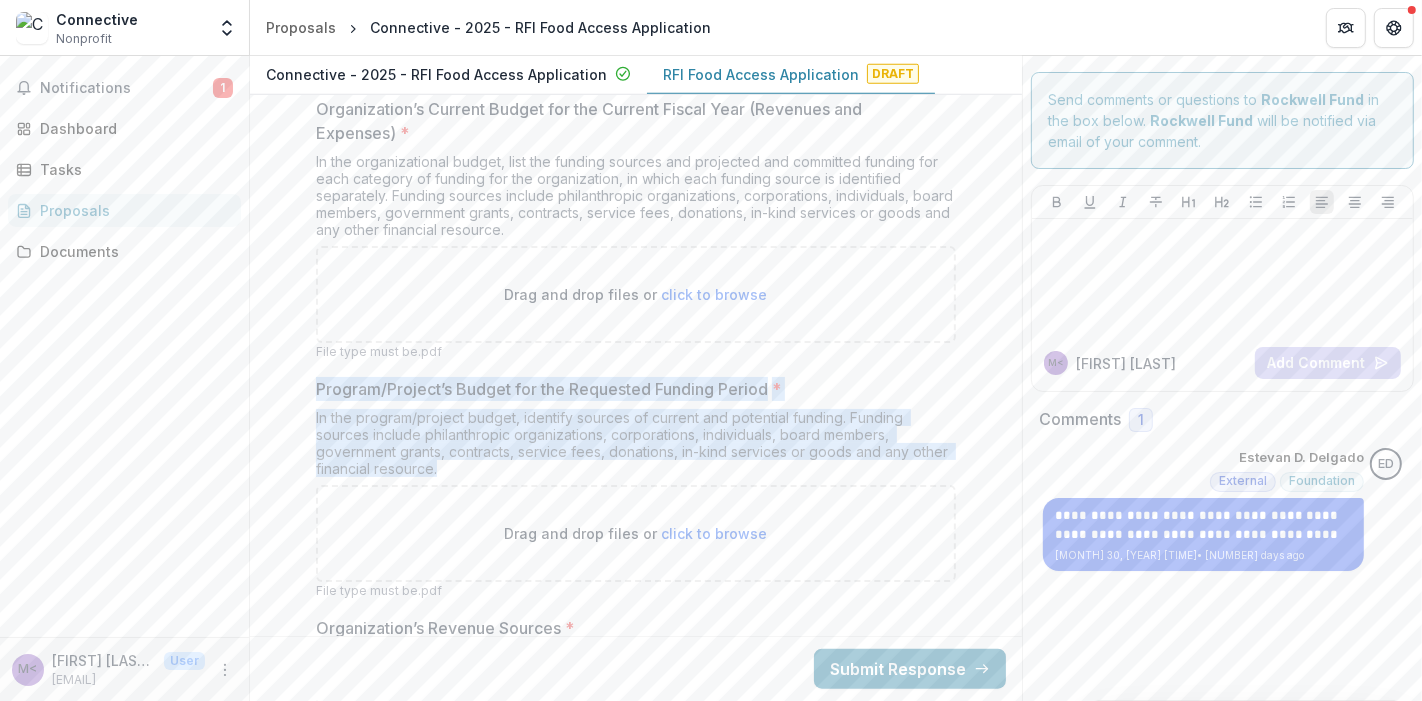 drag, startPoint x: 306, startPoint y: 334, endPoint x: 486, endPoint y: 415, distance: 197.3854 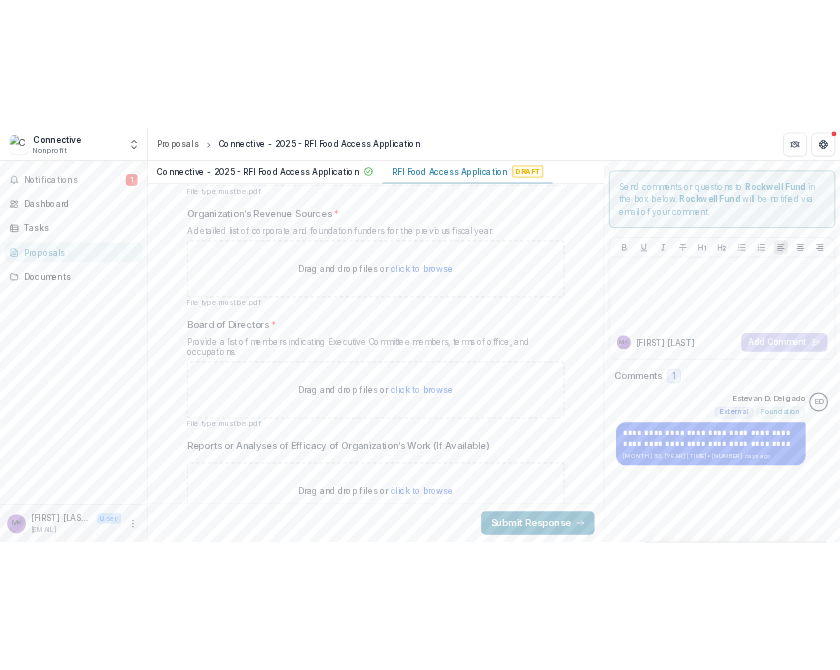 scroll, scrollTop: 14847, scrollLeft: 0, axis: vertical 